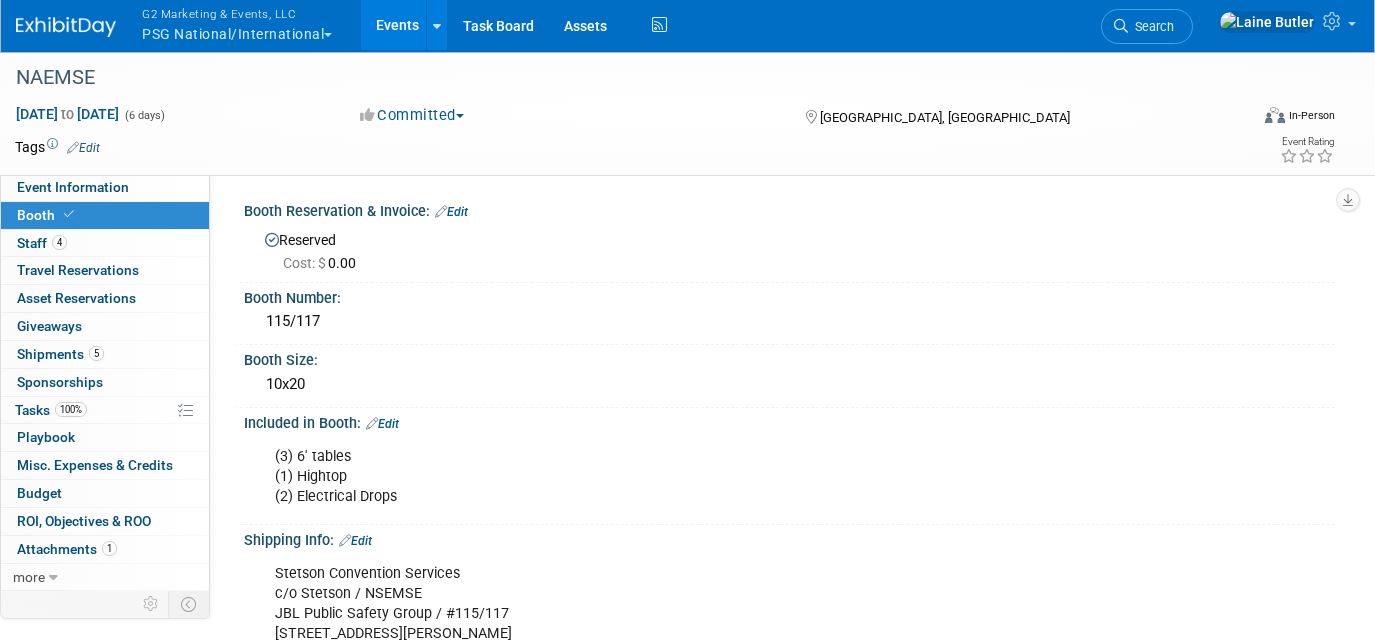 click on "G2 Marketing & Events, LLC
PSG National/International" at bounding box center (248, 26) 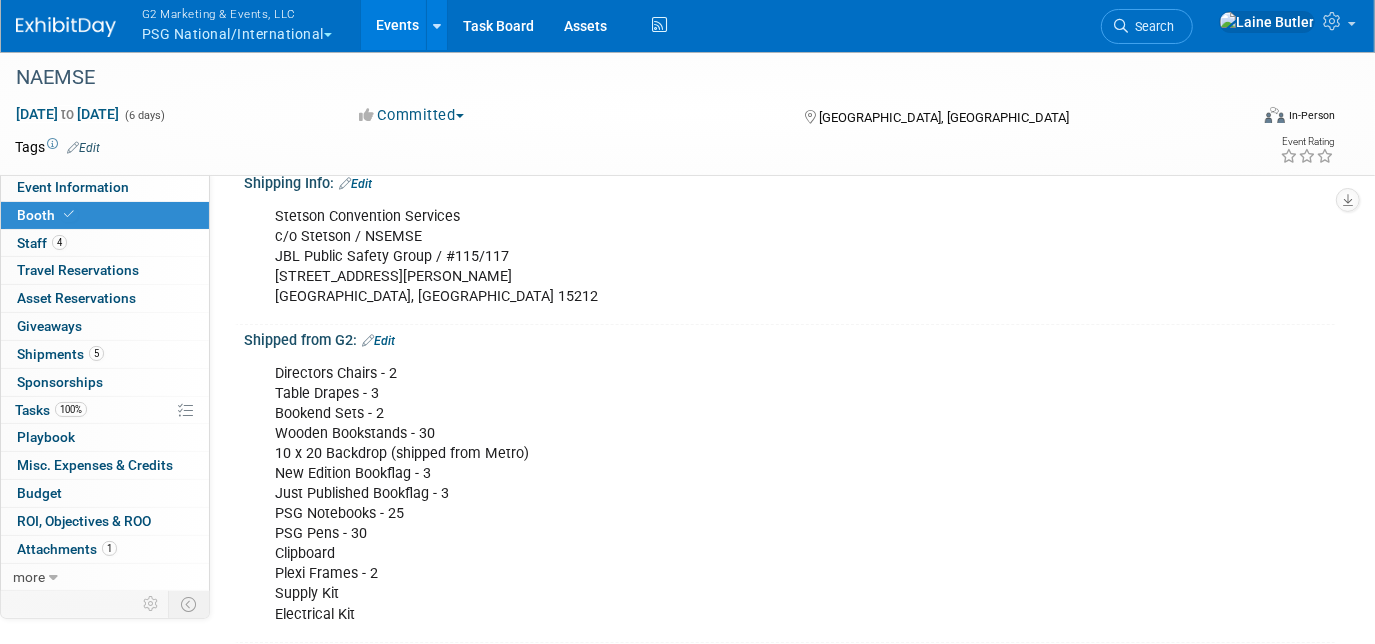 scroll, scrollTop: 0, scrollLeft: 0, axis: both 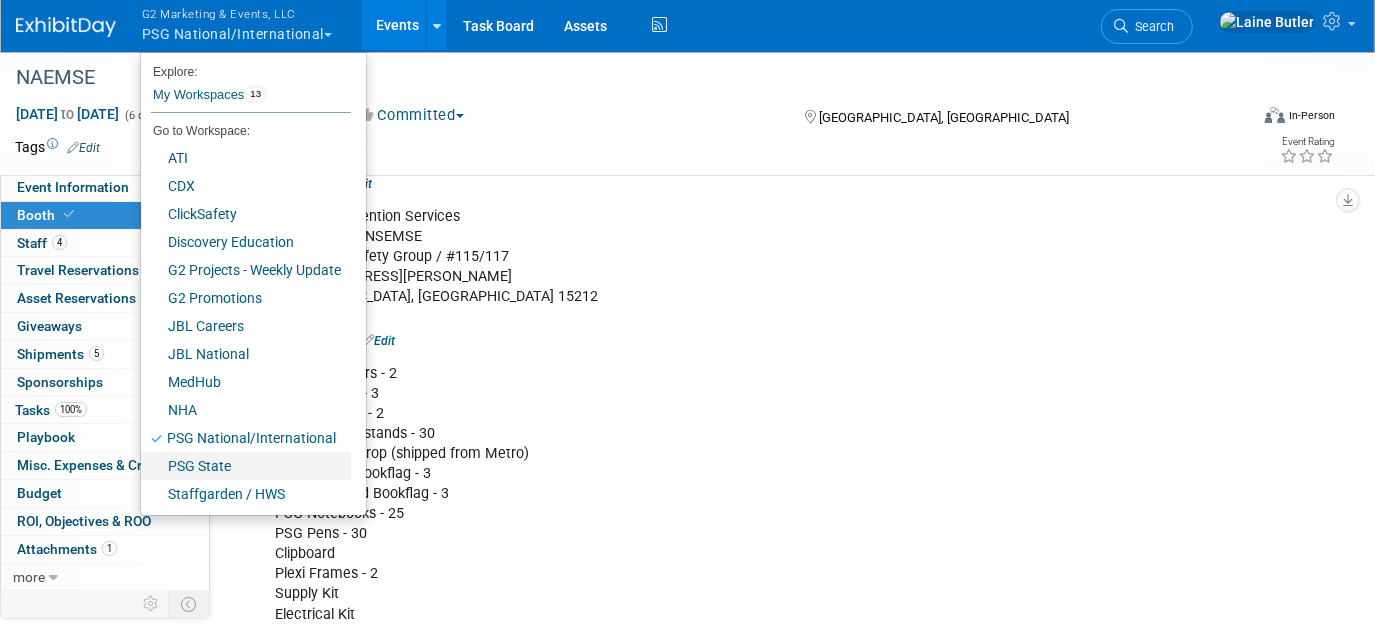 click on "PSG State" at bounding box center [246, 466] 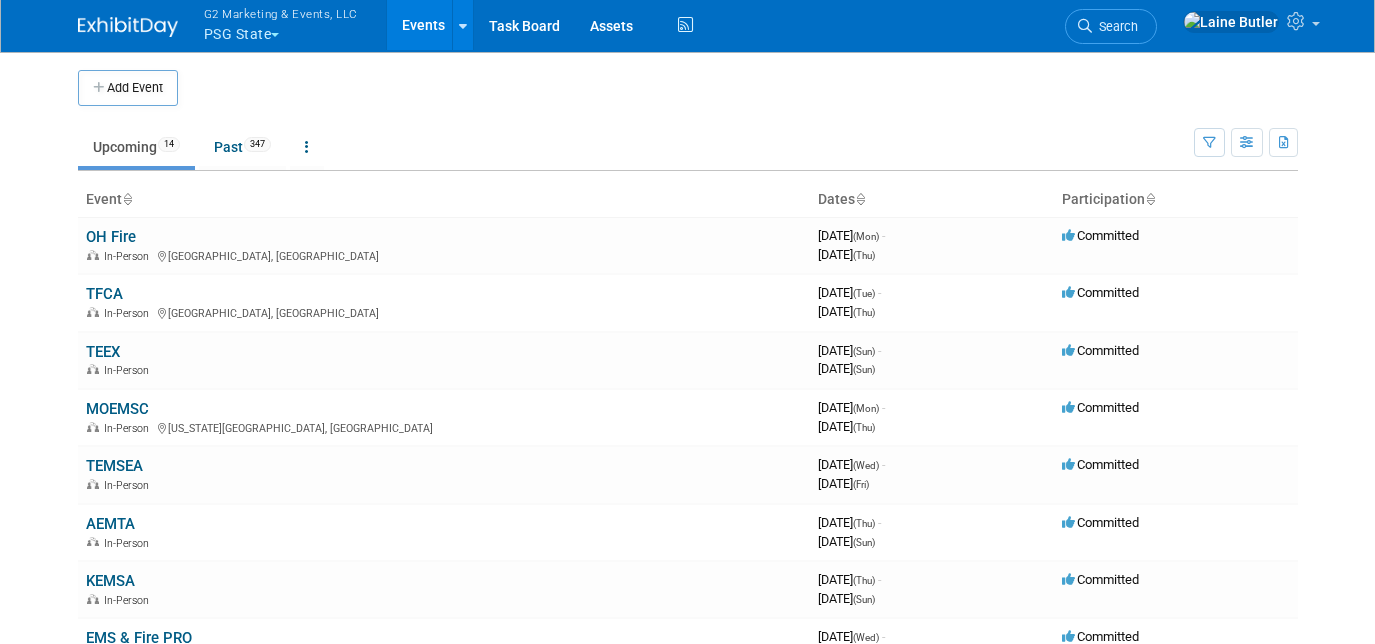 scroll, scrollTop: 0, scrollLeft: 0, axis: both 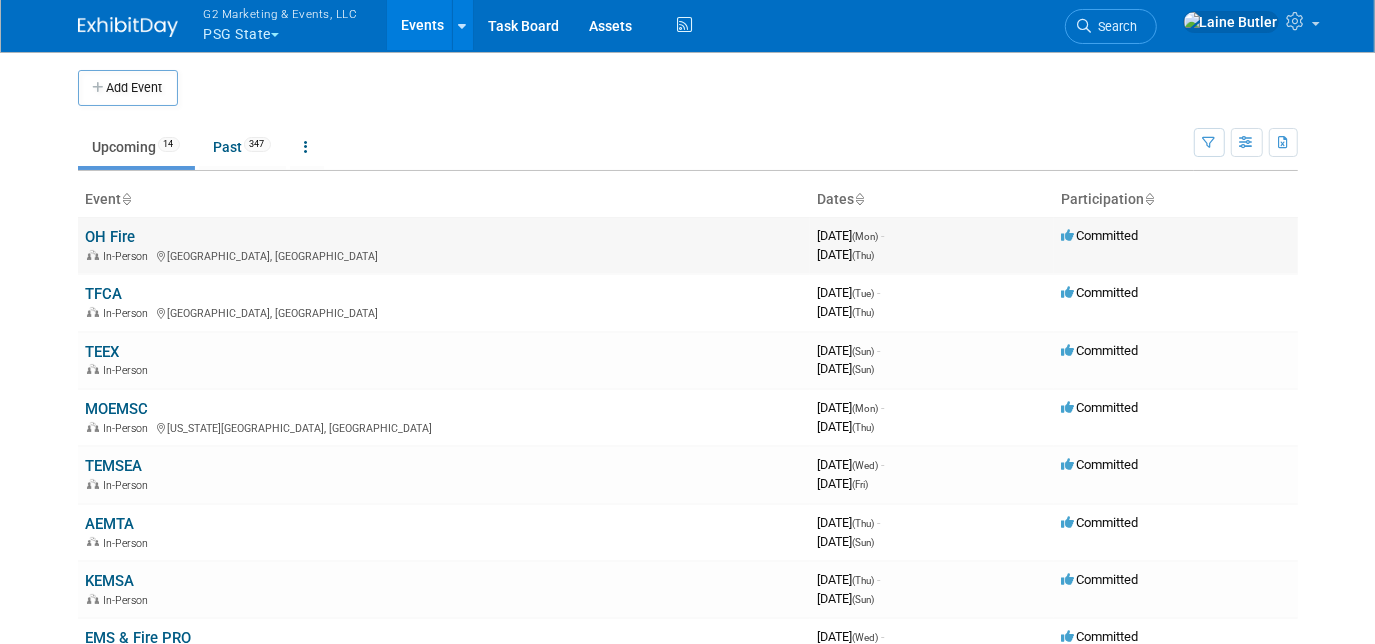 click on "OH Fire
In-Person
[GEOGRAPHIC_DATA], [GEOGRAPHIC_DATA]" at bounding box center [444, 245] 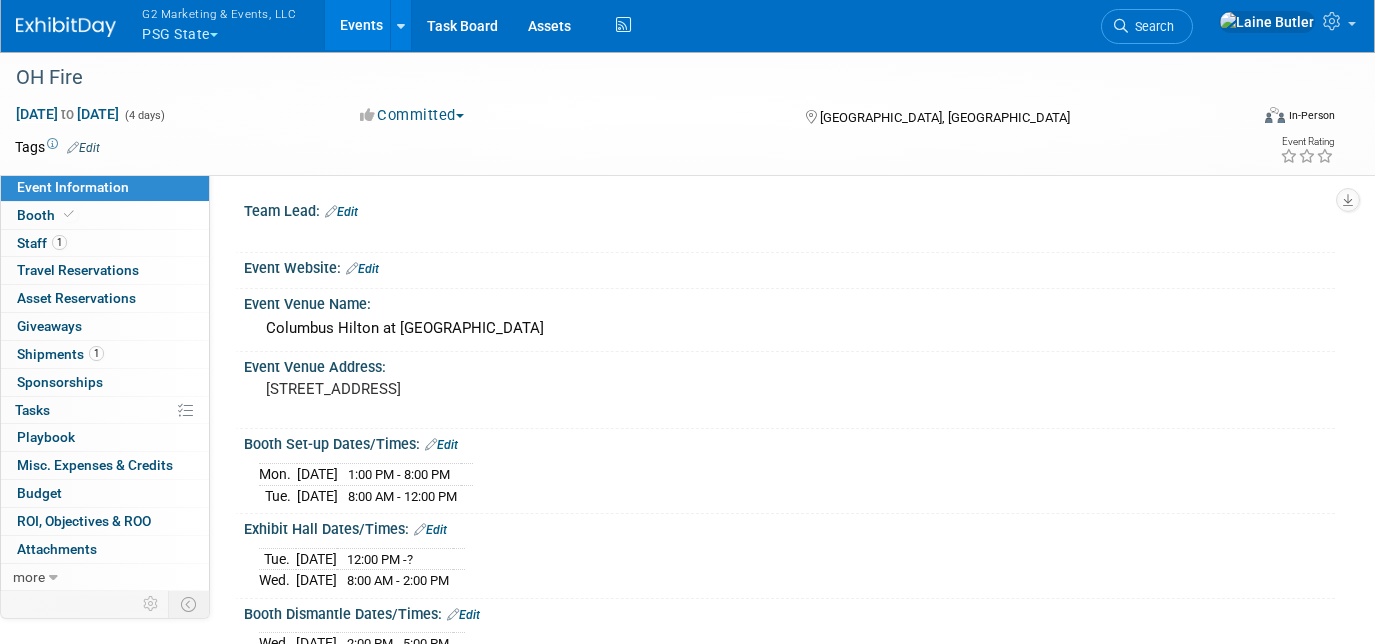 scroll, scrollTop: 0, scrollLeft: 0, axis: both 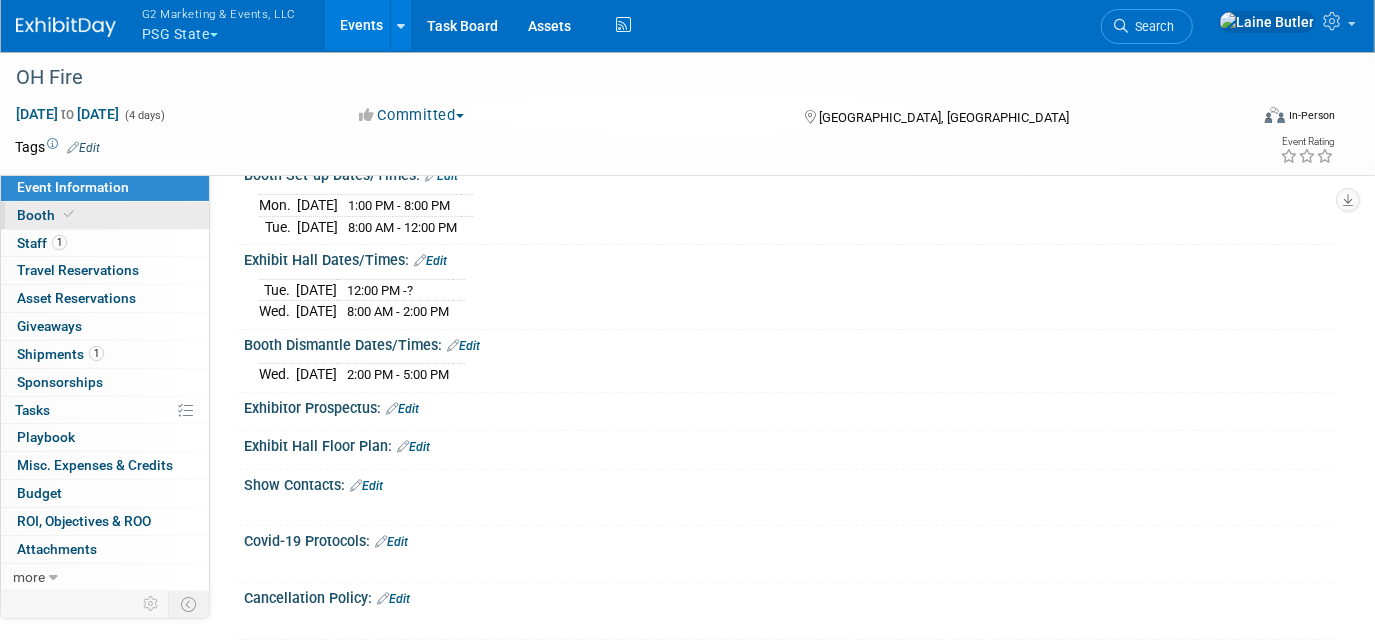 click at bounding box center (69, 214) 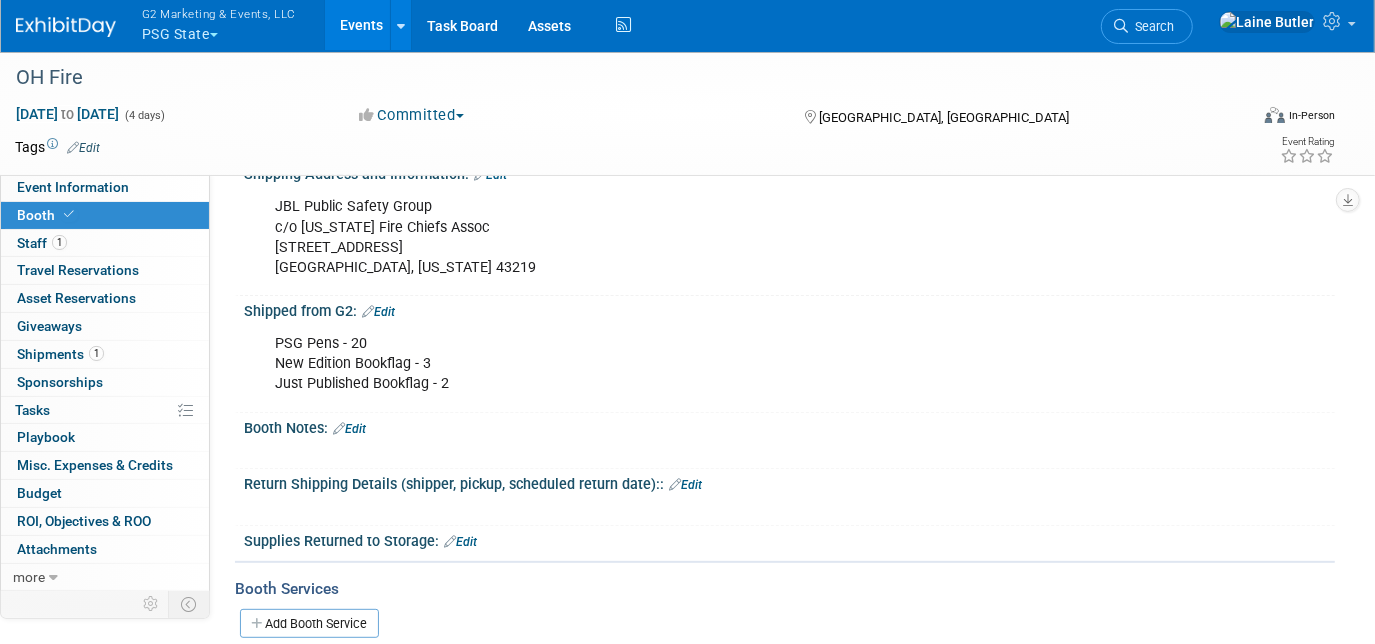 scroll, scrollTop: 0, scrollLeft: 0, axis: both 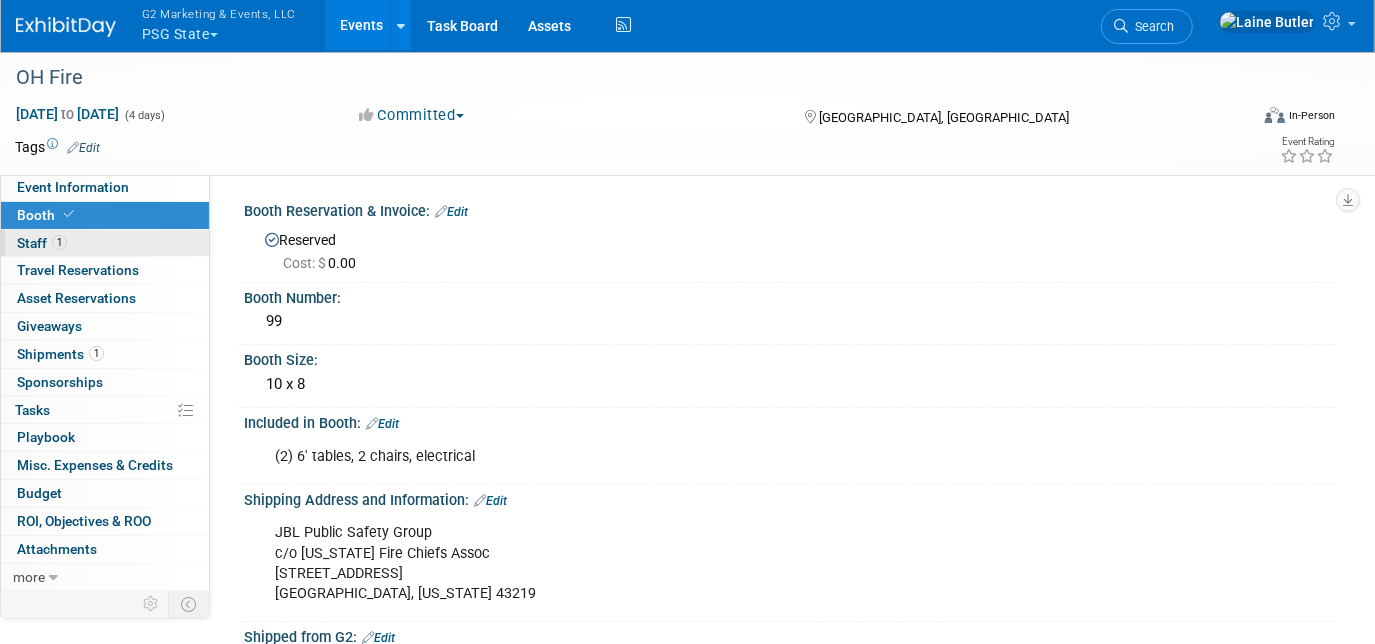 click on "1
Staff 1" at bounding box center [105, 243] 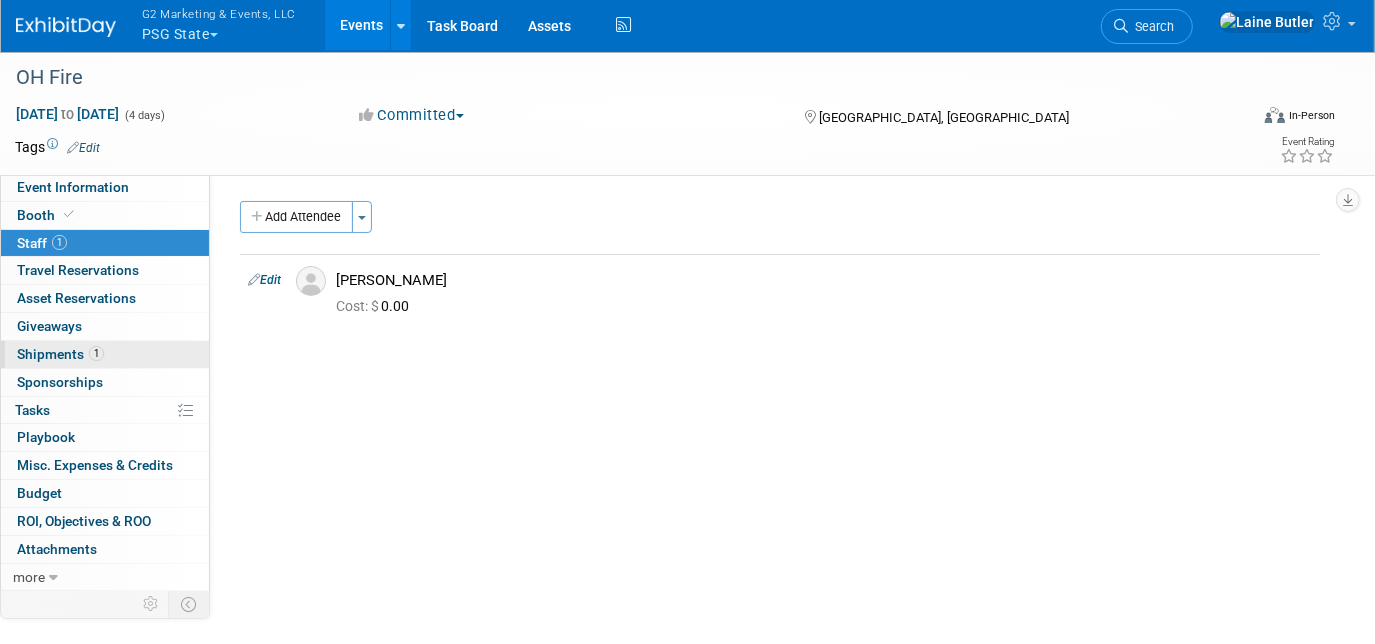 click on "1
Shipments 1" at bounding box center (105, 354) 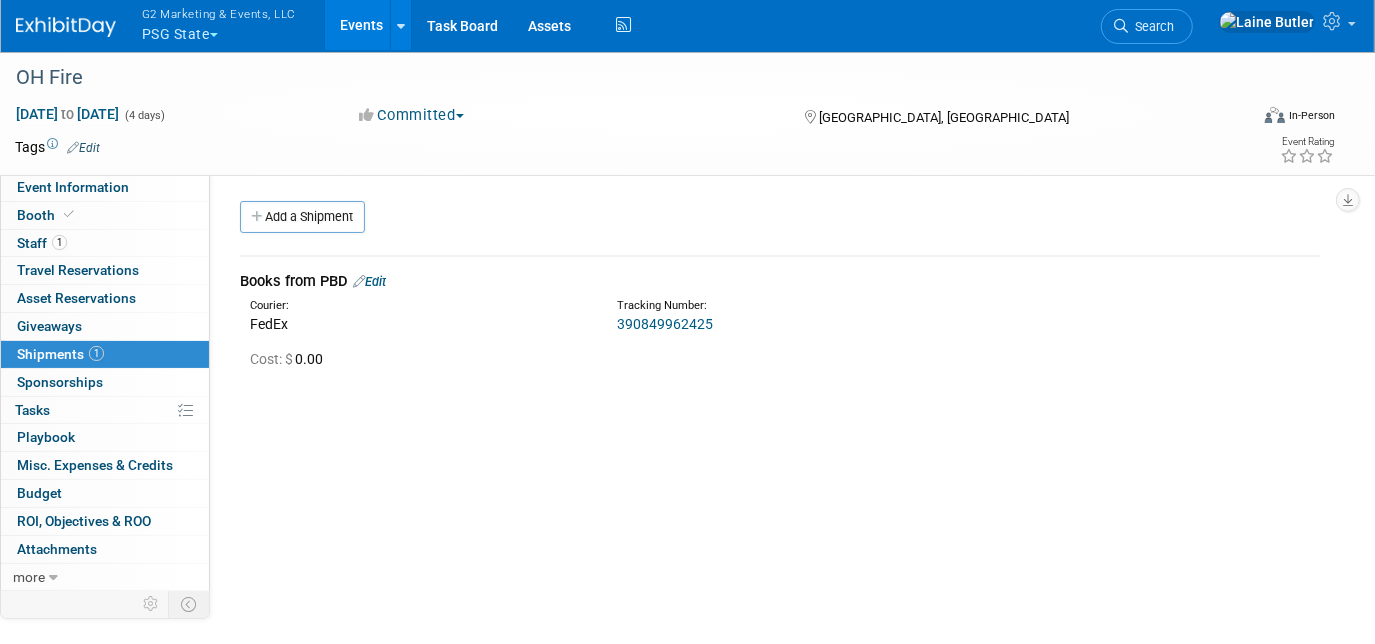 click on "Books from PBD
Edit
Courier:
FedEx
Tracking Number:
Cost: $" at bounding box center [780, 314] 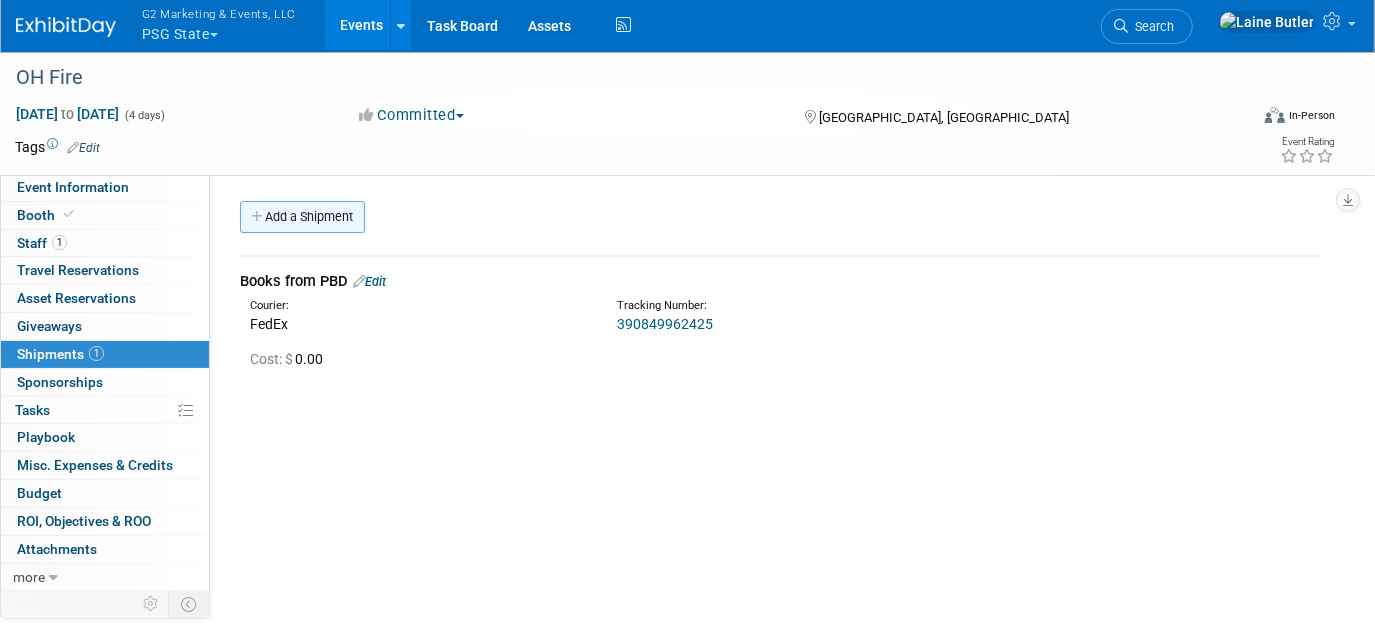click on "Add a Shipment" at bounding box center [302, 217] 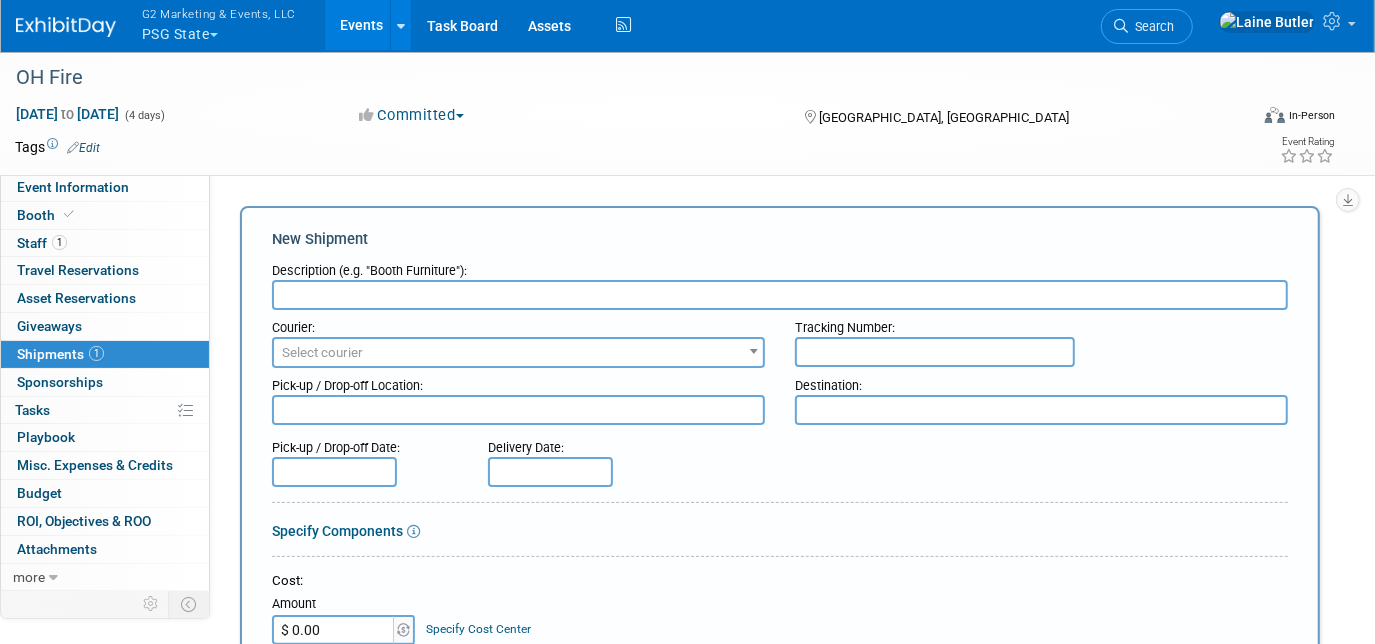 scroll, scrollTop: 0, scrollLeft: 0, axis: both 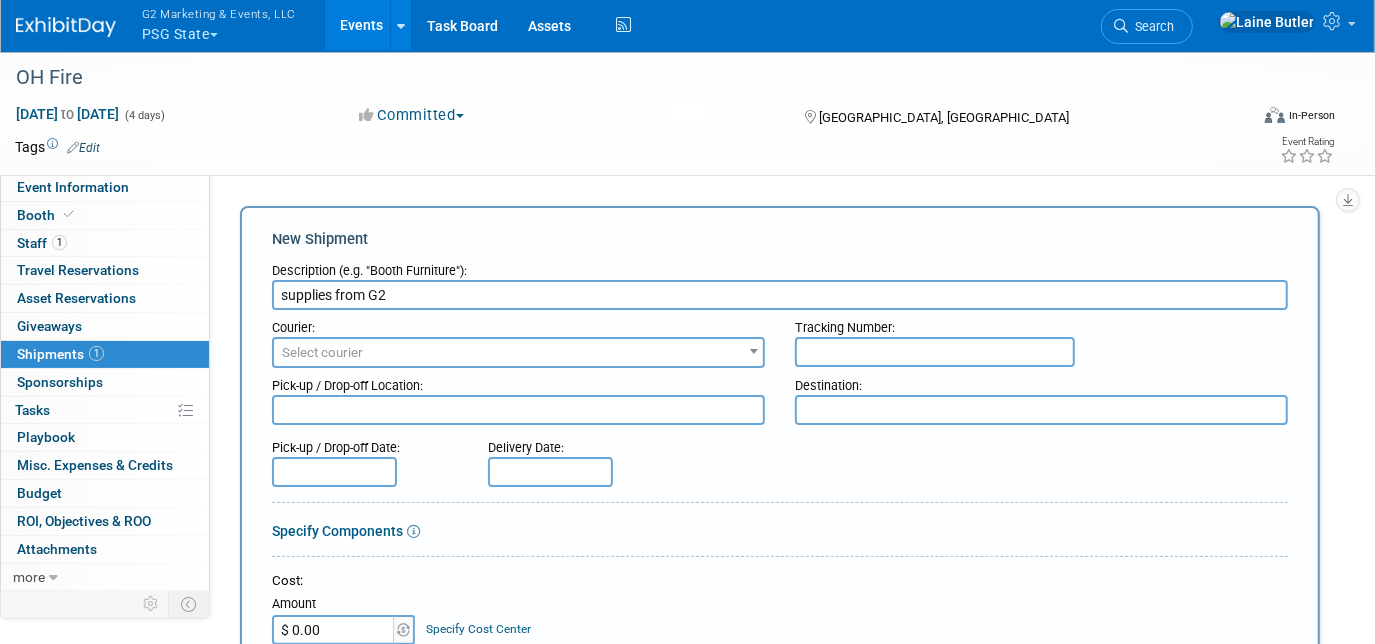 type on "supplies from G2" 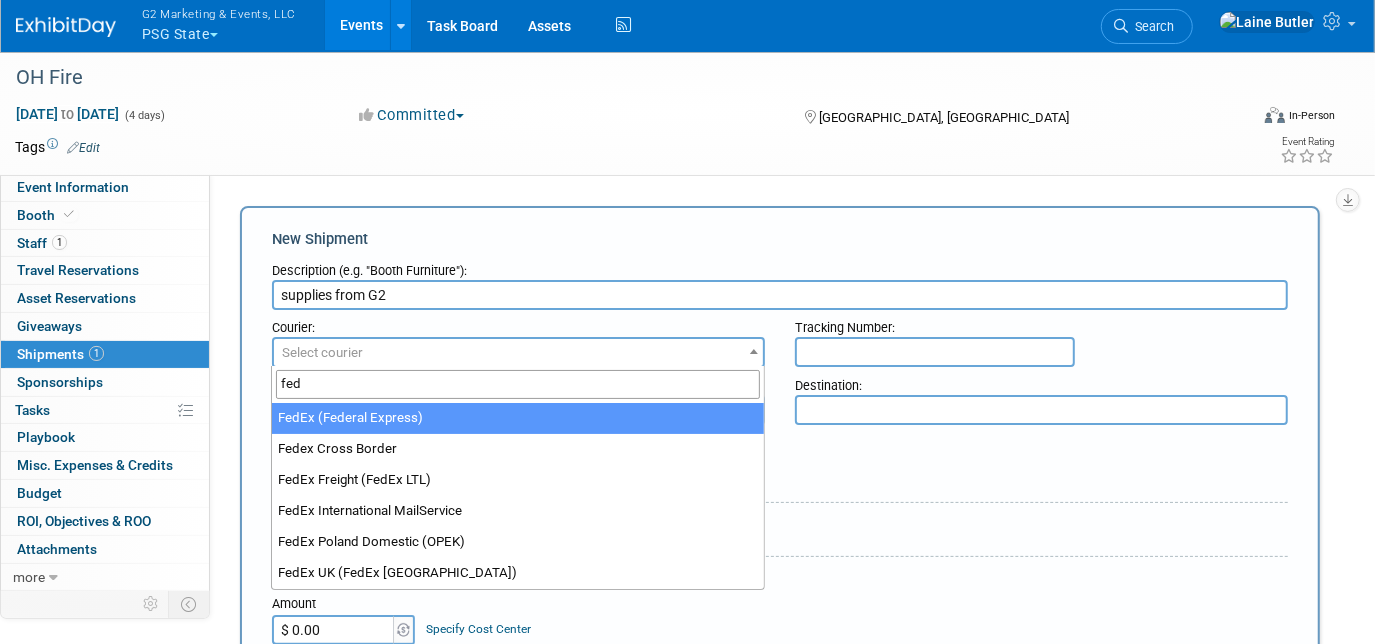 type on "fed" 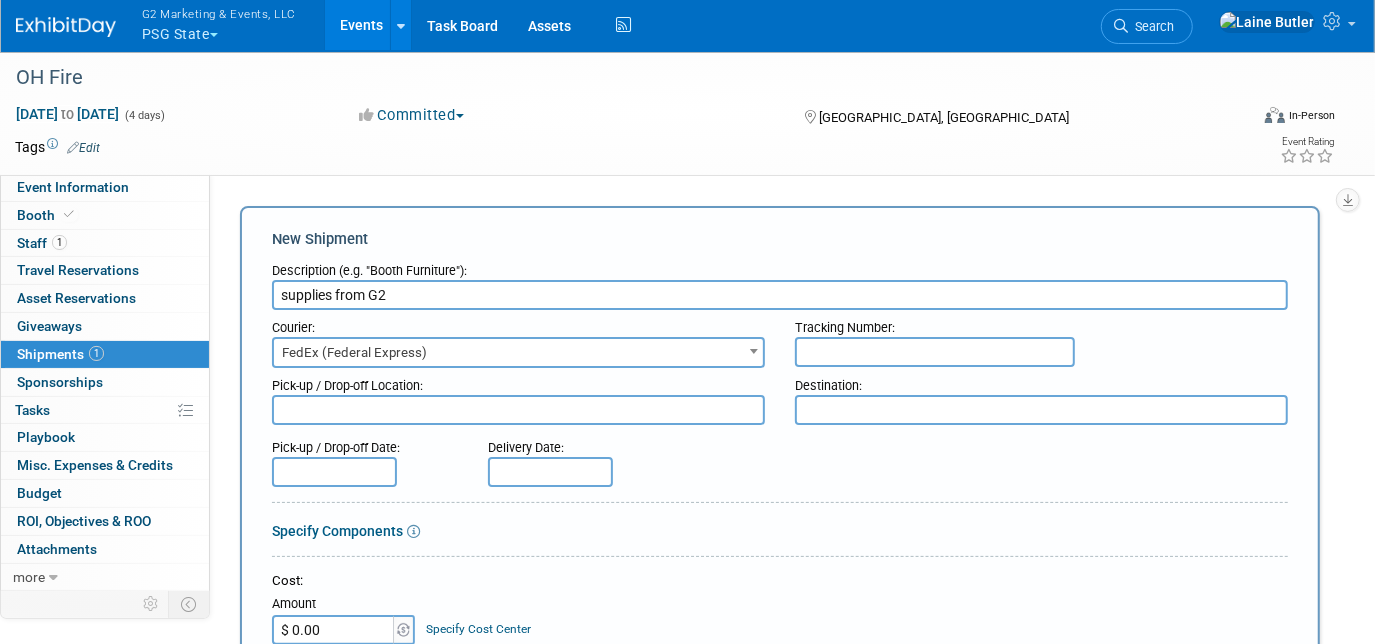 select on "206" 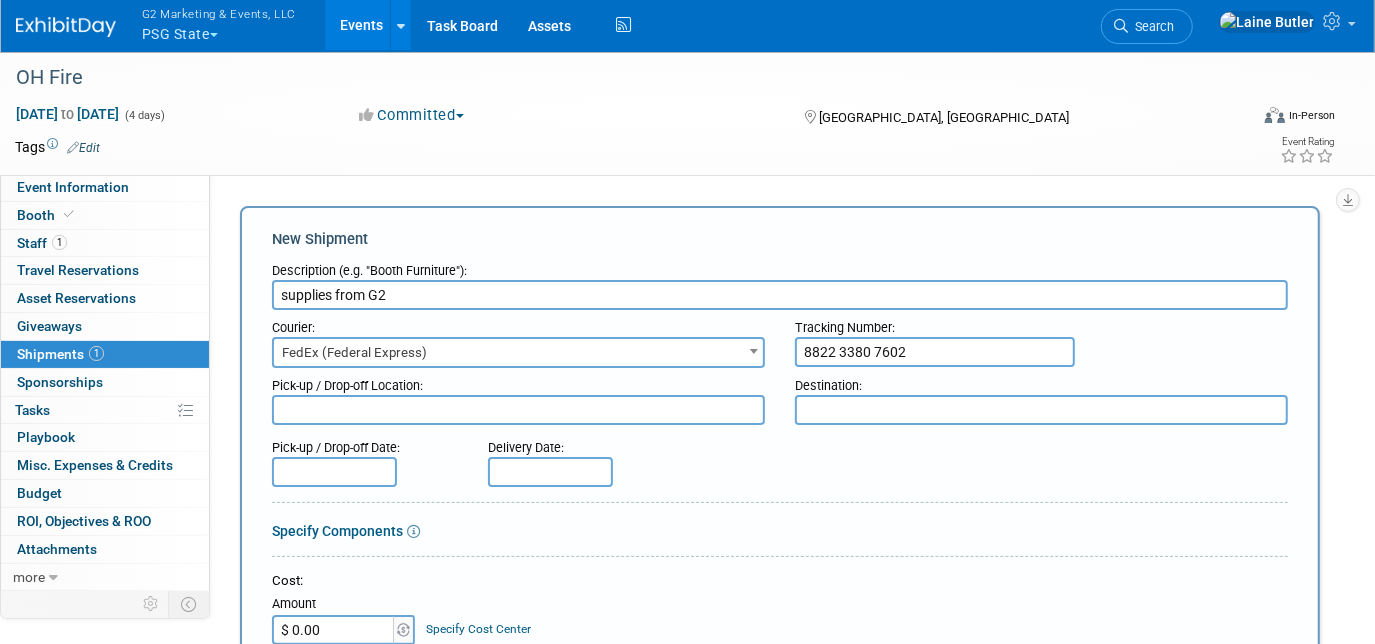 click on "8822 3380 7602" at bounding box center [935, 352] 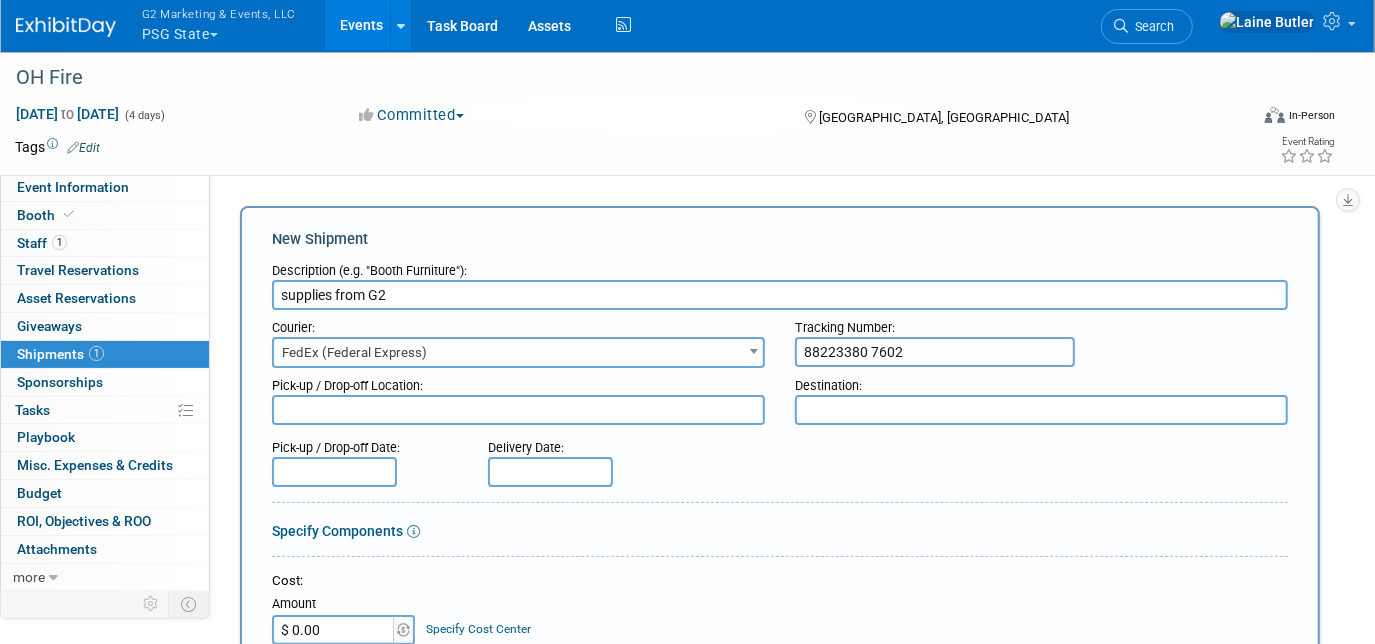 click on "88223380 7602" at bounding box center (935, 352) 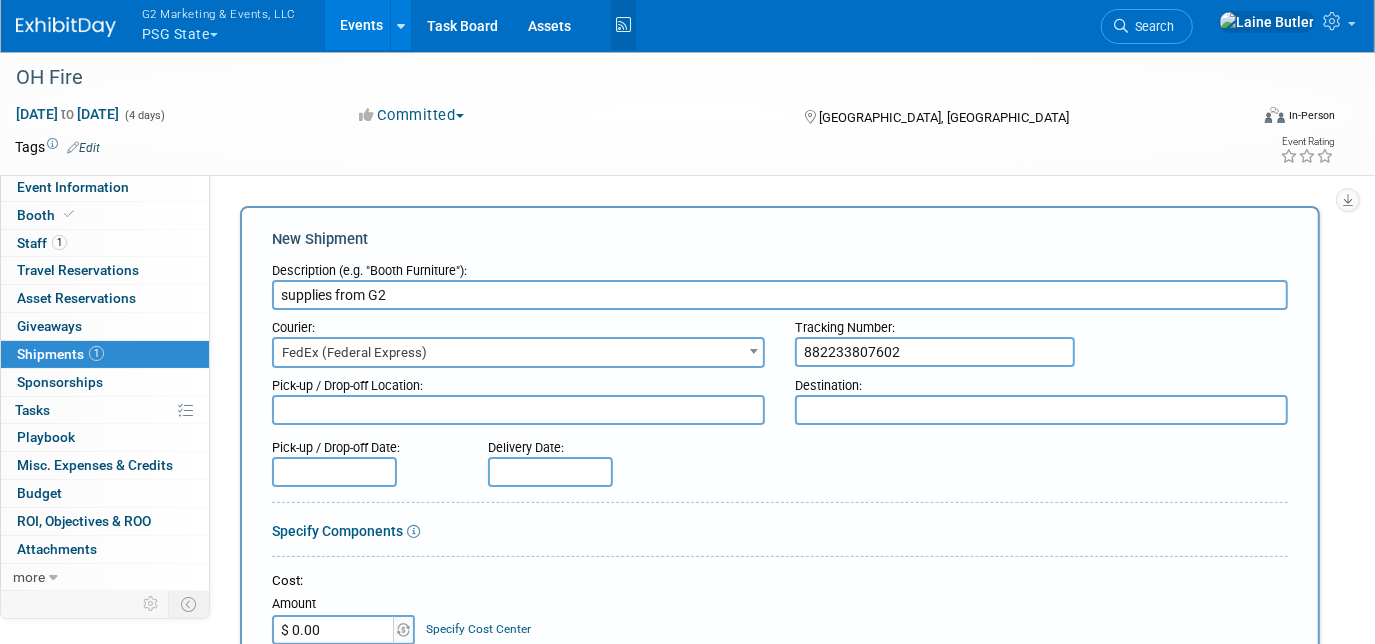 type on "882233807602" 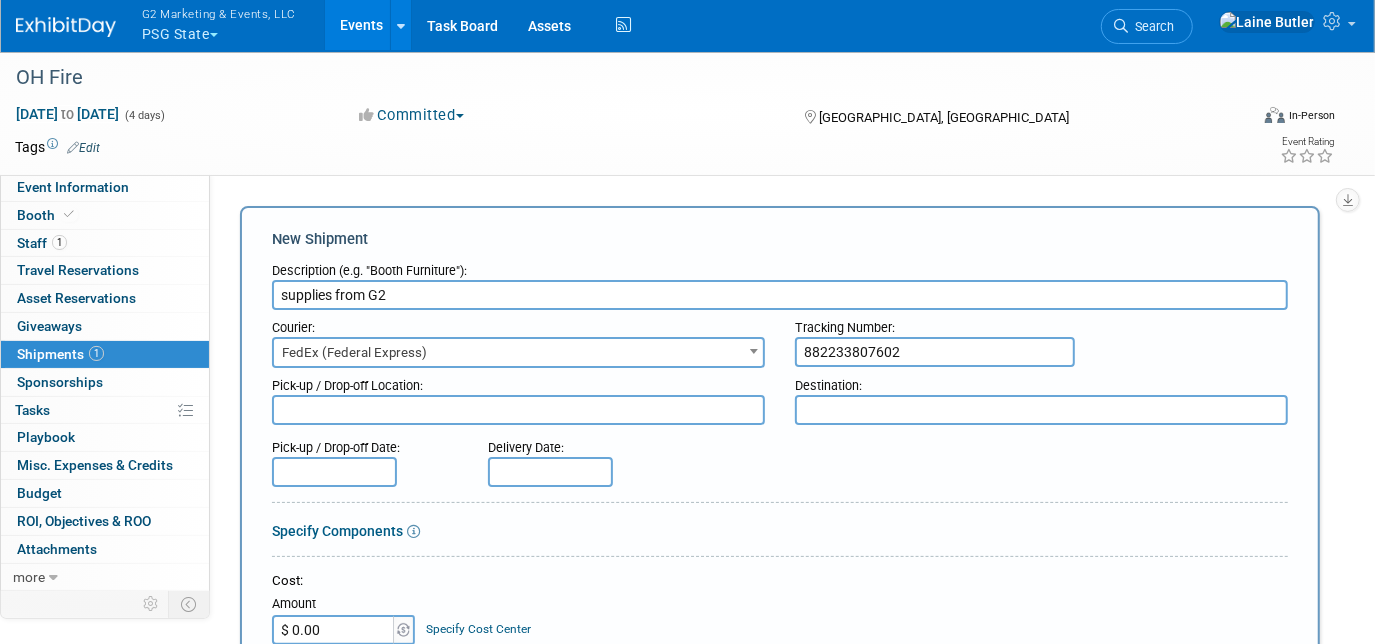 click at bounding box center [1041, 410] 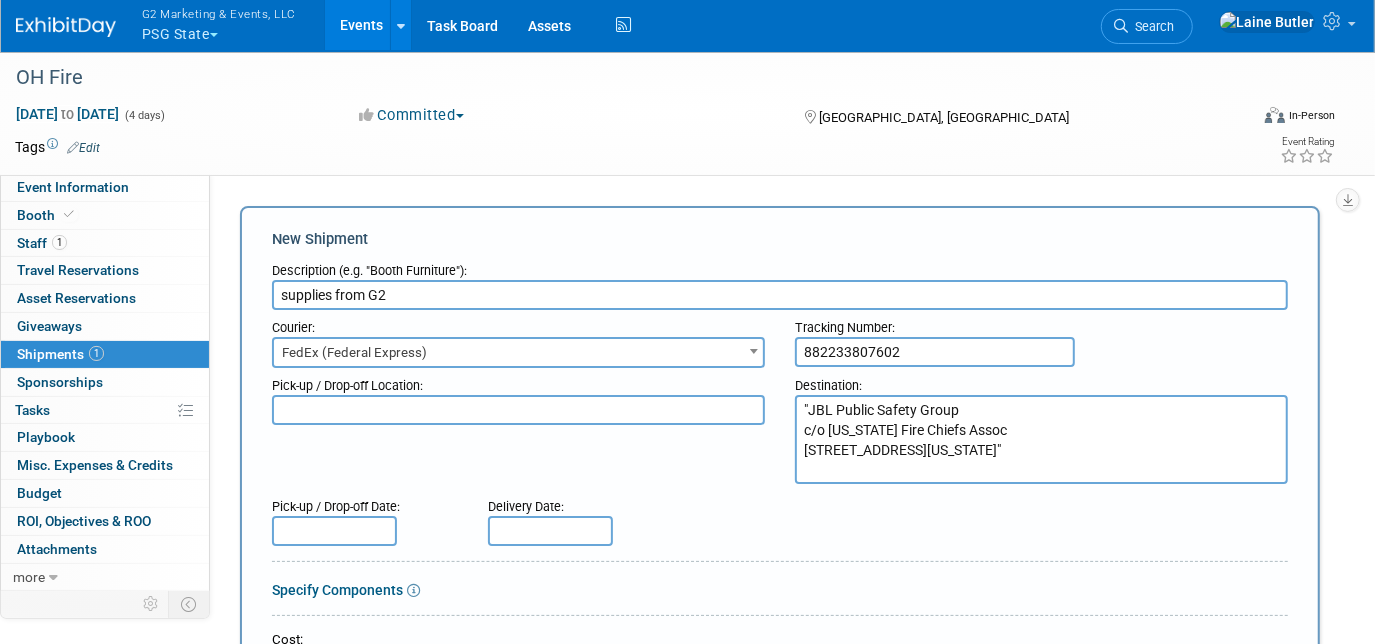 click on ""JBL Public Safety Group
c/o Ohio Fire Chiefs Assoc
3900 Chagrin Drive
Columbus, Ohio 43219"" at bounding box center [1041, 439] 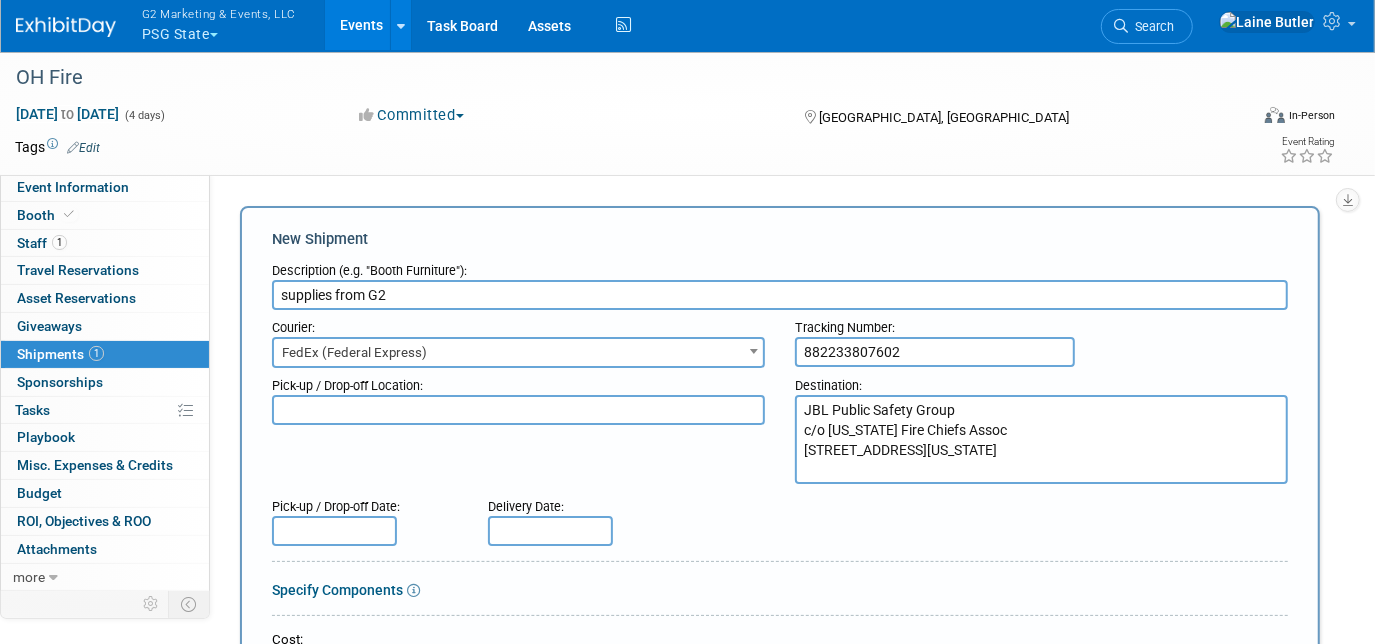 click on "JBL Public Safety Group
c/o Ohio Fire Chiefs Assoc
3900 Chagrin Drive
Columbus, Ohio 43219" at bounding box center (1041, 439) 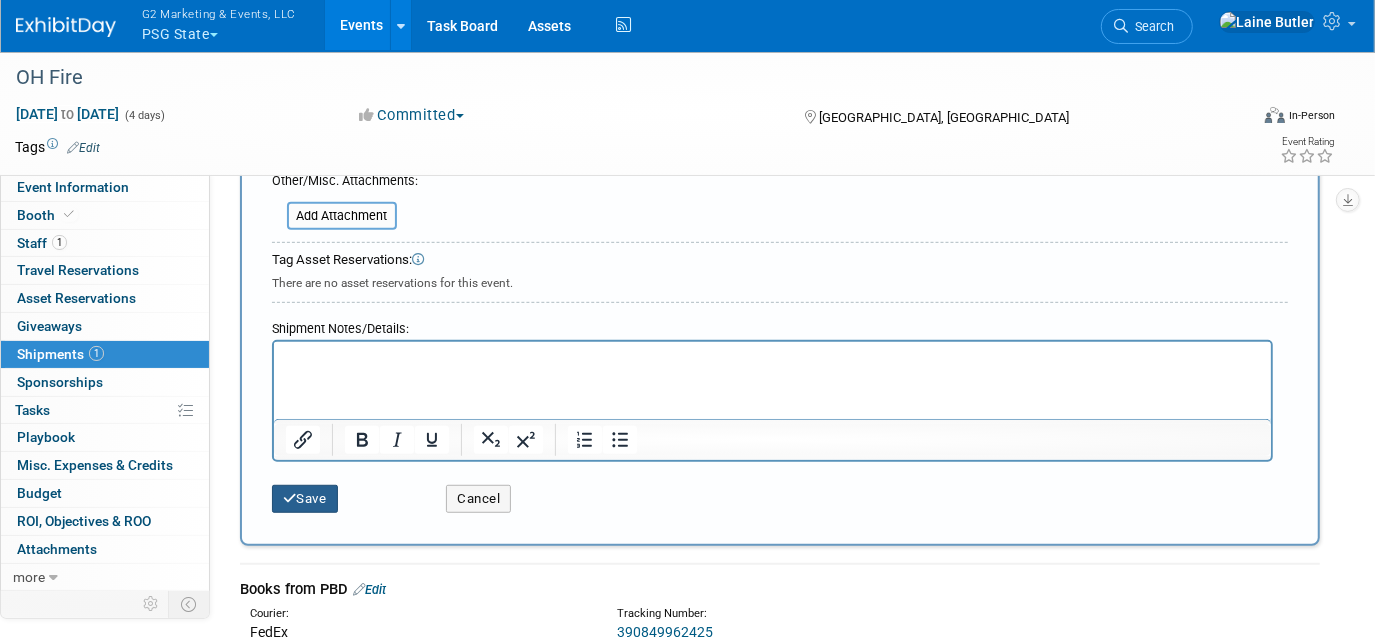 click on "Save" at bounding box center (305, 499) 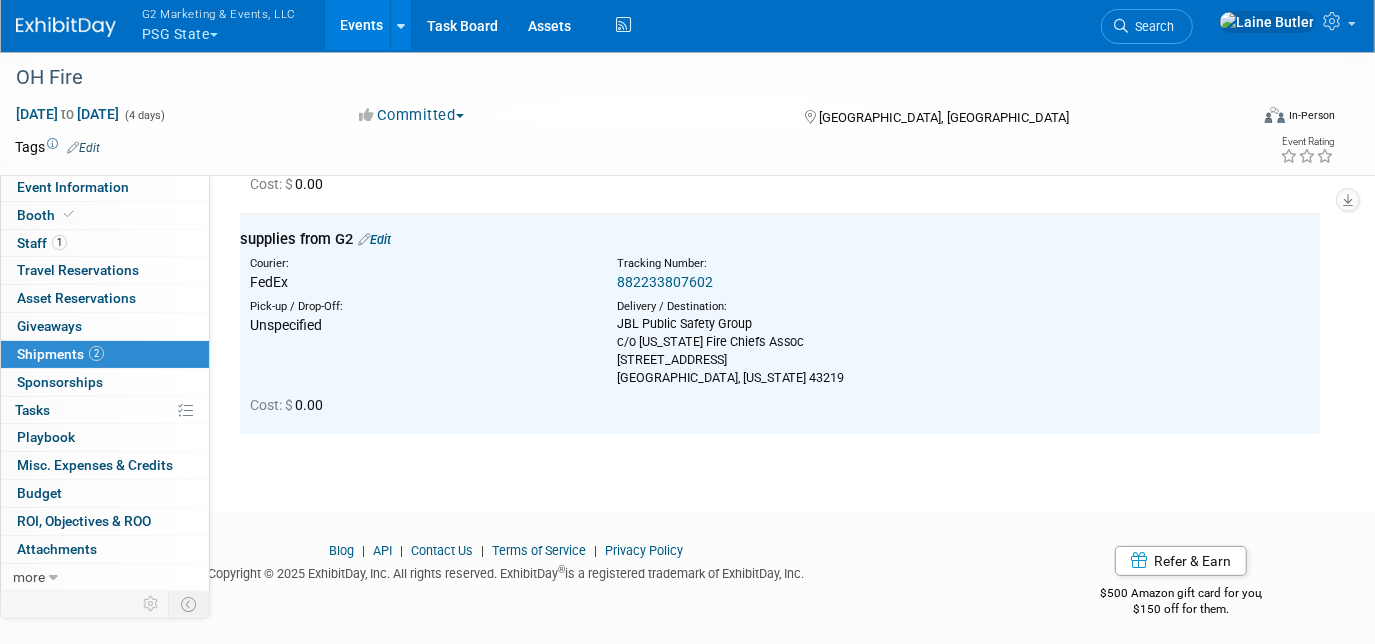 scroll, scrollTop: 0, scrollLeft: 0, axis: both 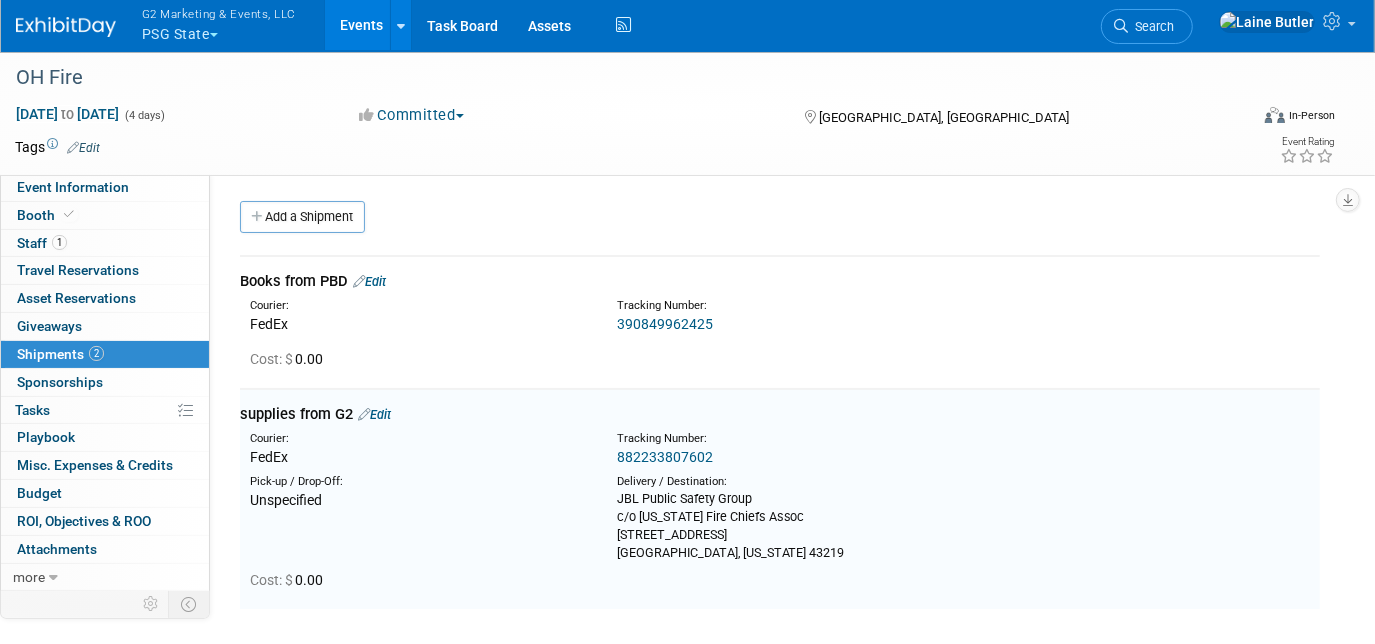 click on "Edit" at bounding box center (369, 281) 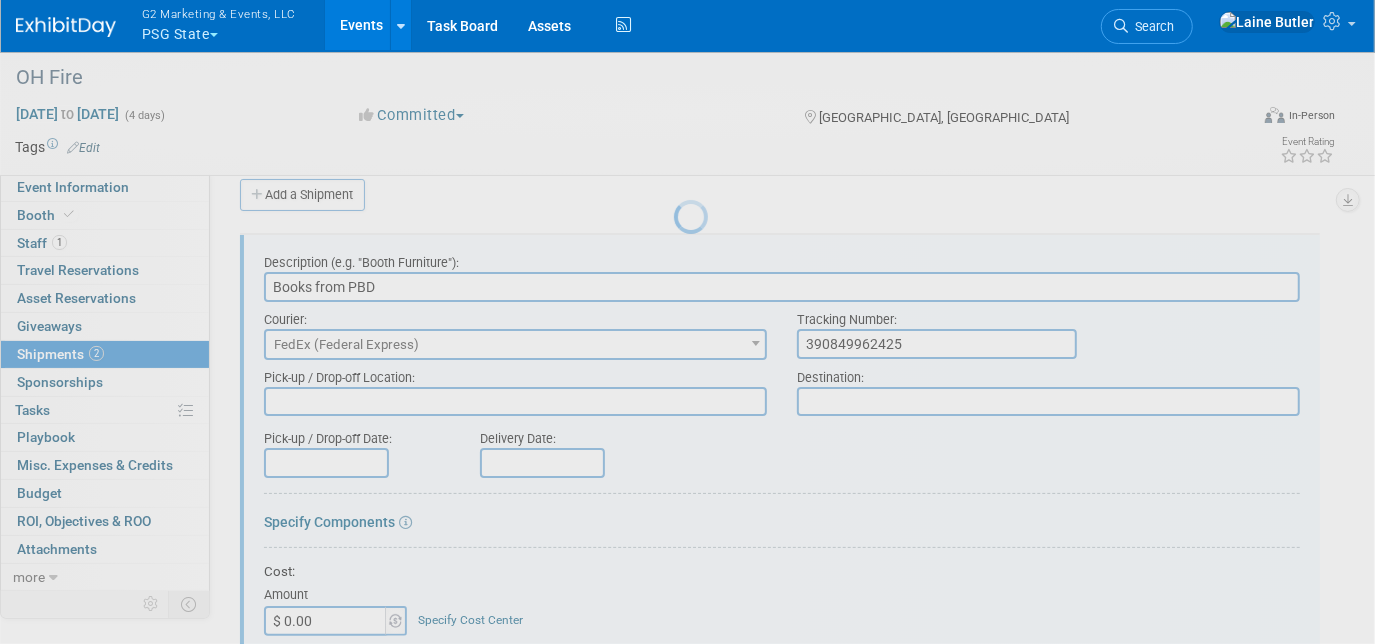 scroll, scrollTop: 29, scrollLeft: 0, axis: vertical 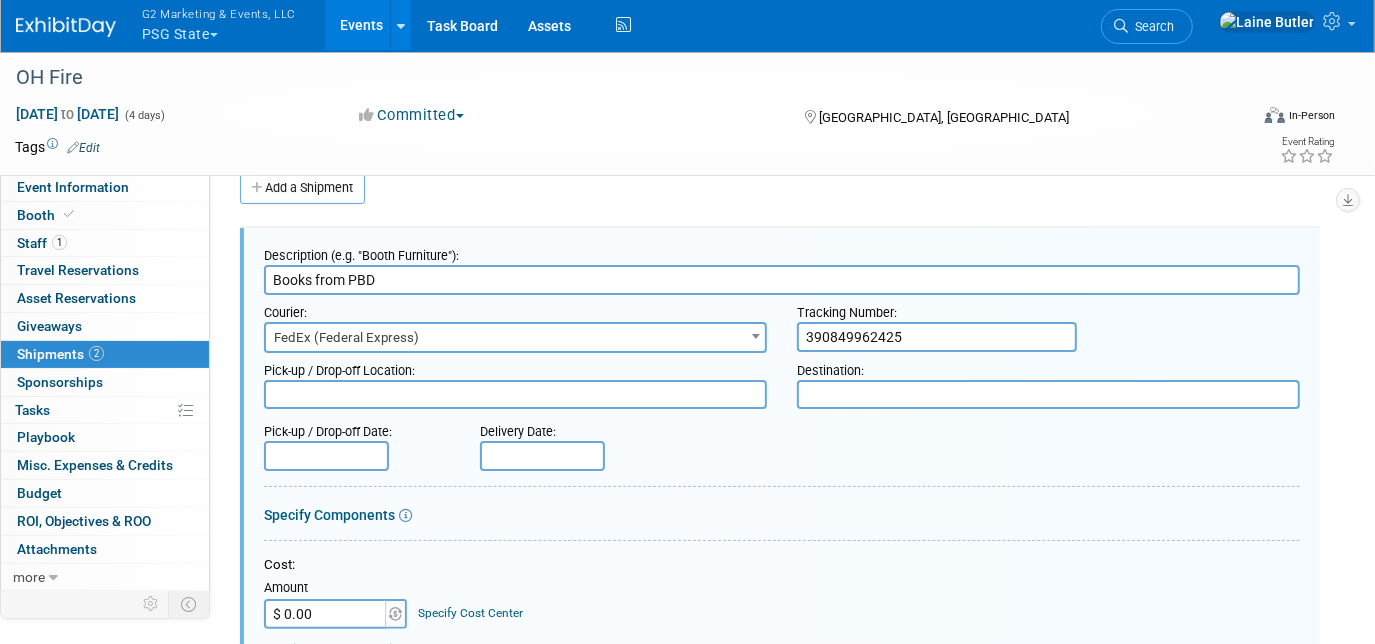 click at bounding box center (1048, 394) 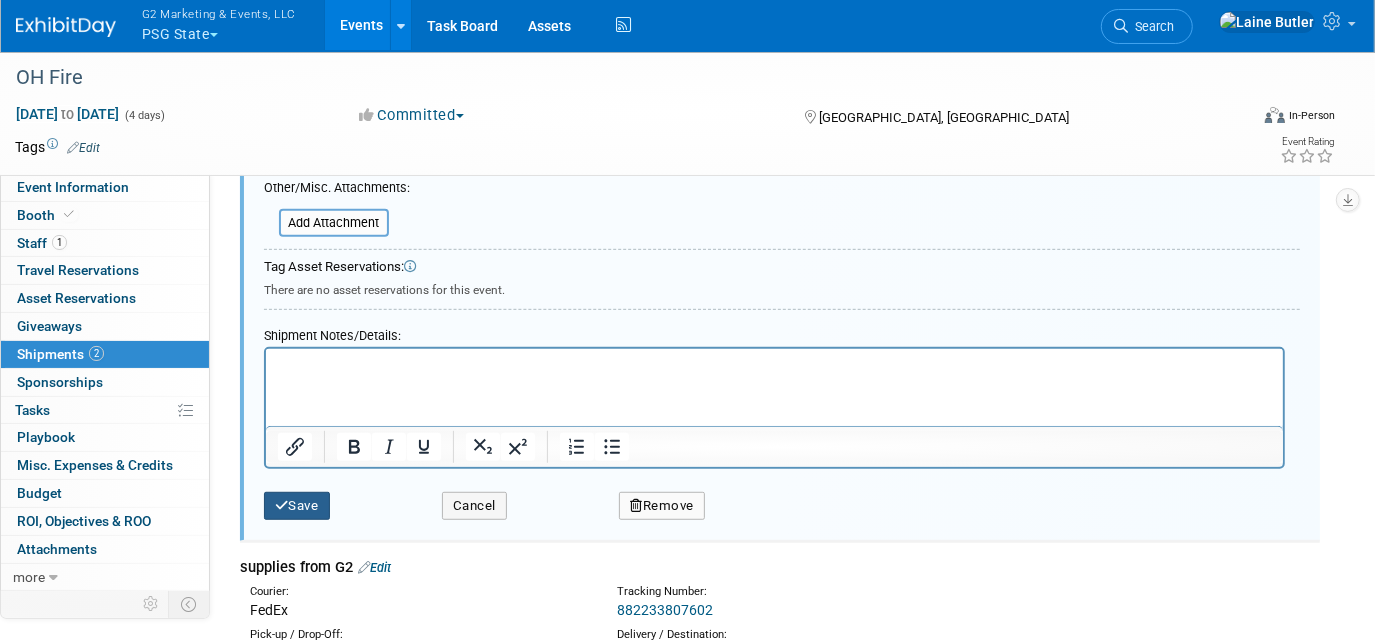 type on "JBL Public Safety Group
c/o Ohio Fire Chiefs Assoc
3900 Chagrin Drive
Columbus, Ohio 43219" 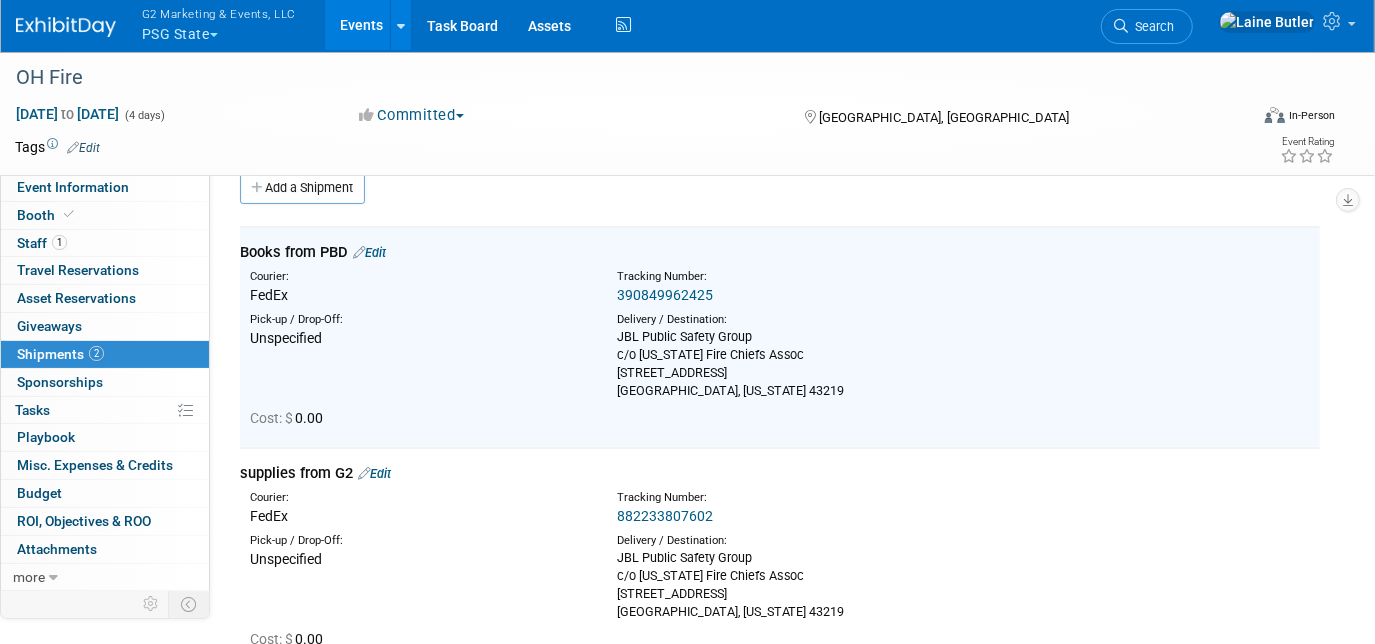 scroll, scrollTop: 0, scrollLeft: 0, axis: both 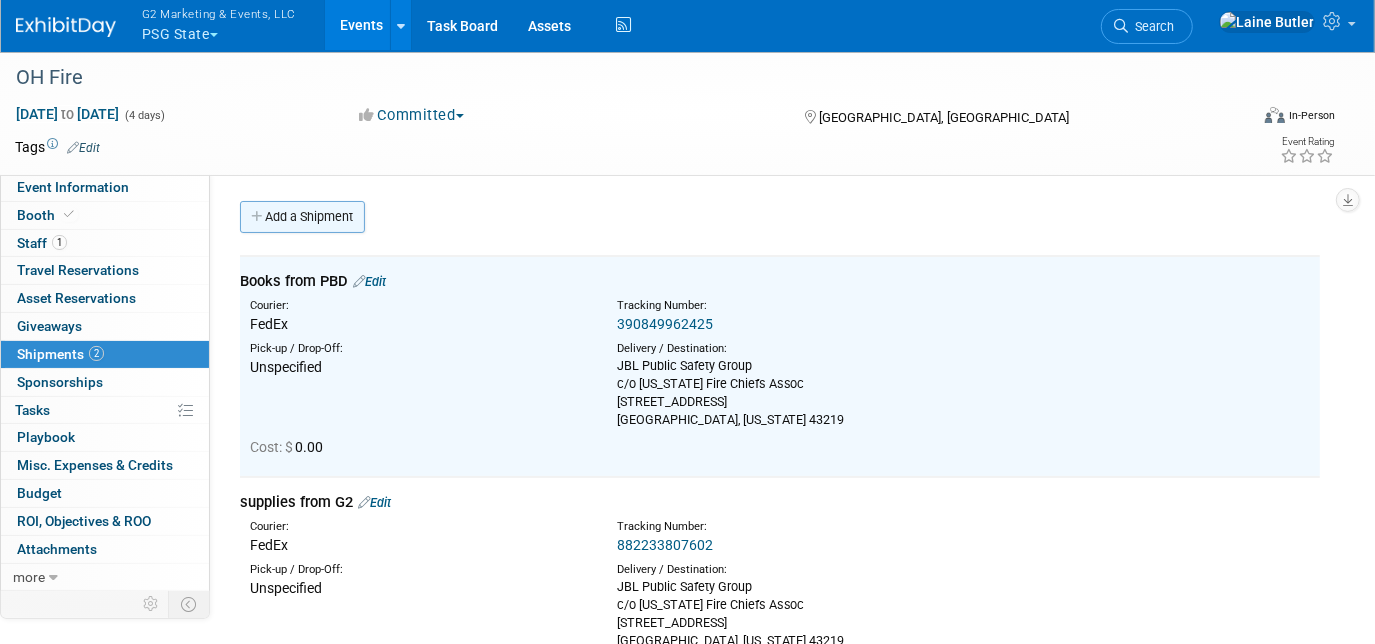 click on "Add a Shipment" at bounding box center (302, 217) 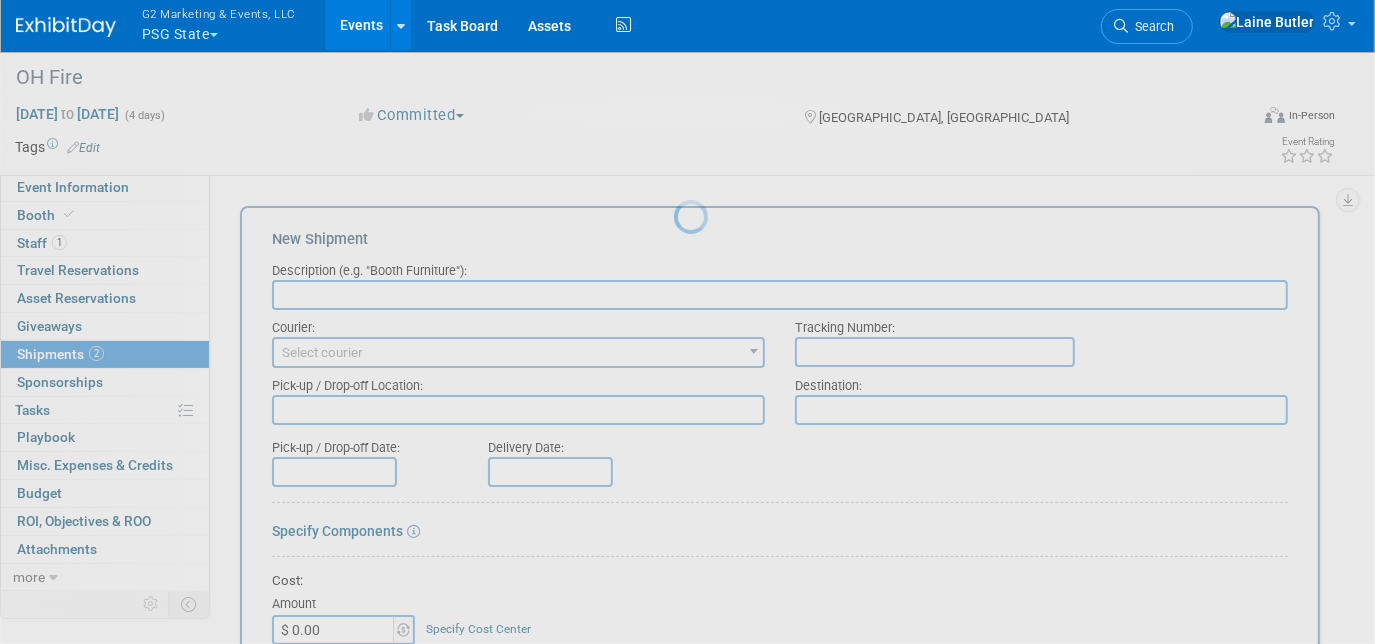 scroll, scrollTop: 0, scrollLeft: 0, axis: both 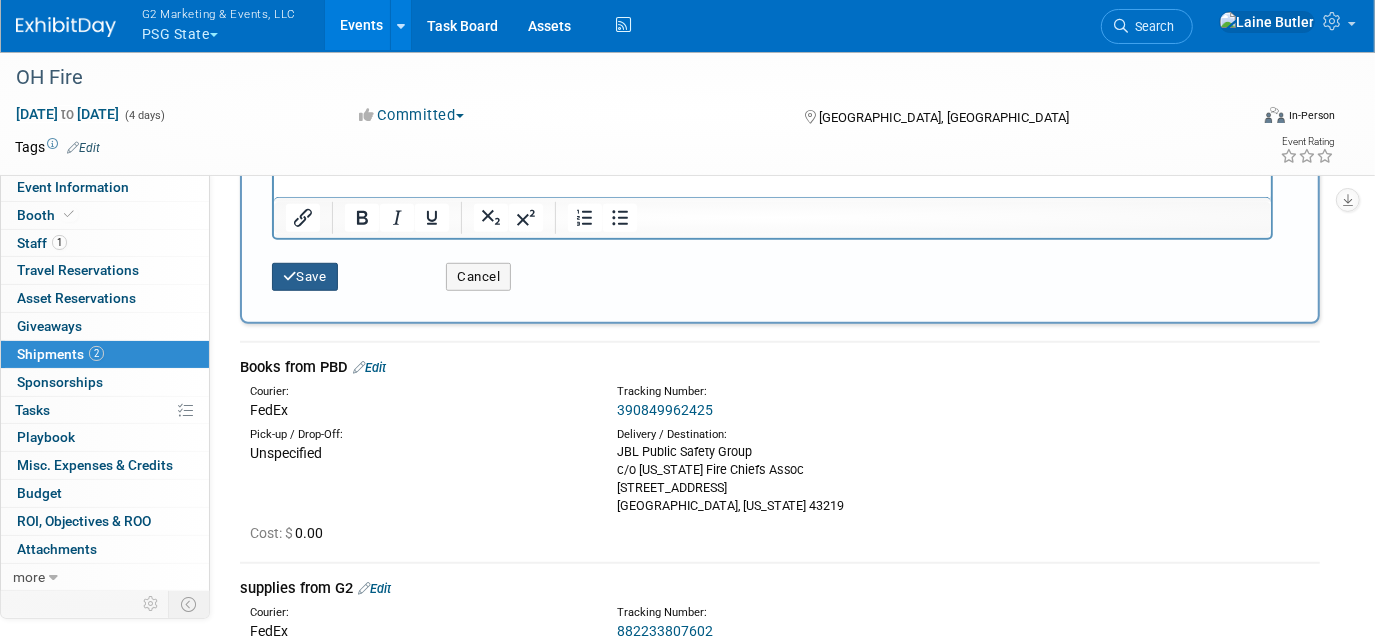 type on "Outbound Through fedex" 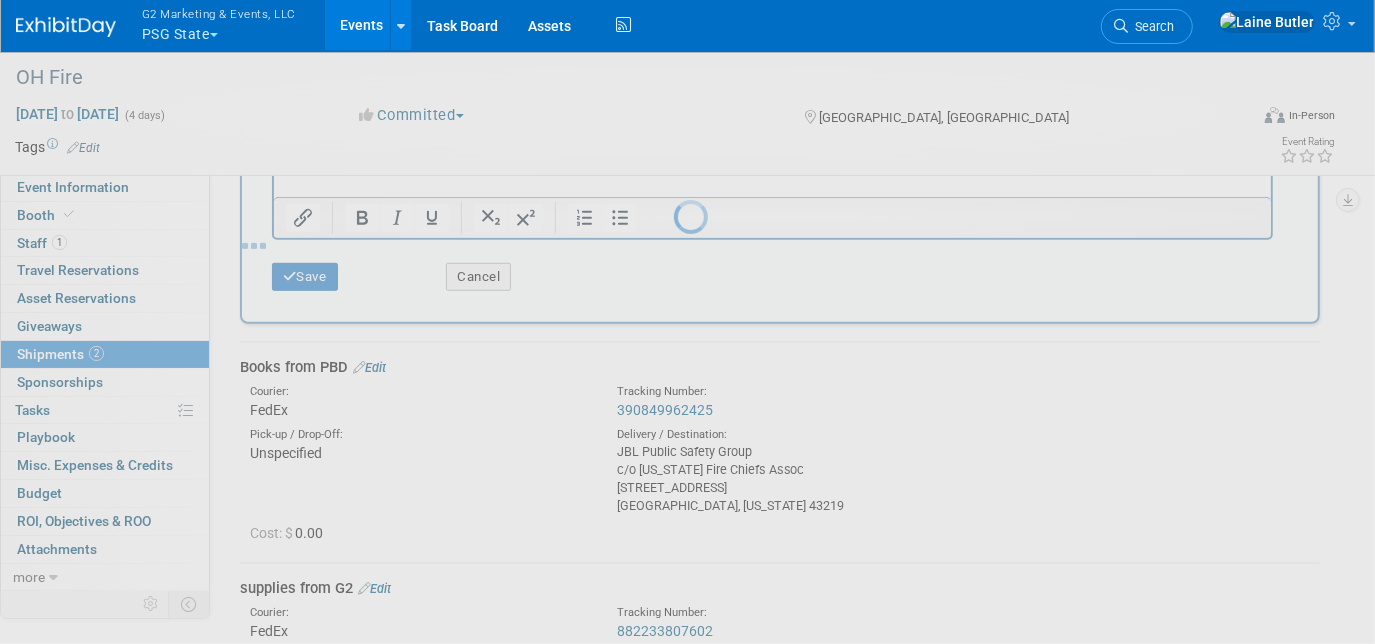 scroll, scrollTop: 402, scrollLeft: 0, axis: vertical 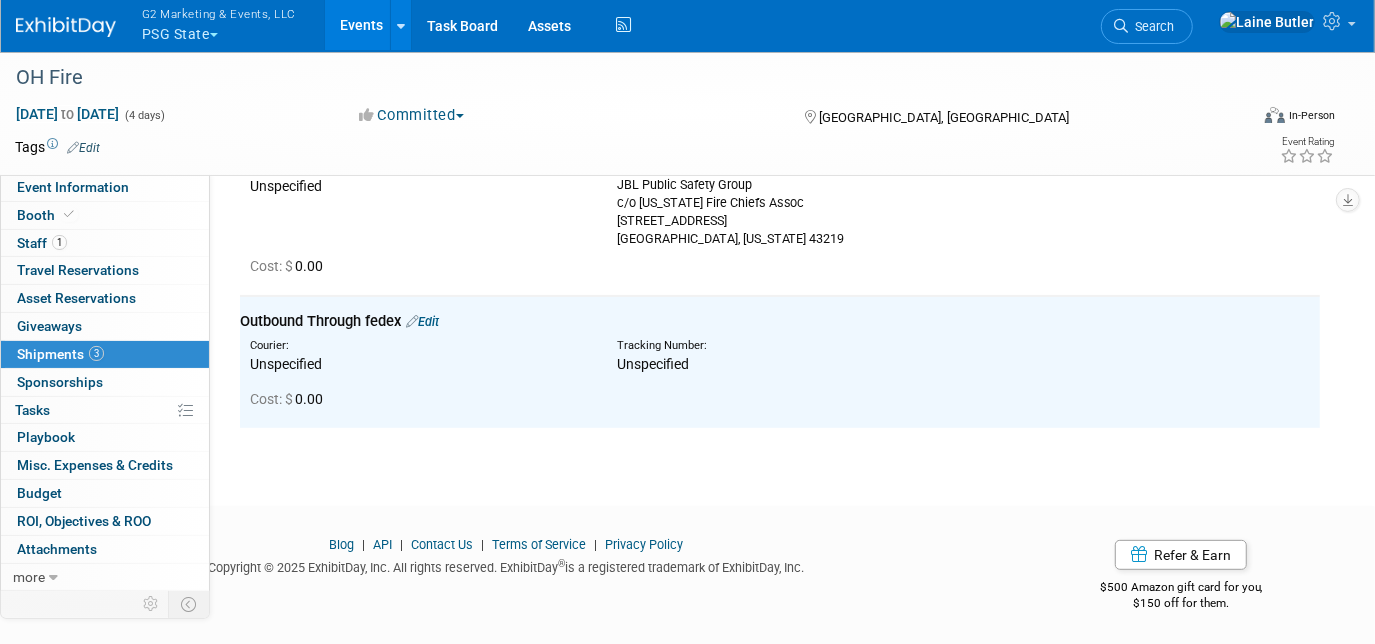 click at bounding box center [66, 27] 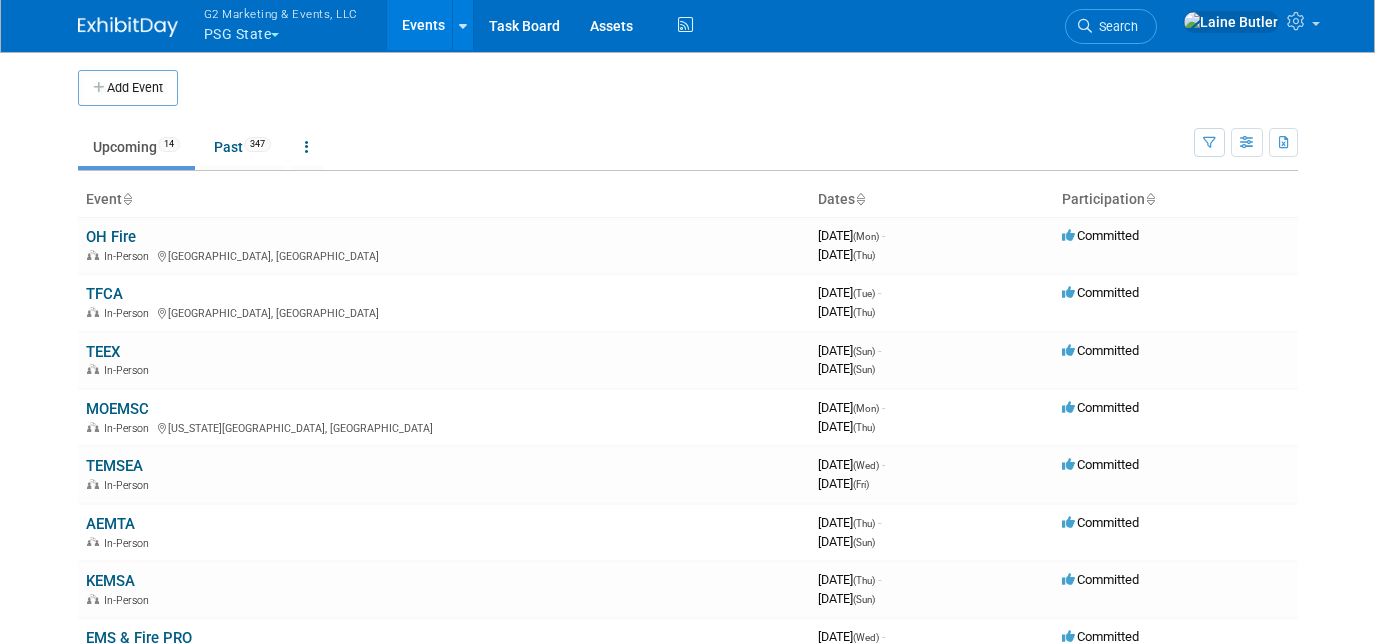 scroll, scrollTop: 0, scrollLeft: 0, axis: both 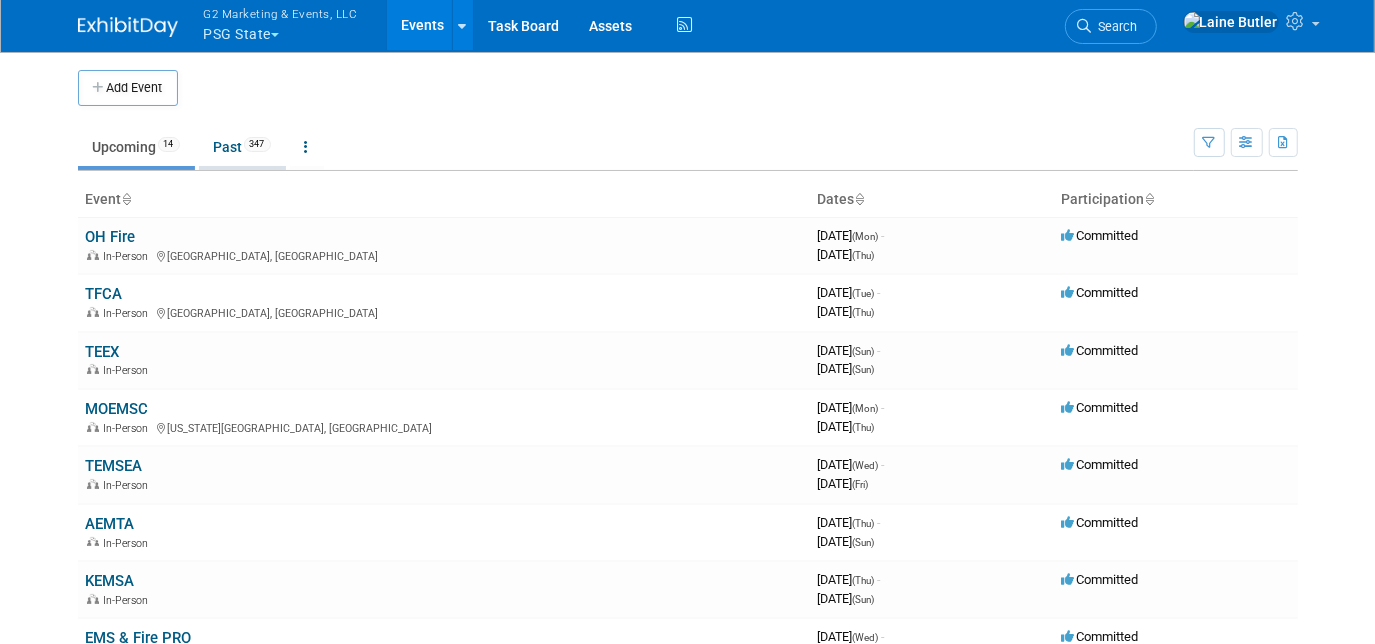 click on "Past
347" at bounding box center [242, 147] 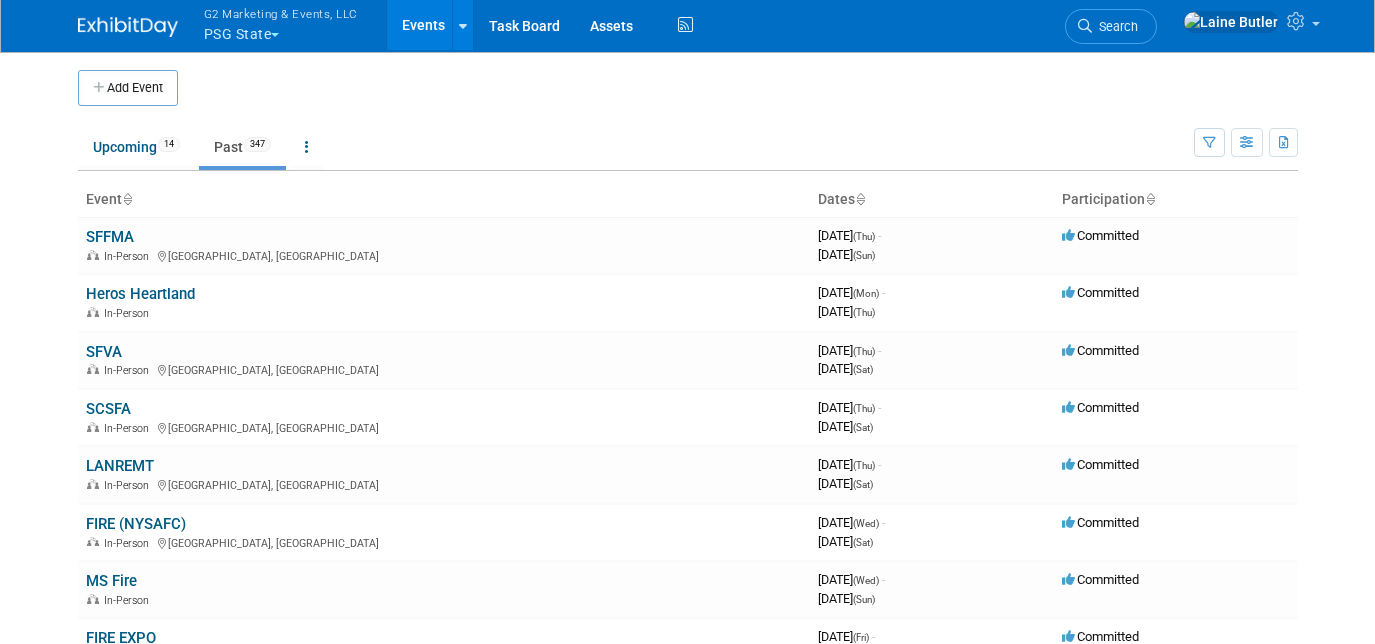 scroll, scrollTop: 0, scrollLeft: 0, axis: both 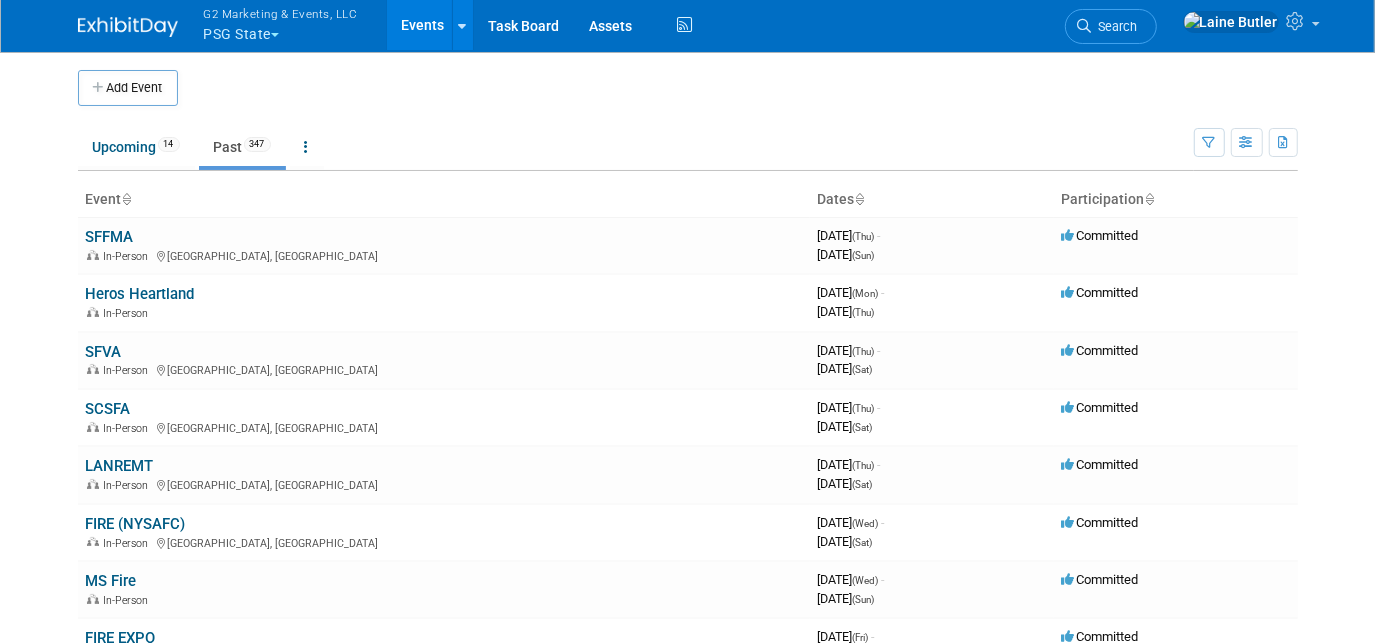 click on "G2 Marketing & Events, LLC
PSG State" at bounding box center [292, 26] 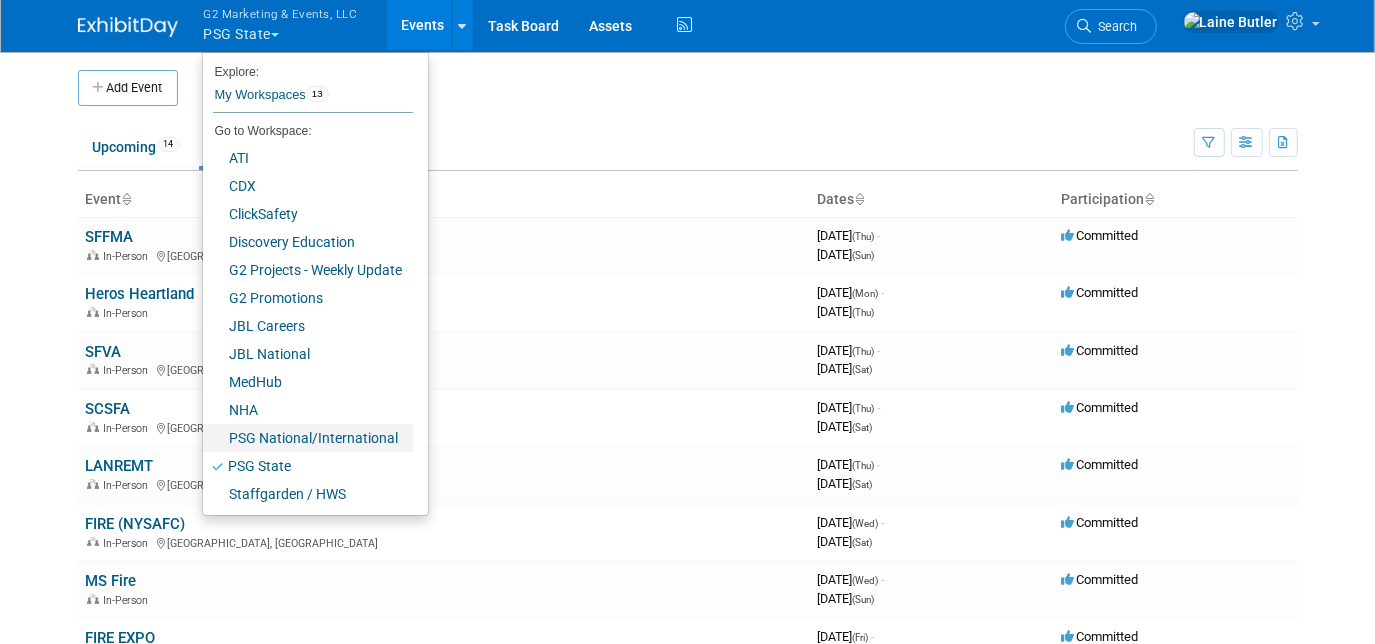 click on "PSG National/International" at bounding box center [308, 438] 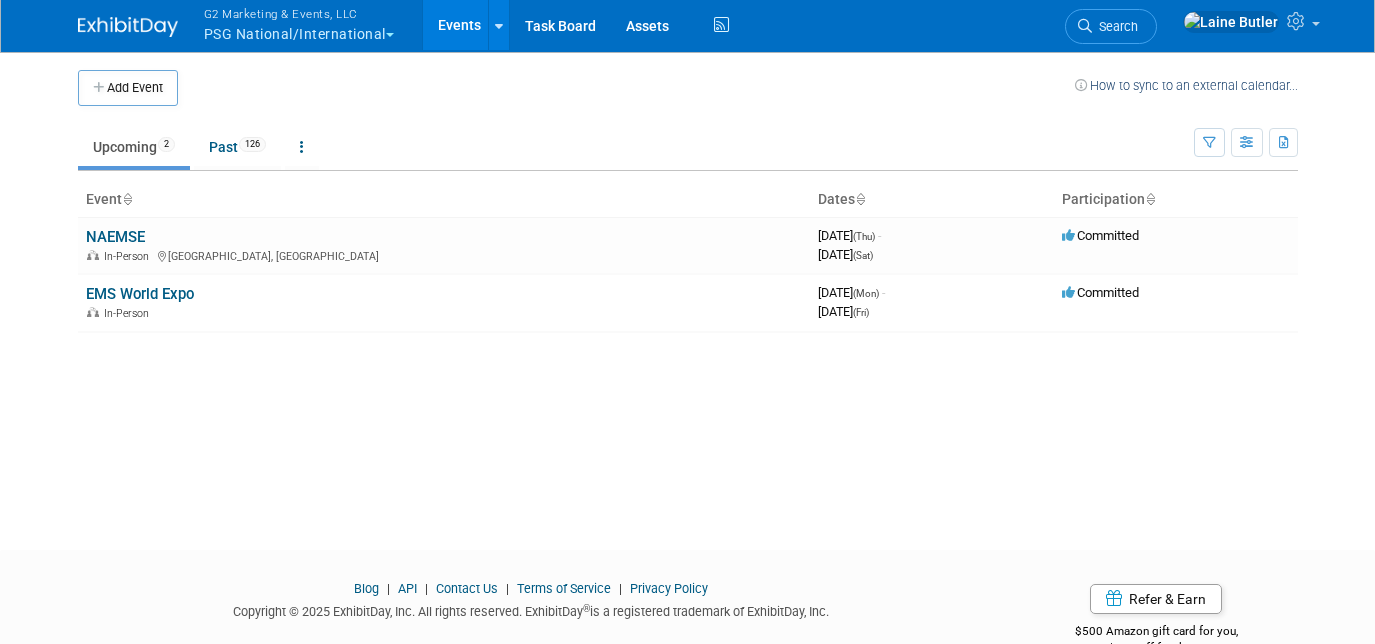 scroll, scrollTop: 0, scrollLeft: 0, axis: both 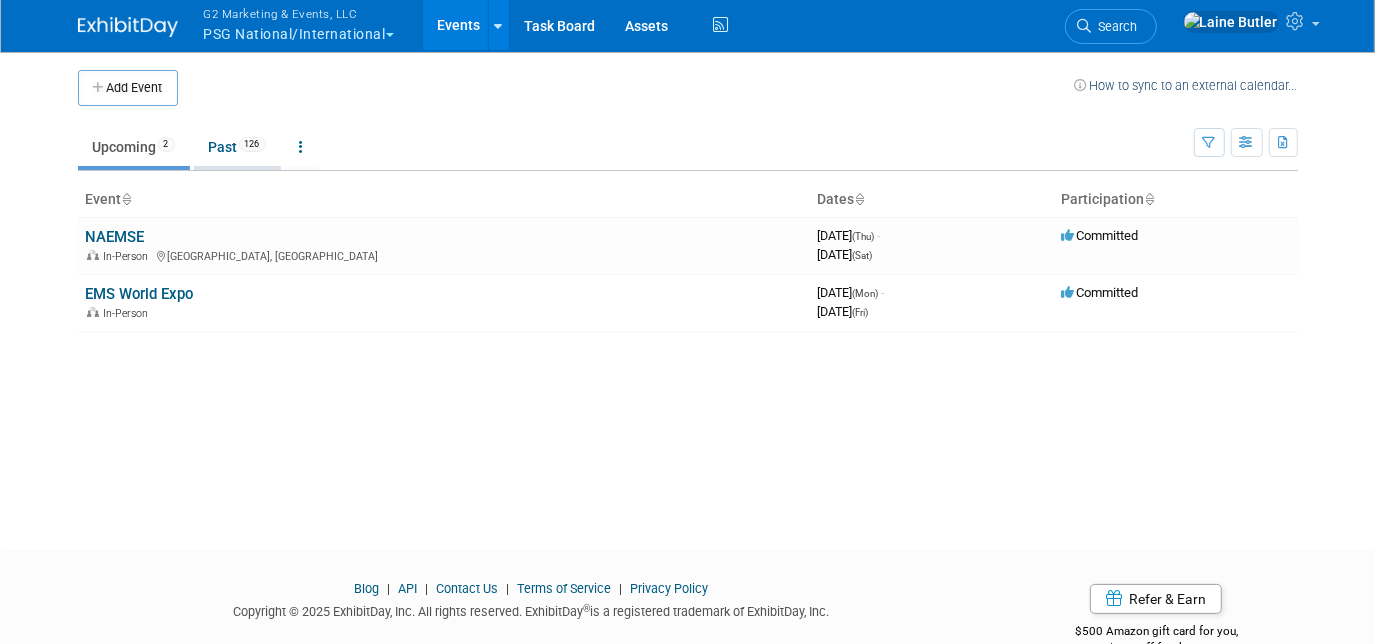 click on "Past
126" at bounding box center [237, 147] 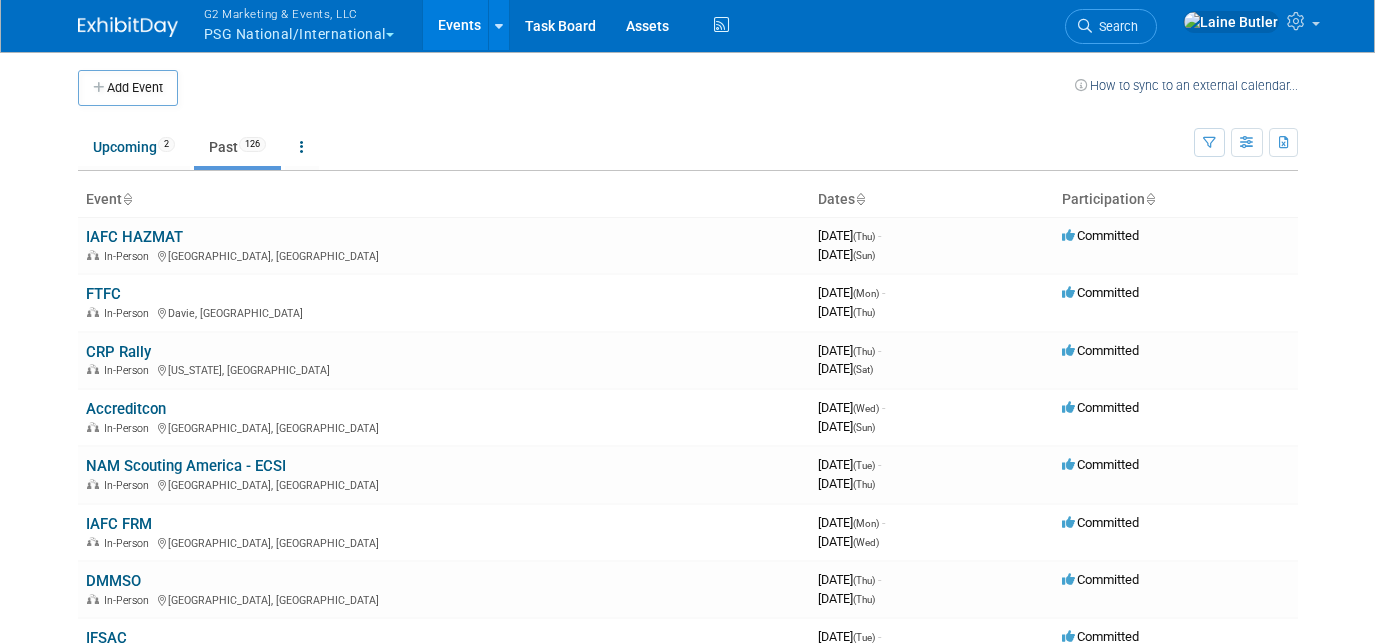 scroll, scrollTop: 0, scrollLeft: 0, axis: both 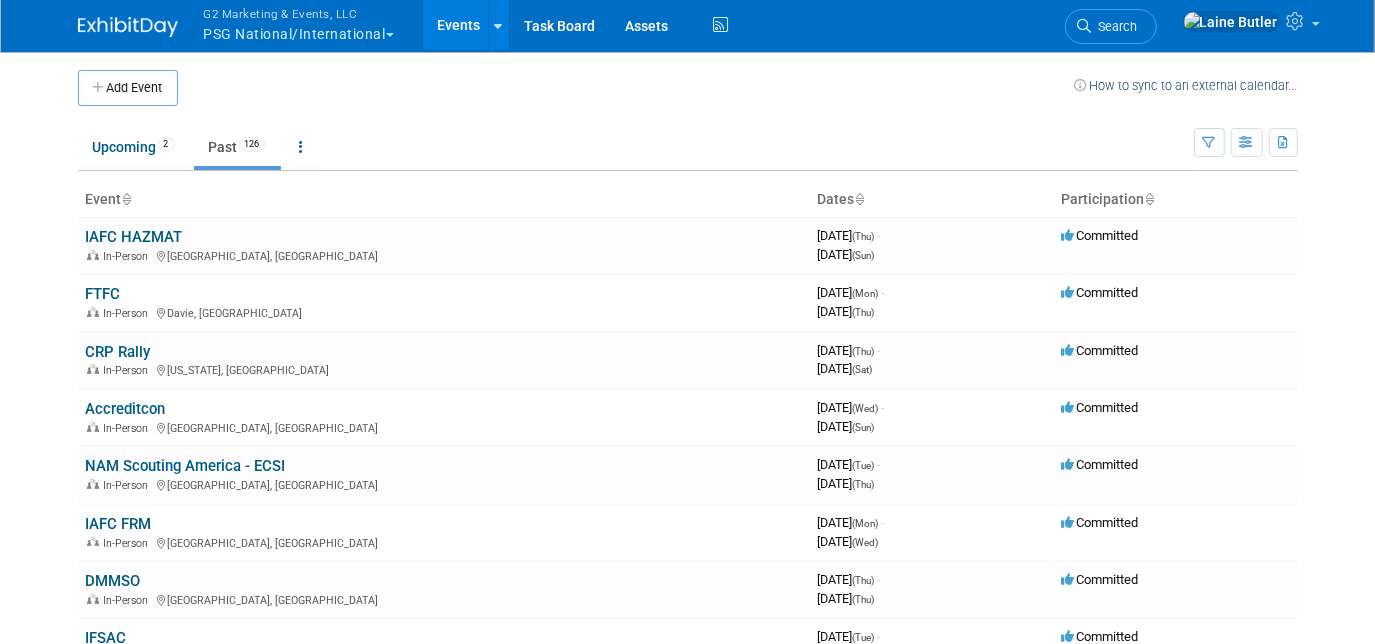 click on "G2 Marketing & Events, LLC" at bounding box center [299, 13] 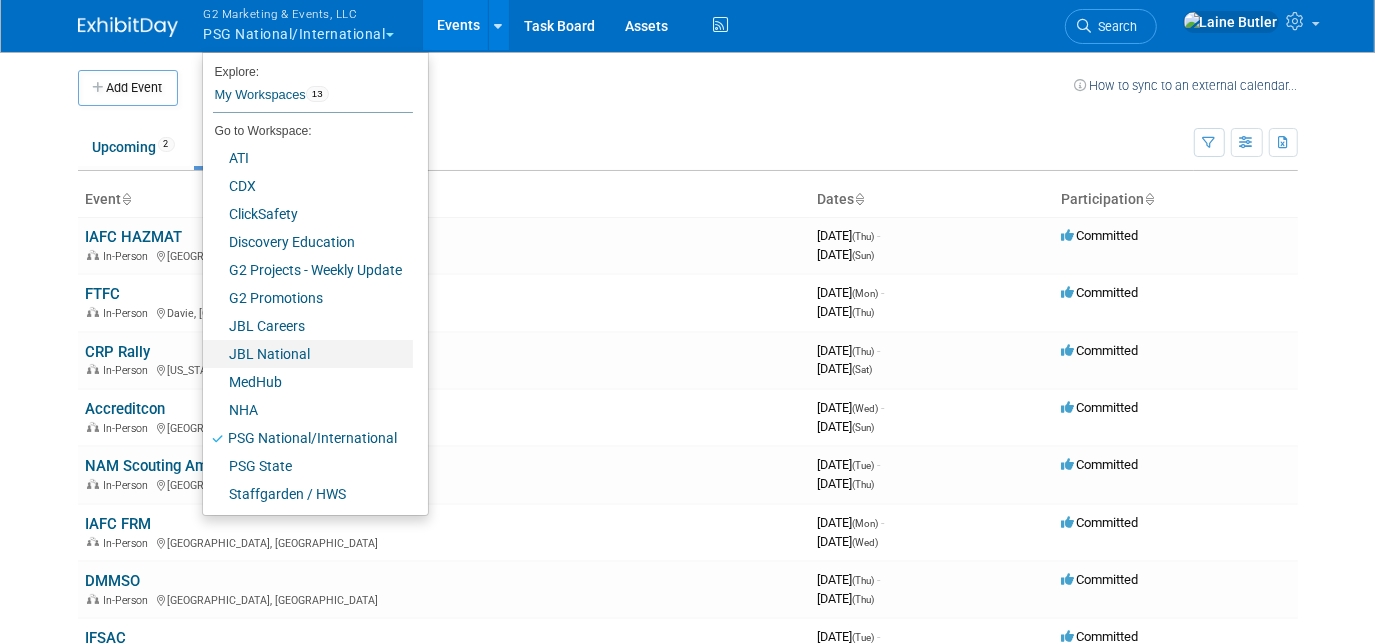 click on "JBL National" at bounding box center (308, 354) 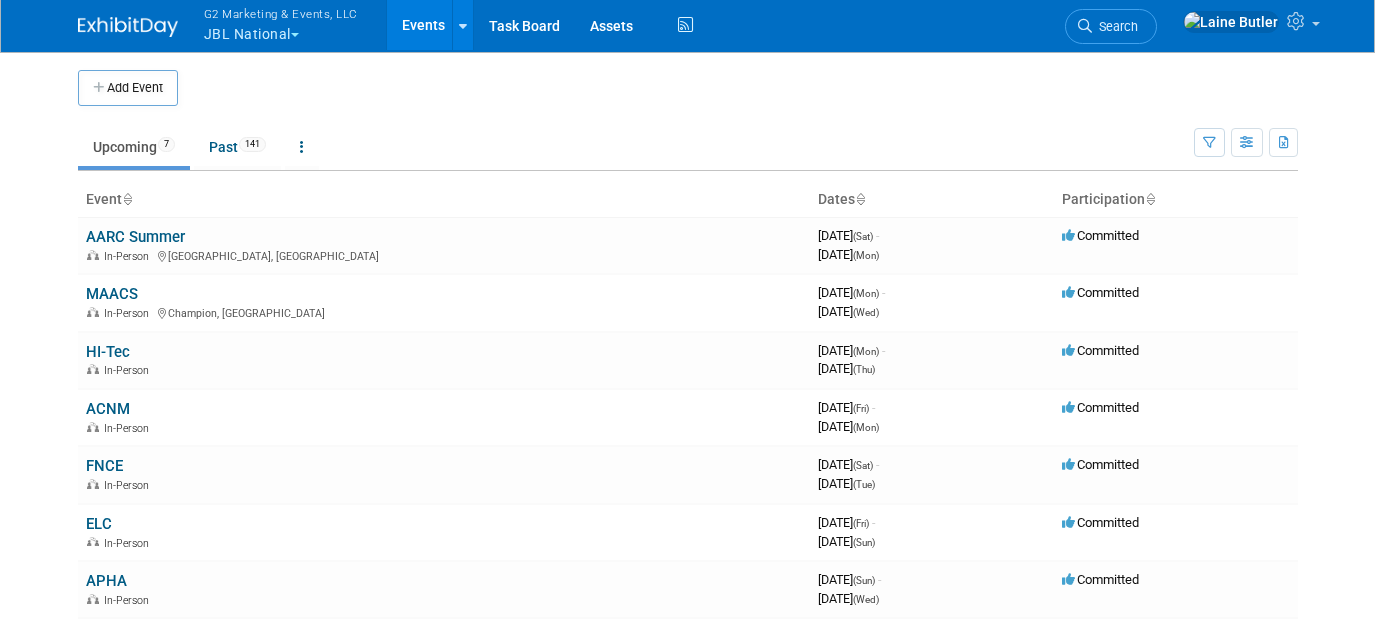 scroll, scrollTop: 0, scrollLeft: 0, axis: both 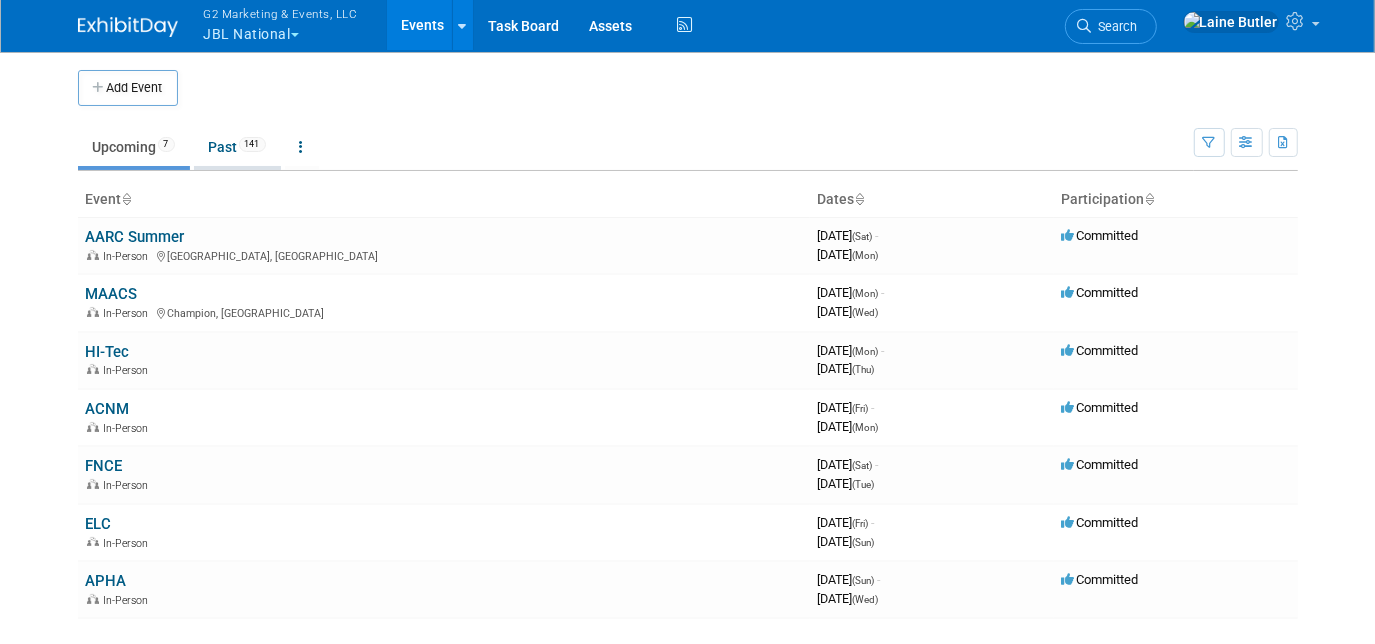 click on "Past
141" at bounding box center [237, 147] 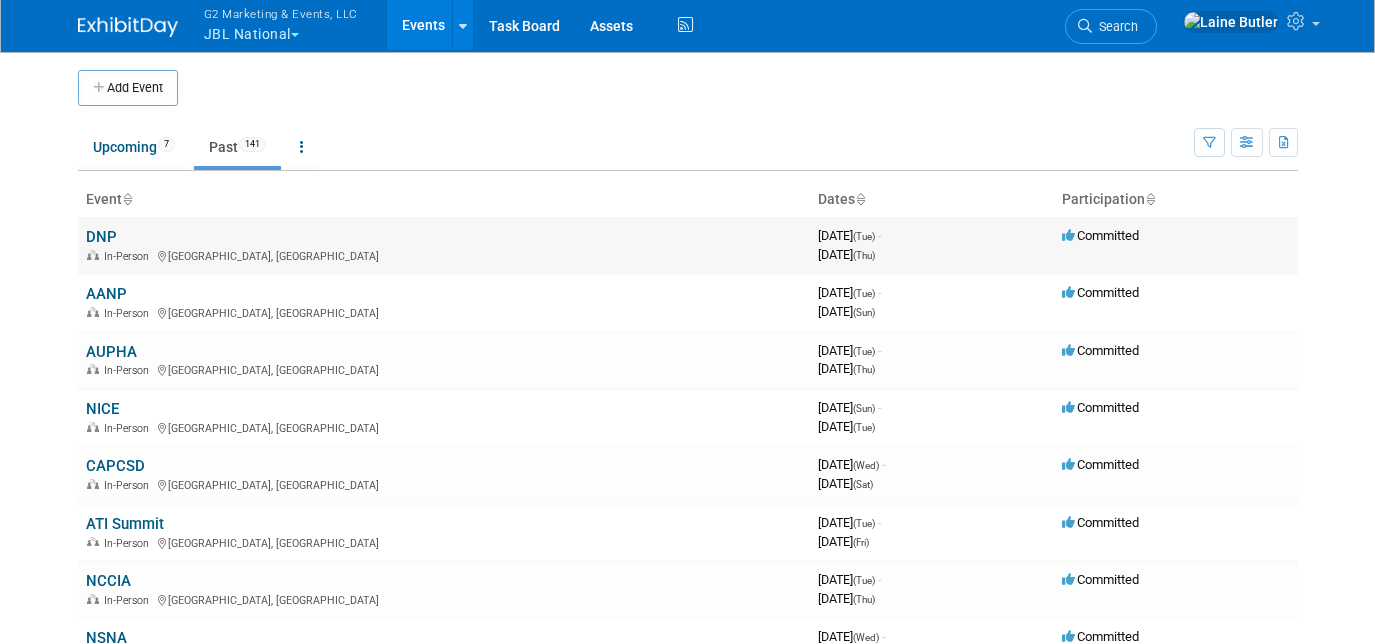 scroll, scrollTop: 0, scrollLeft: 0, axis: both 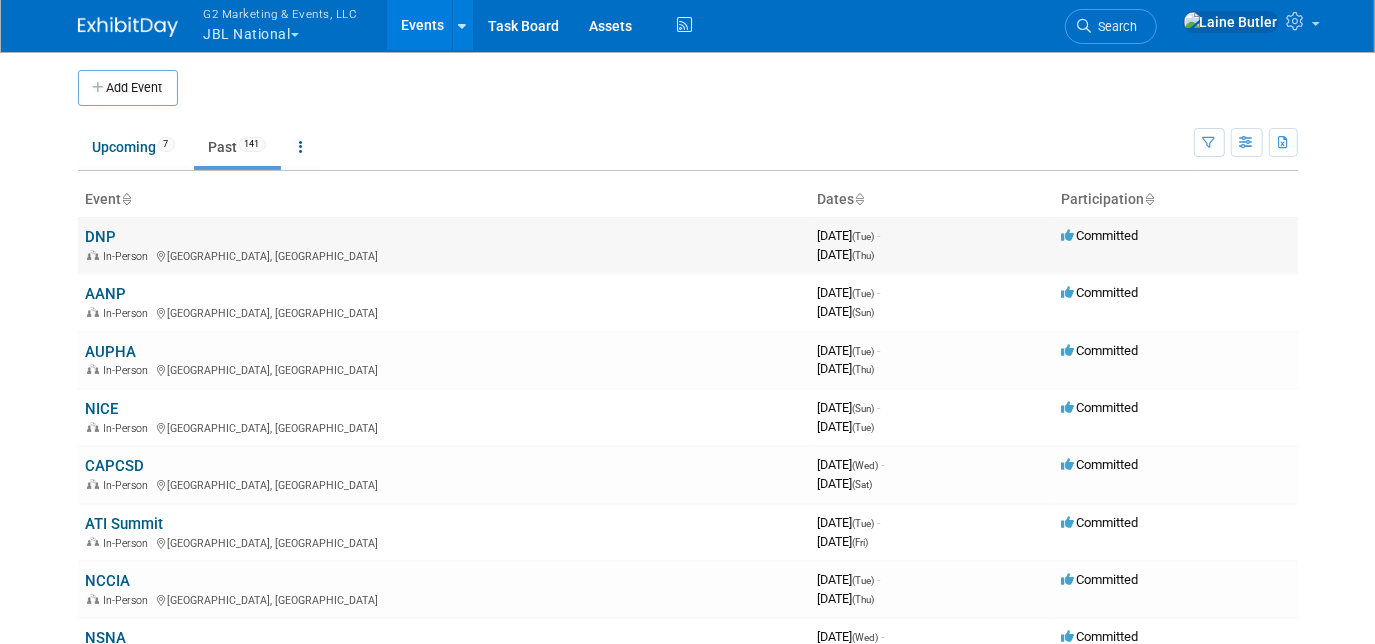 click on "DNP" at bounding box center (101, 237) 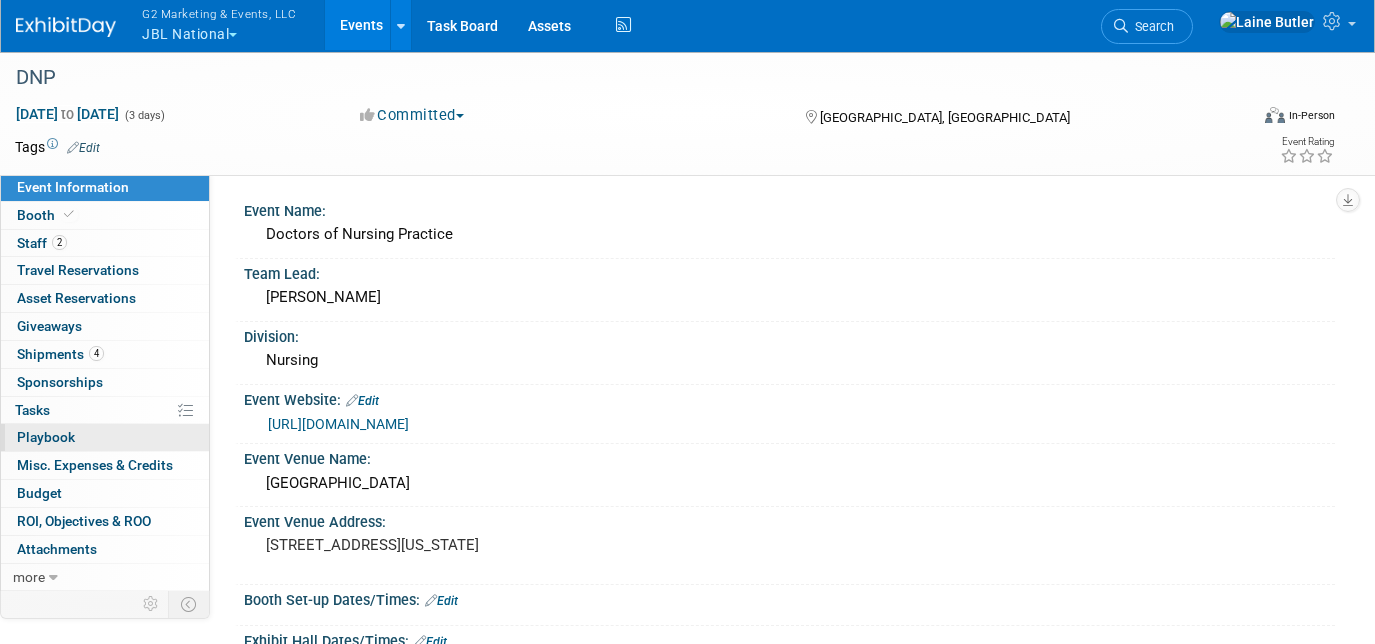 scroll, scrollTop: 0, scrollLeft: 0, axis: both 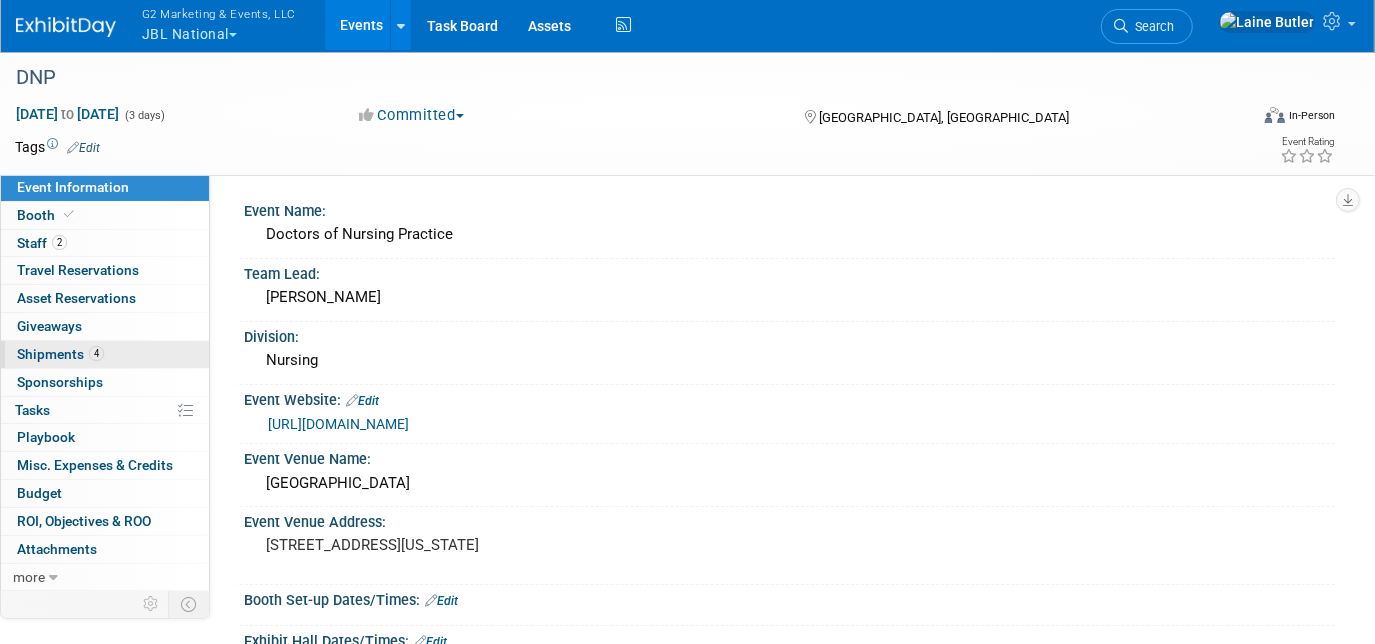 click on "Shipments 4" at bounding box center (60, 354) 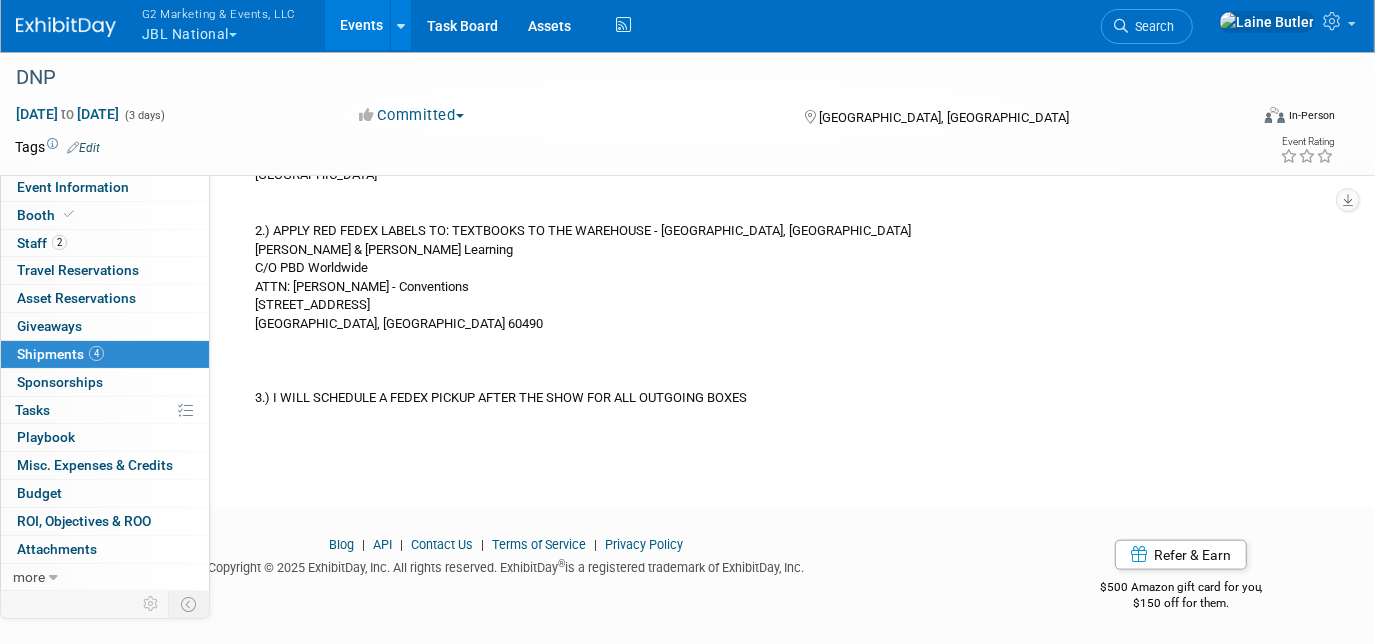 scroll, scrollTop: 869, scrollLeft: 0, axis: vertical 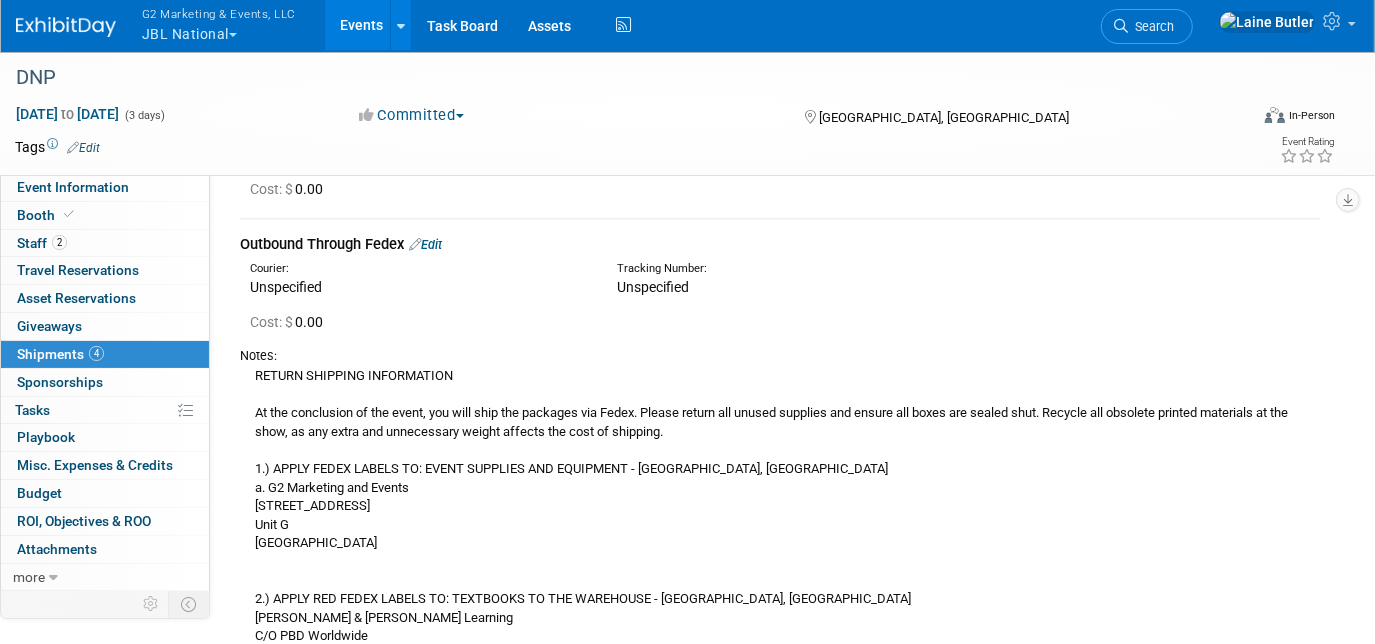 drag, startPoint x: 261, startPoint y: 376, endPoint x: 475, endPoint y: 445, distance: 224.84883 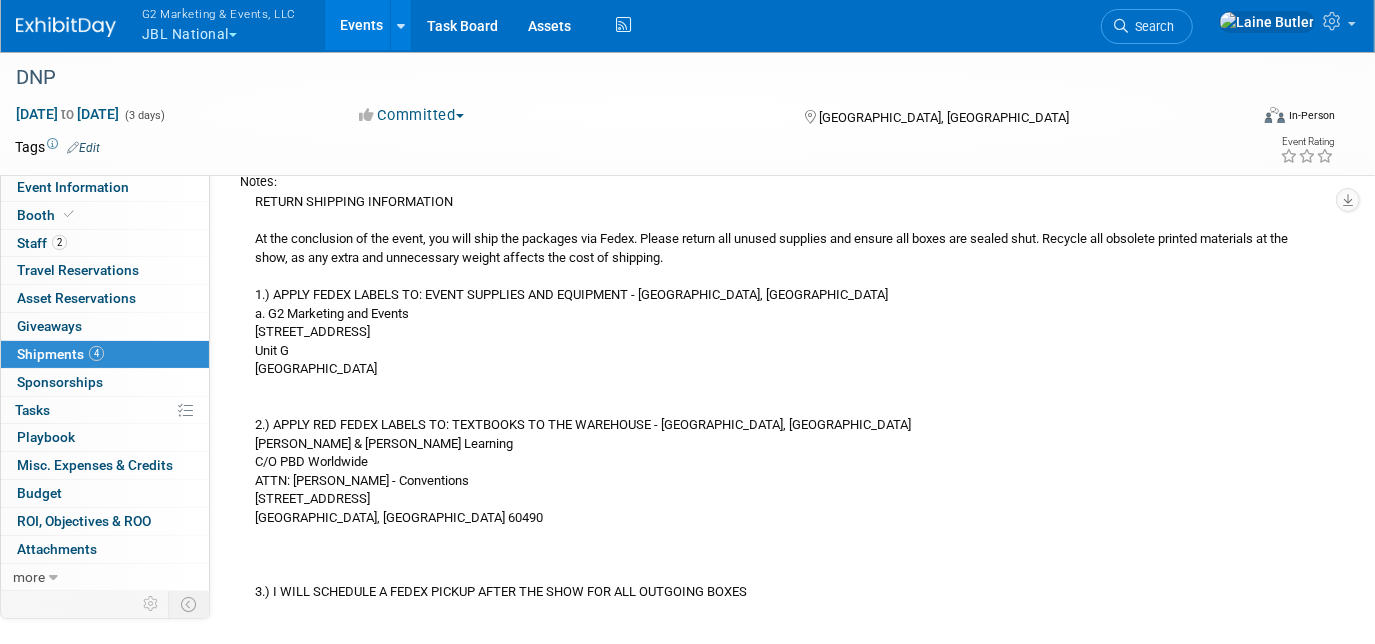 scroll, scrollTop: 1237, scrollLeft: 0, axis: vertical 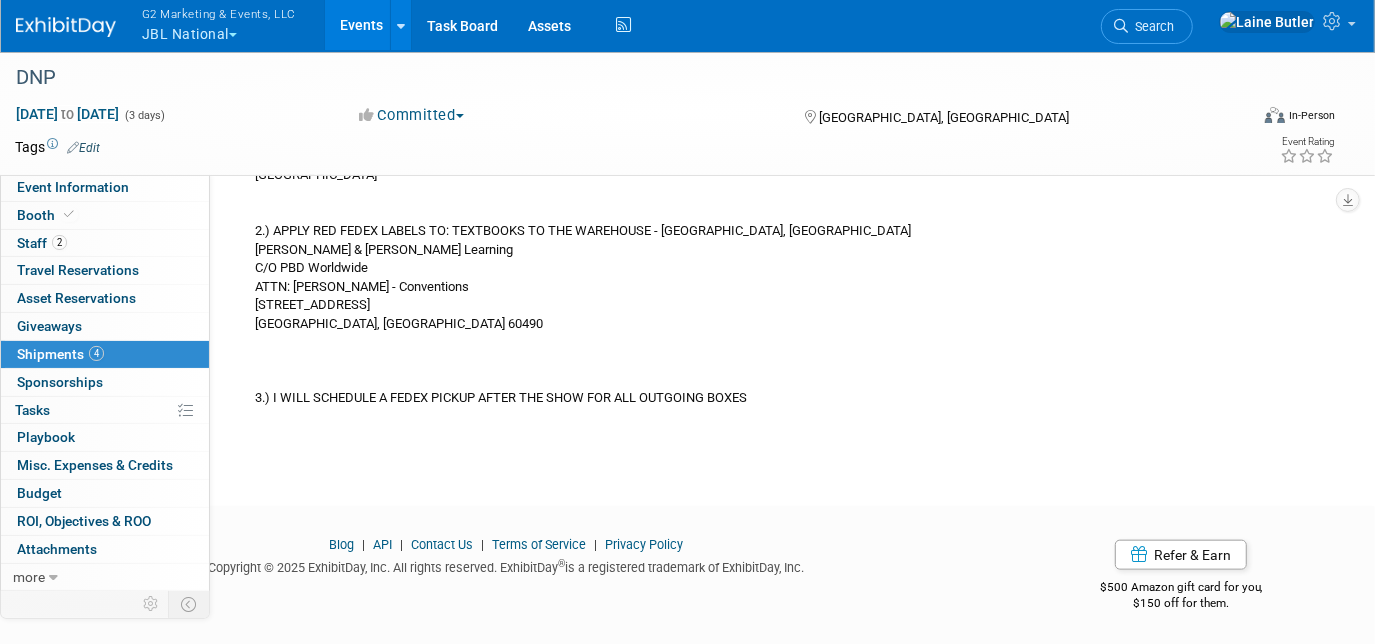 drag, startPoint x: 248, startPoint y: 373, endPoint x: 770, endPoint y: 420, distance: 524.11163 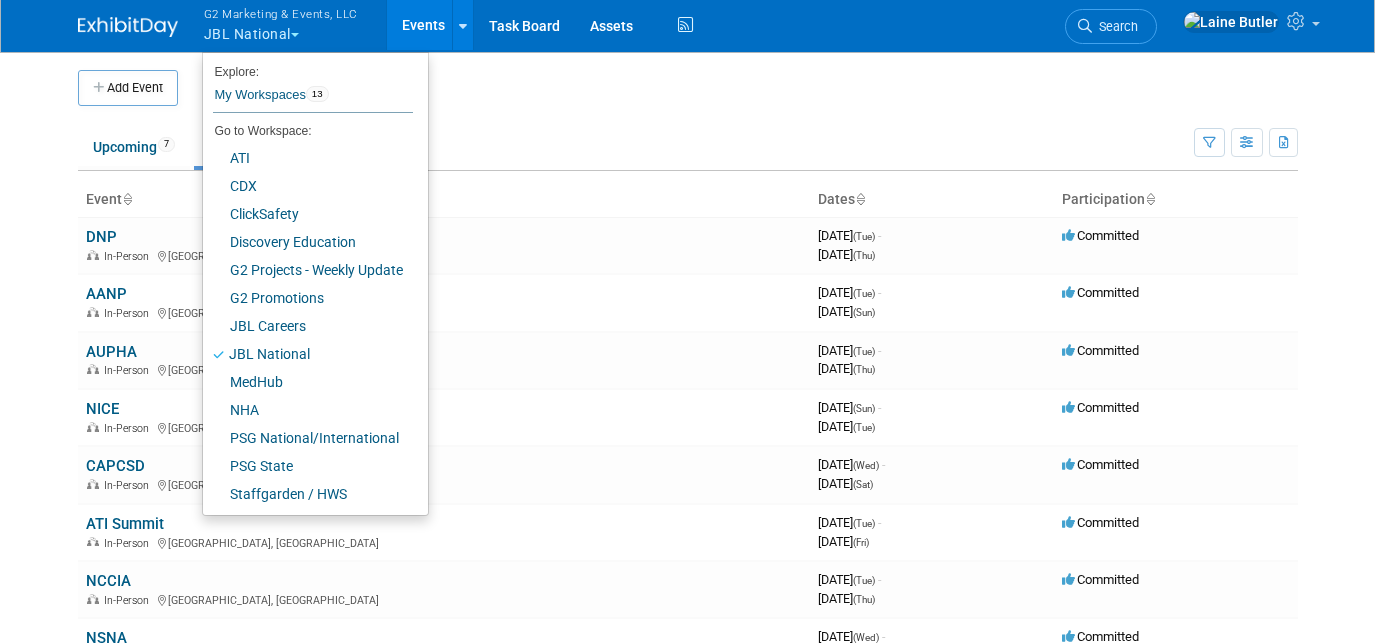 scroll, scrollTop: 0, scrollLeft: 0, axis: both 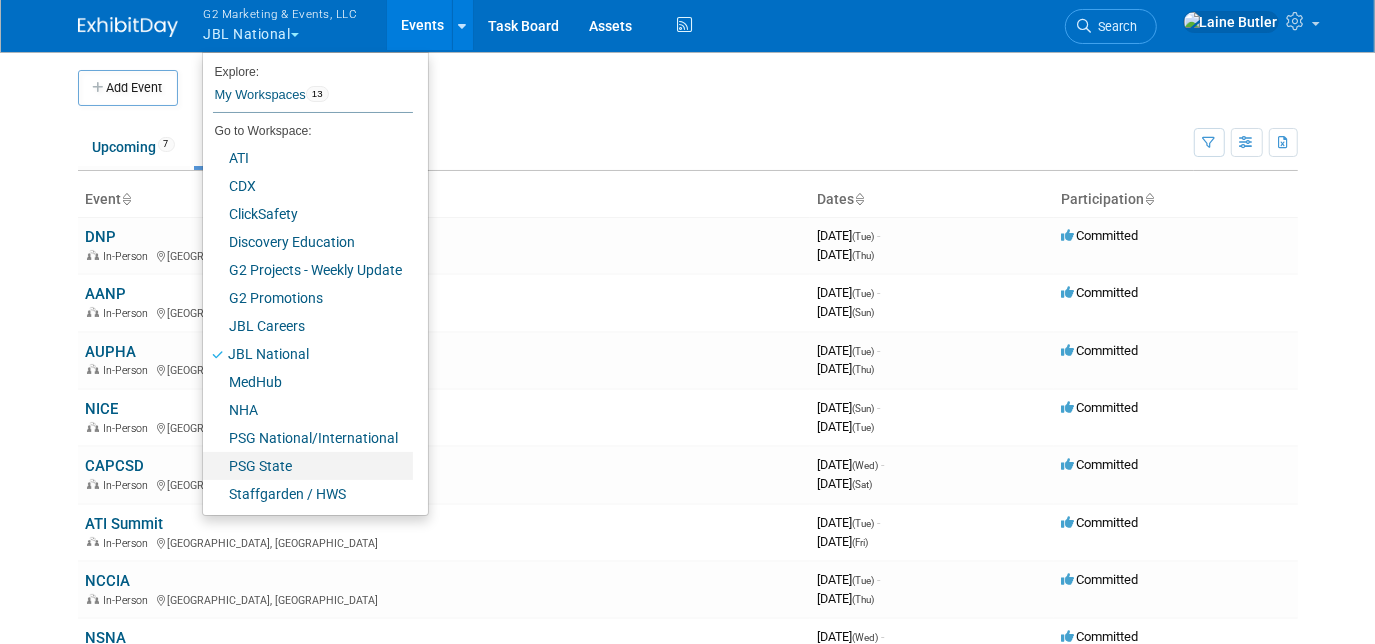 click on "PSG State" at bounding box center [308, 466] 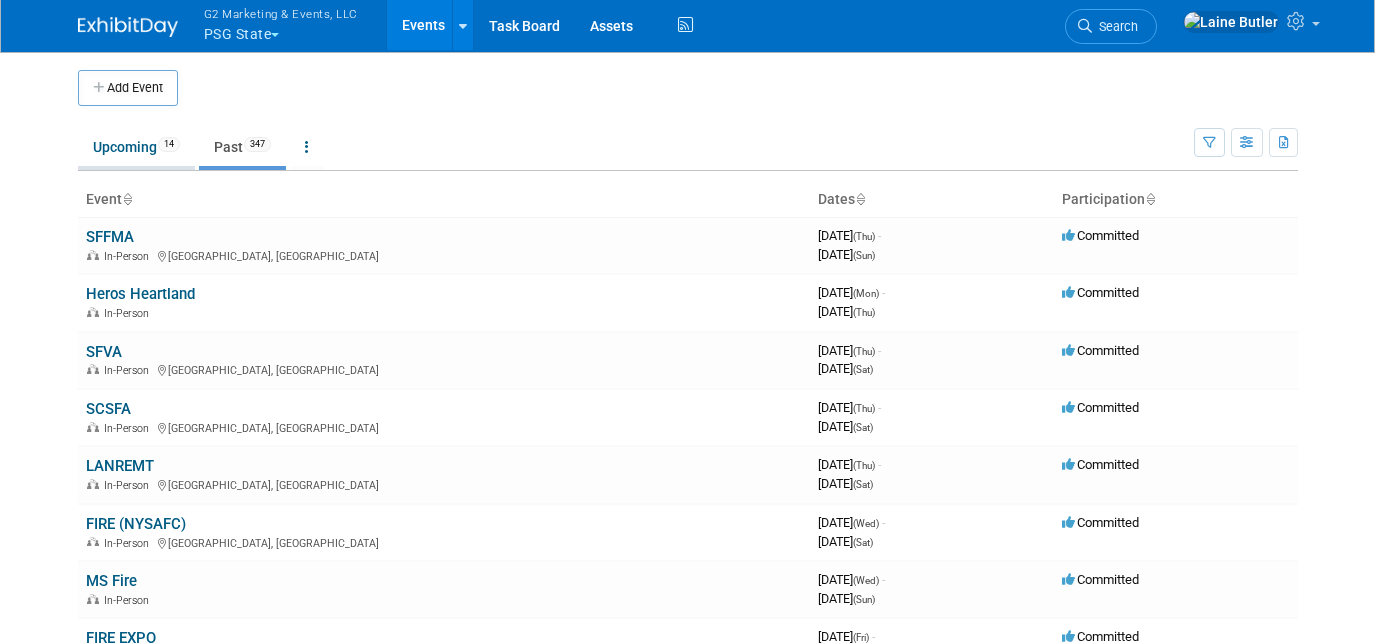 scroll, scrollTop: 0, scrollLeft: 0, axis: both 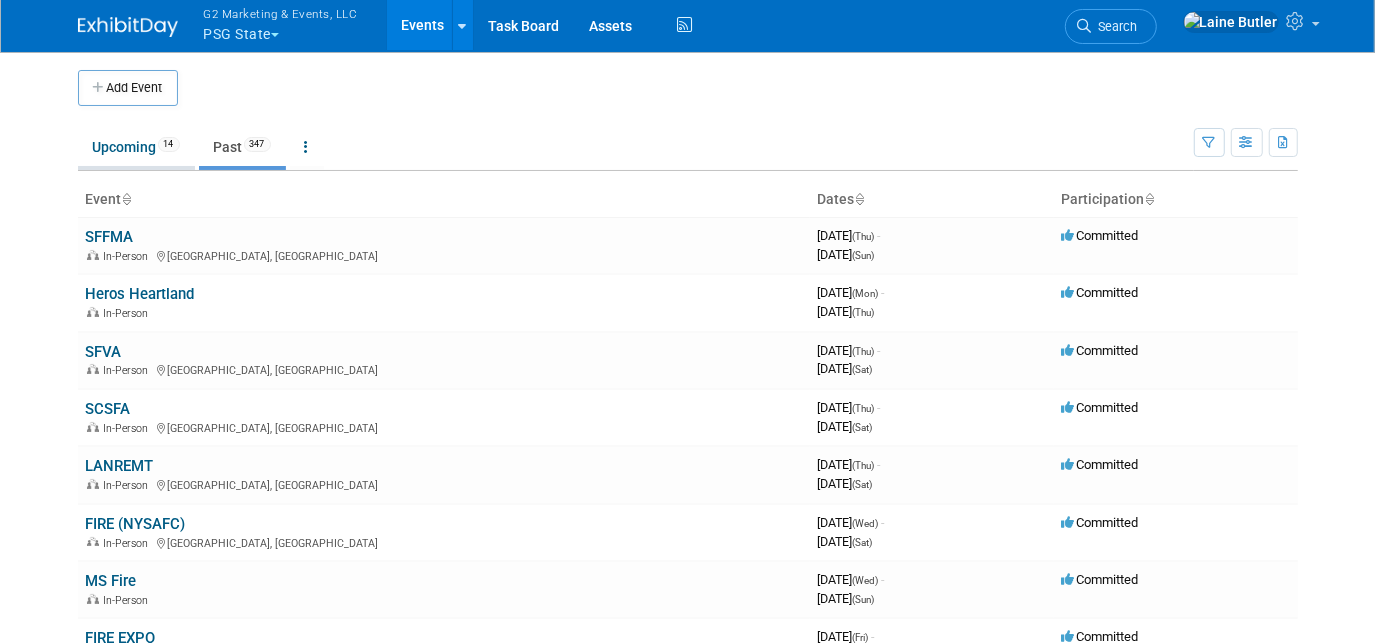 click on "Upcoming
14" at bounding box center [136, 147] 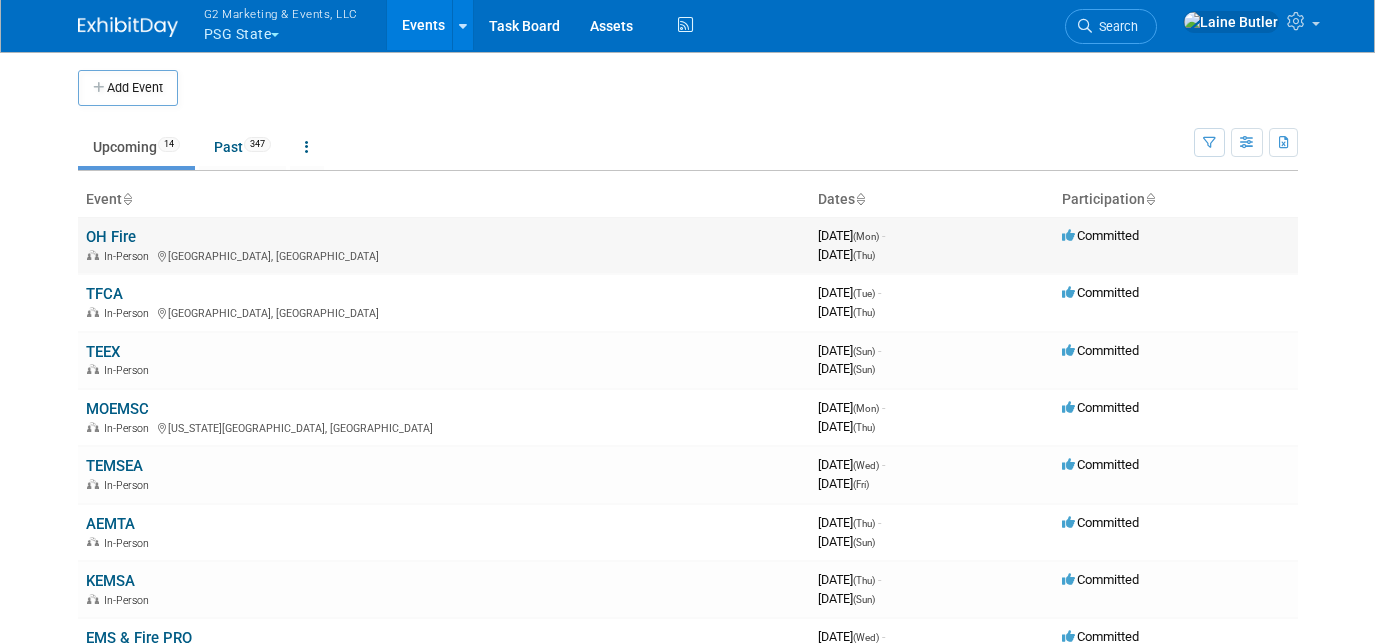 scroll, scrollTop: 0, scrollLeft: 0, axis: both 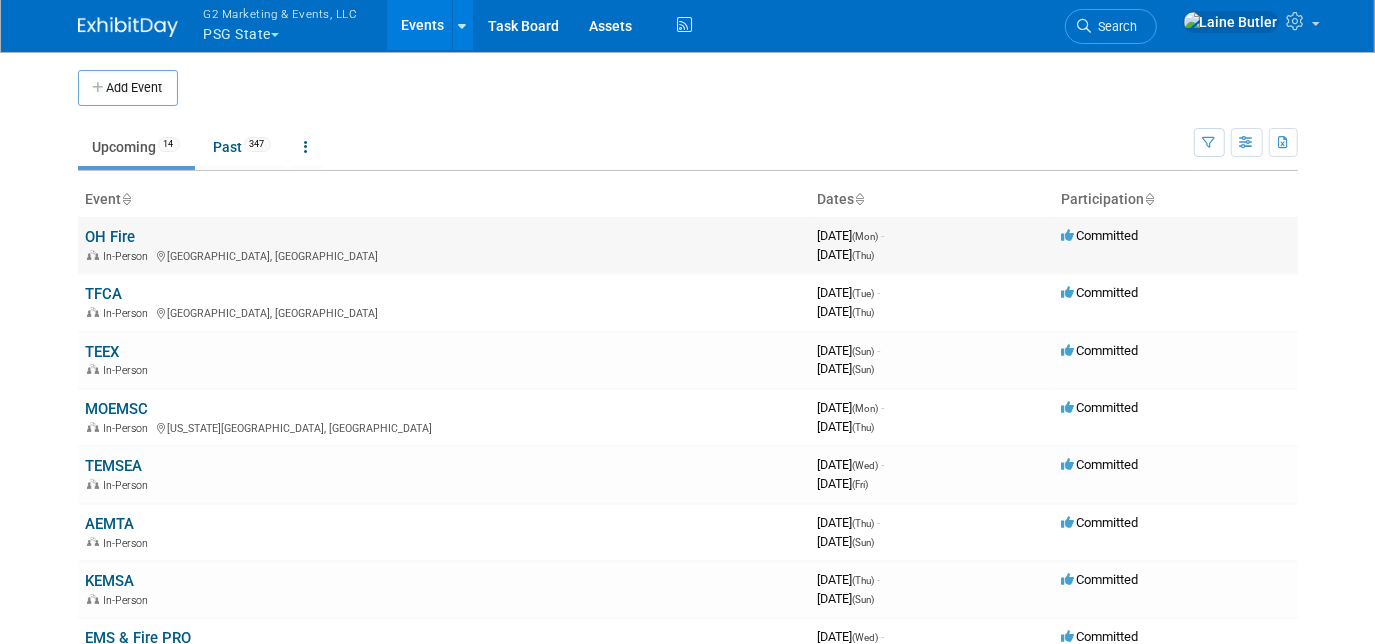 click on "OH Fire" at bounding box center [111, 237] 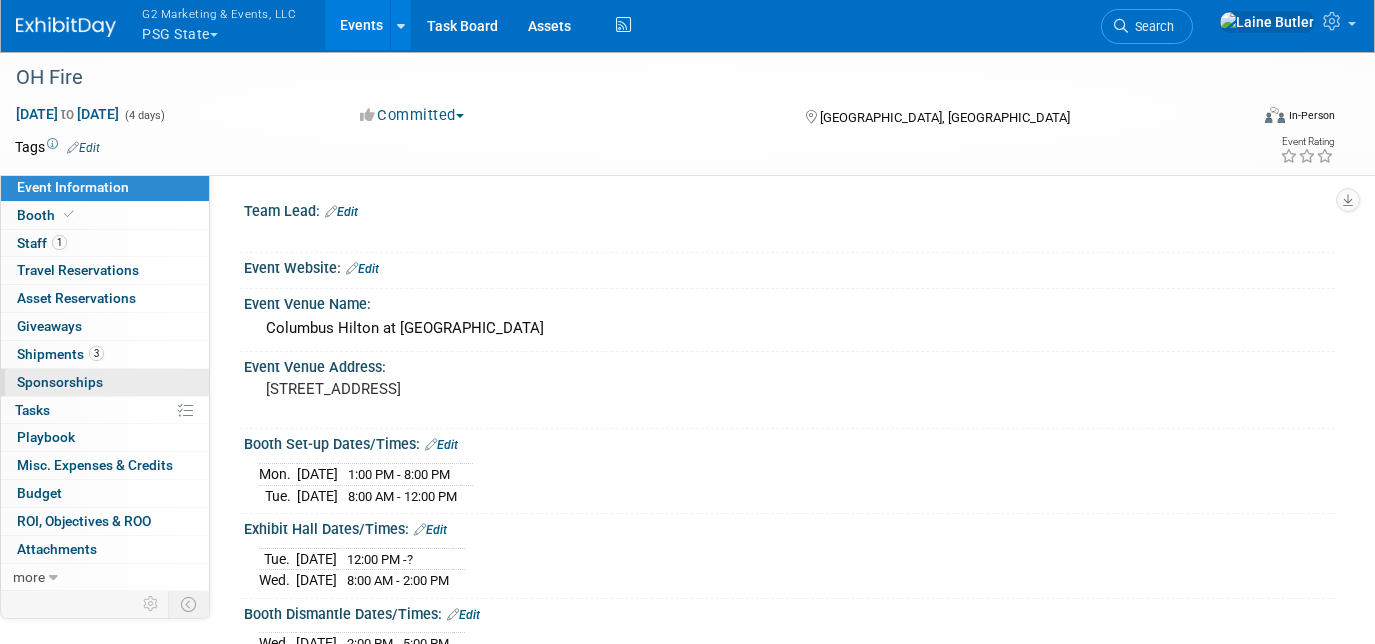 scroll, scrollTop: 0, scrollLeft: 0, axis: both 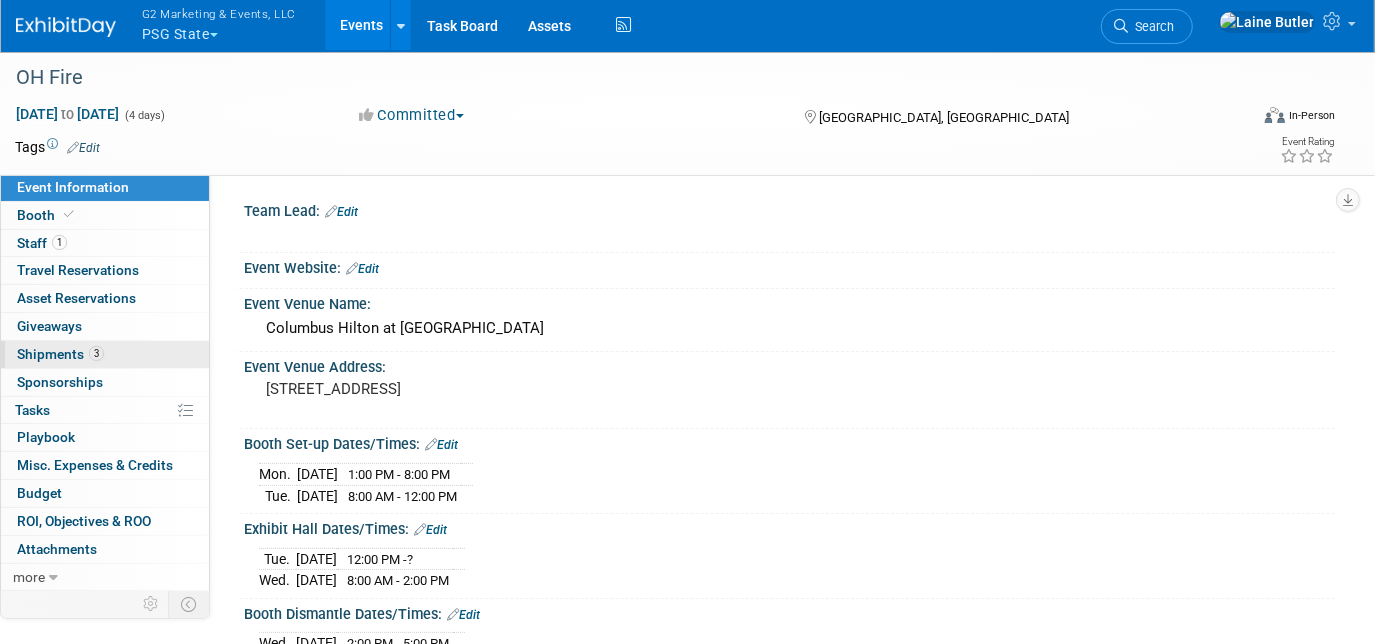 click on "Shipments 3" at bounding box center [60, 354] 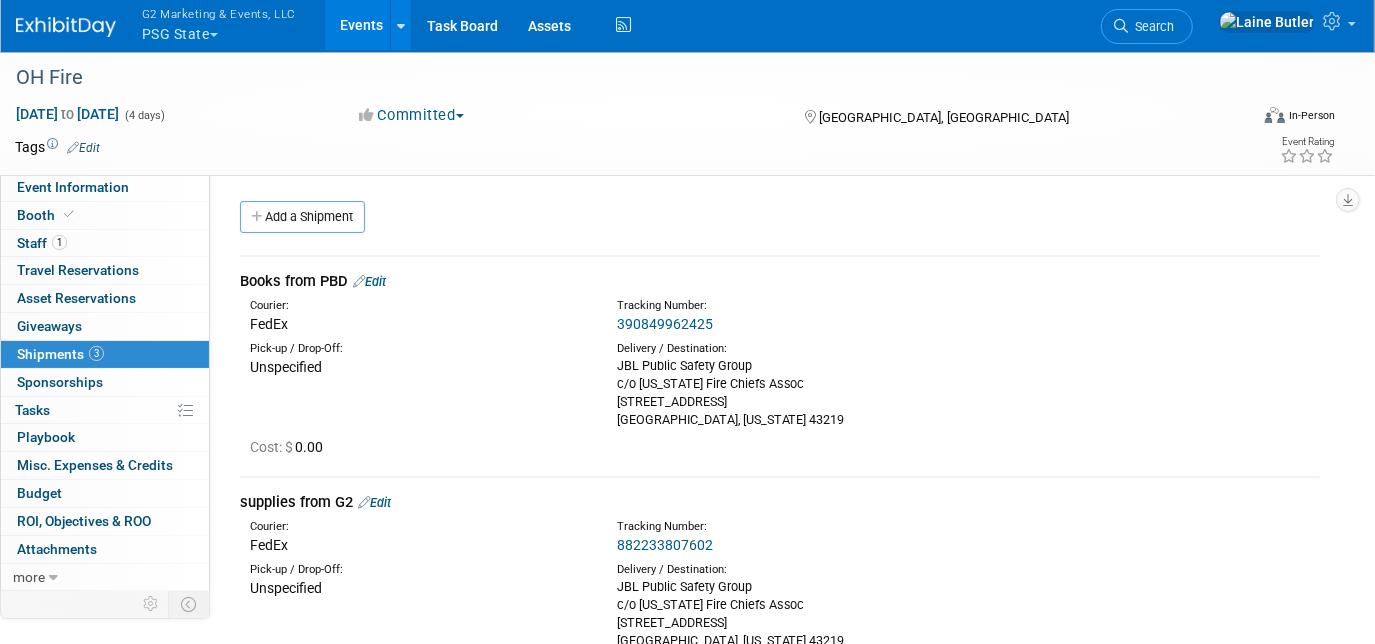 scroll, scrollTop: 402, scrollLeft: 0, axis: vertical 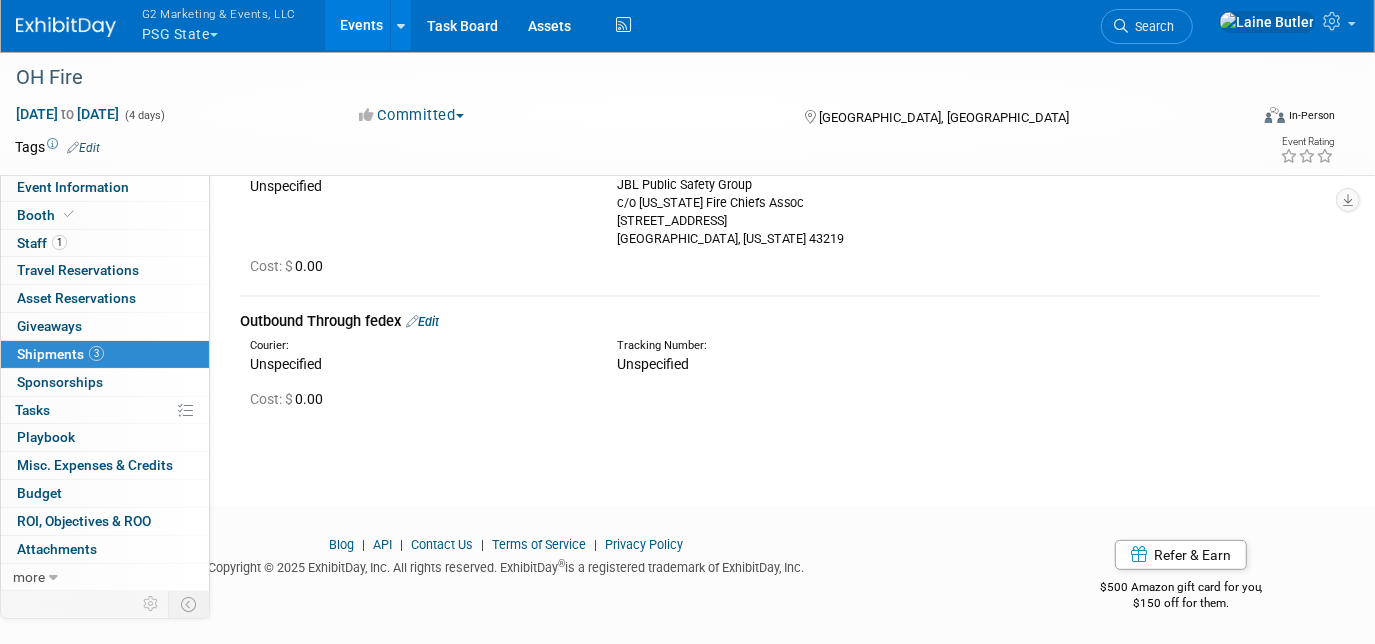 click on "Edit" at bounding box center (422, 321) 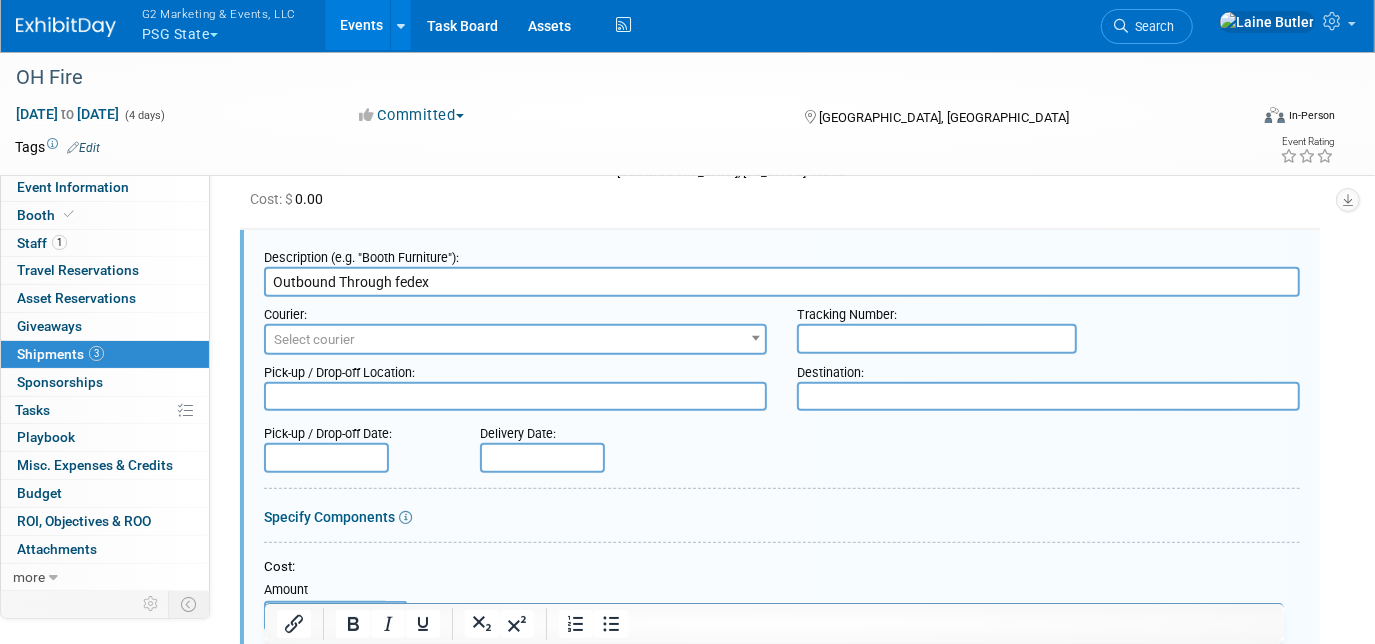 scroll, scrollTop: 841, scrollLeft: 0, axis: vertical 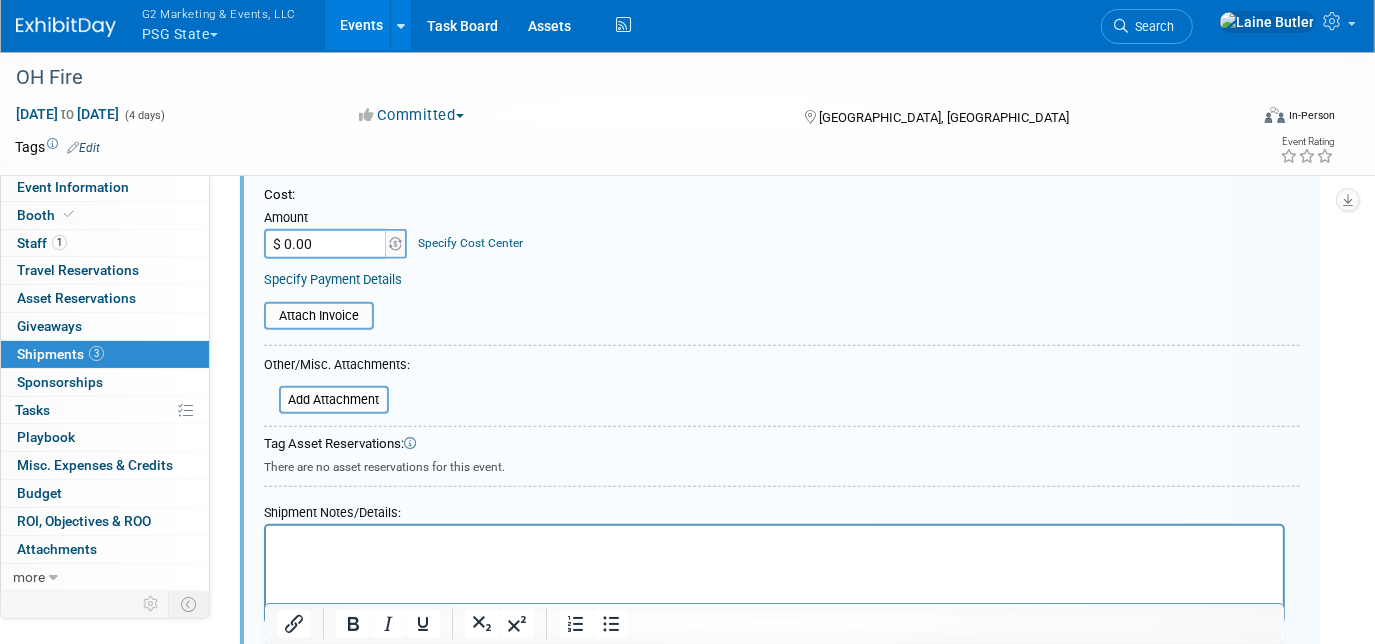 click at bounding box center (773, 539) 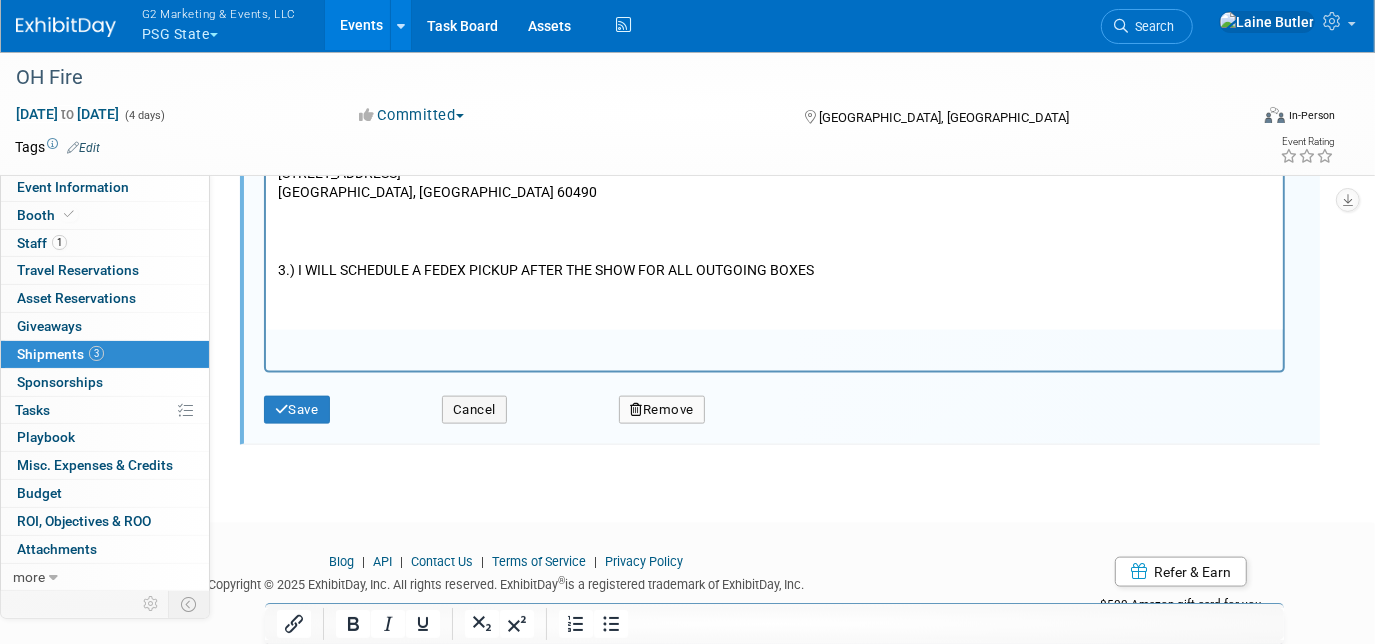 scroll, scrollTop: 1528, scrollLeft: 0, axis: vertical 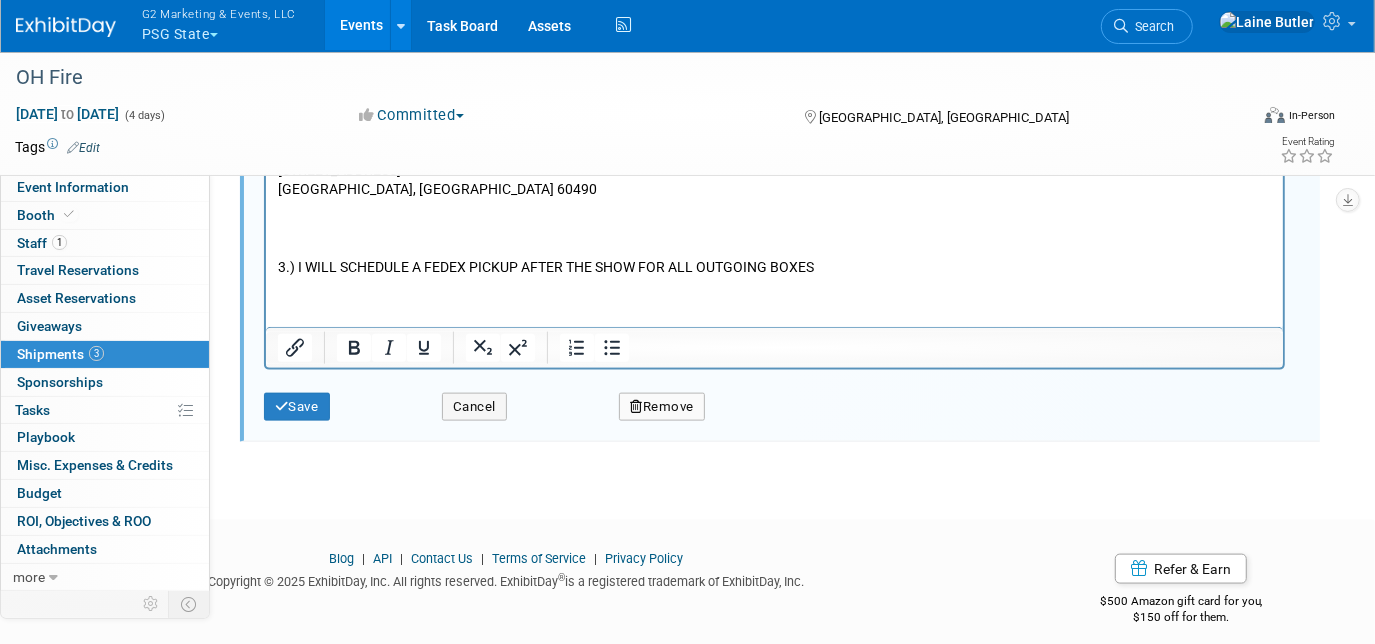 click on "Save
Cancel
Remove" at bounding box center (782, 400) 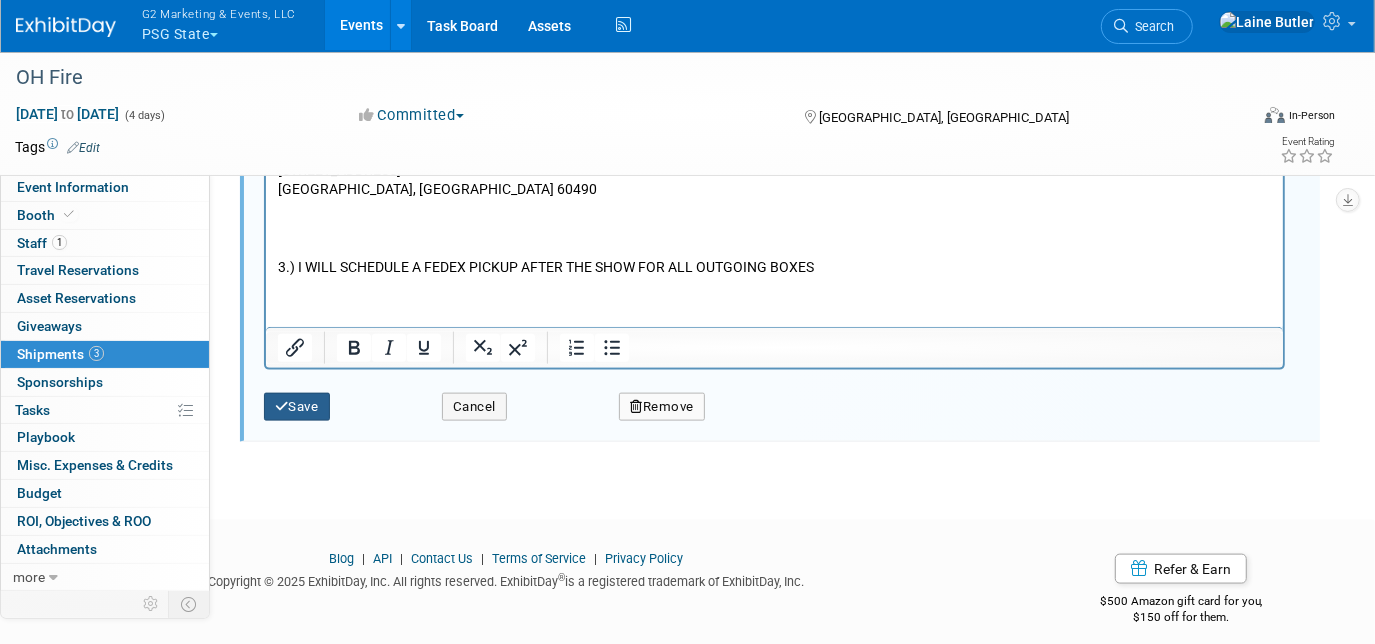 click on "Save" at bounding box center [297, 407] 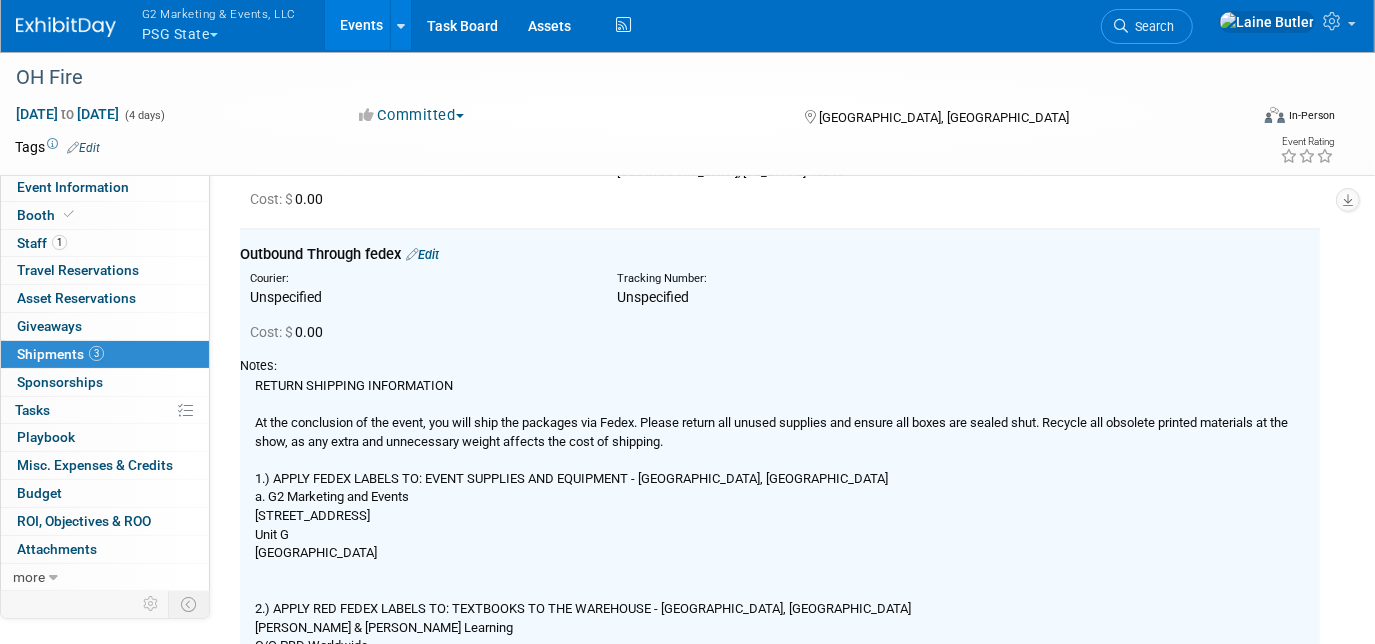 scroll, scrollTop: 0, scrollLeft: 0, axis: both 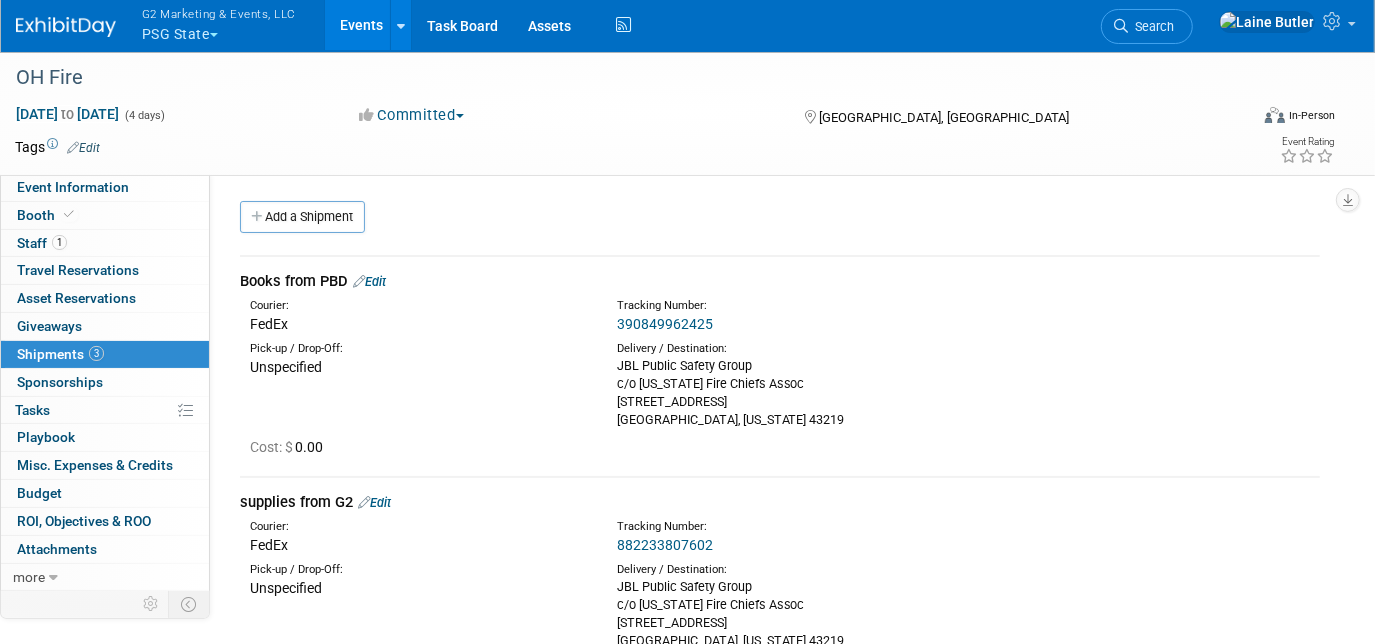 click on "390849962425" at bounding box center (665, 324) 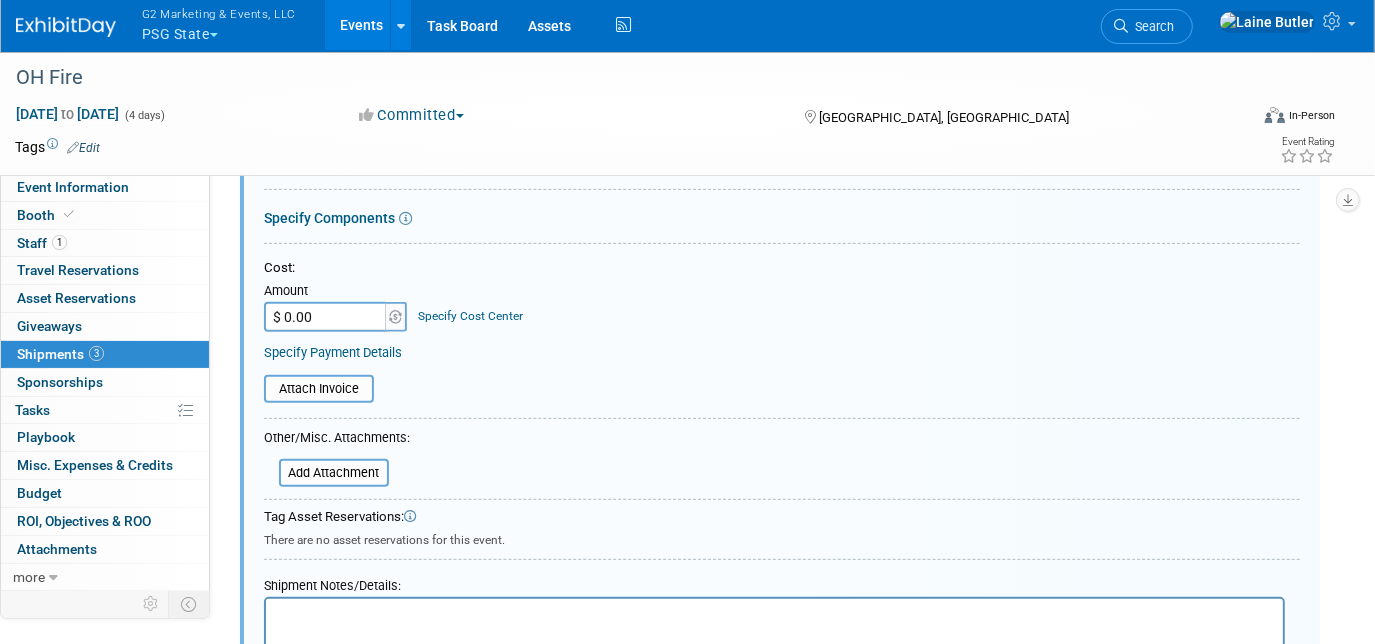 scroll, scrollTop: 508, scrollLeft: 0, axis: vertical 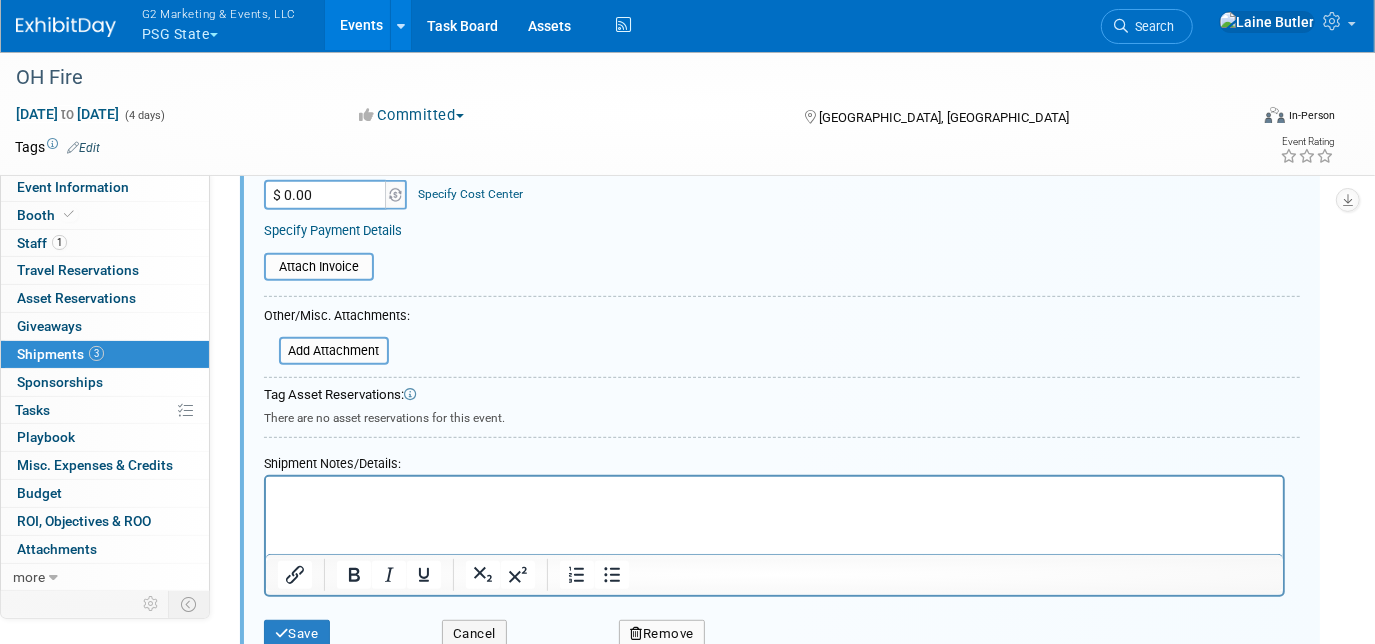 click at bounding box center (773, 491) 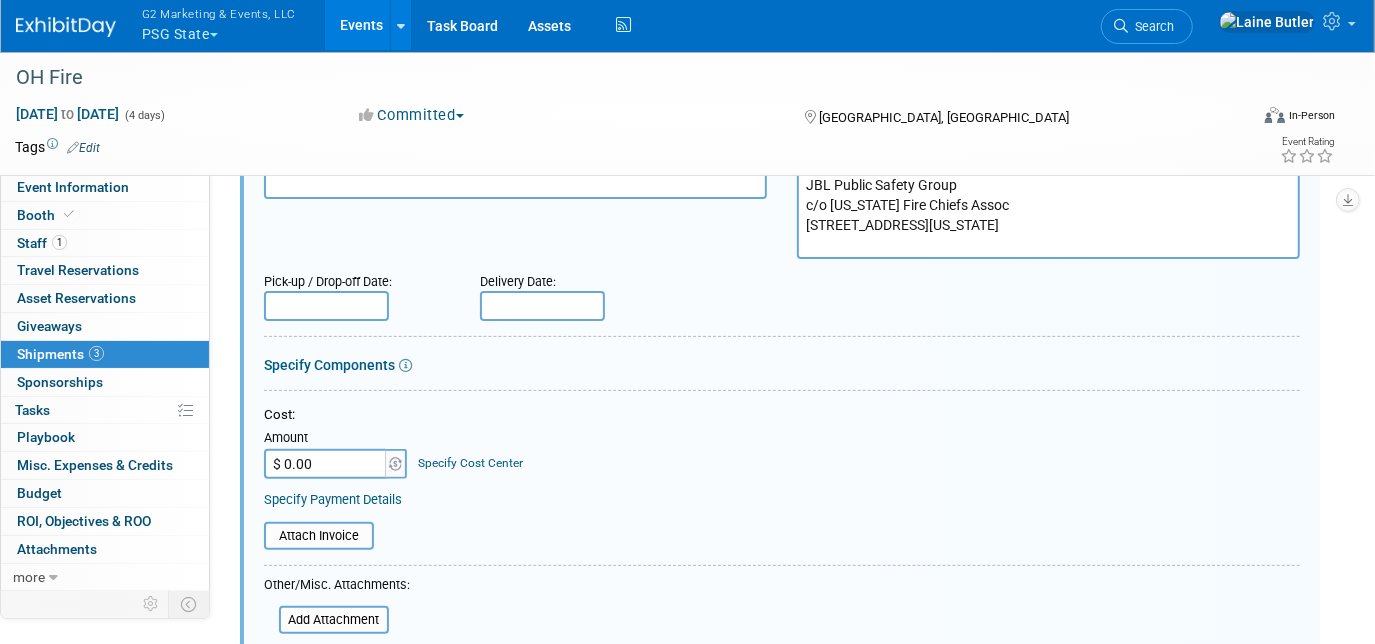 scroll, scrollTop: 237, scrollLeft: 0, axis: vertical 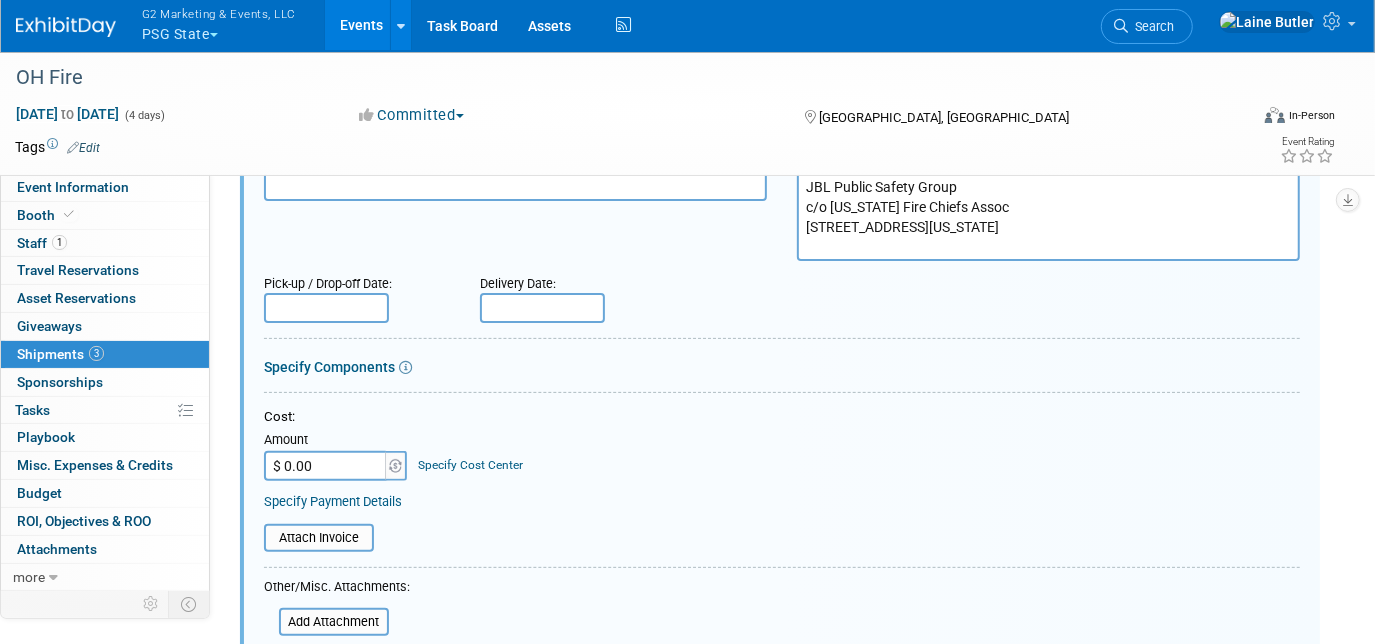 click at bounding box center [542, 308] 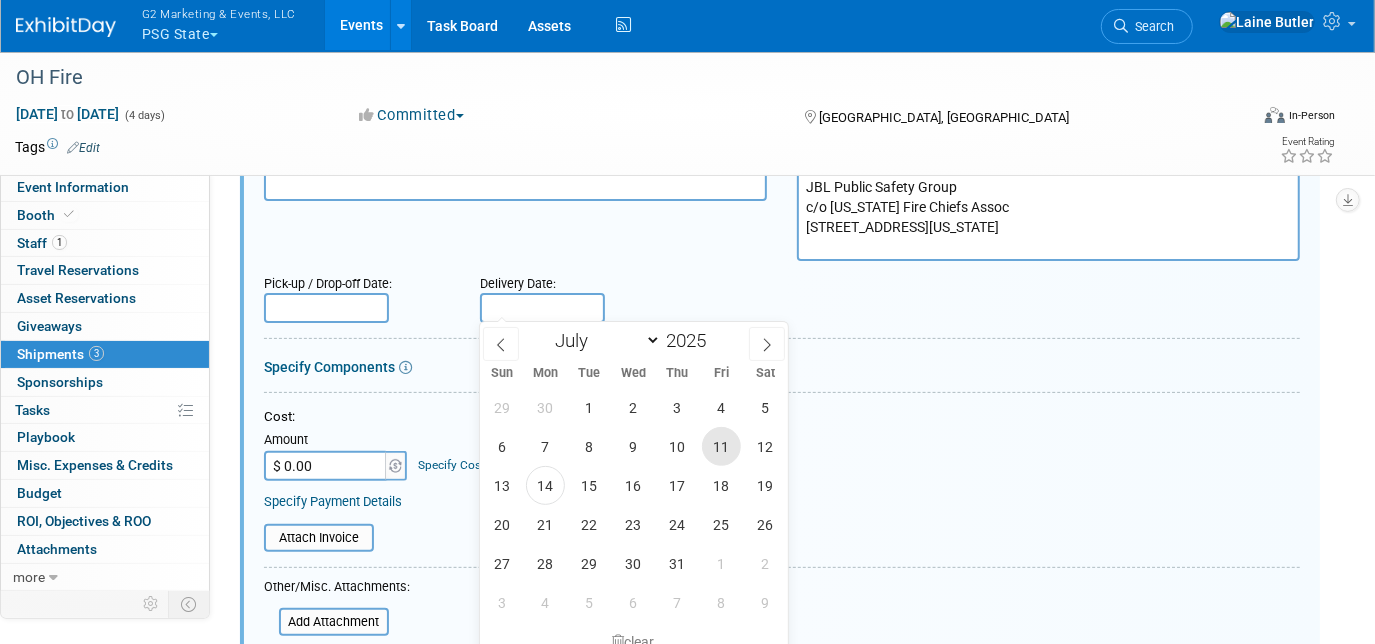 click on "11" at bounding box center [721, 446] 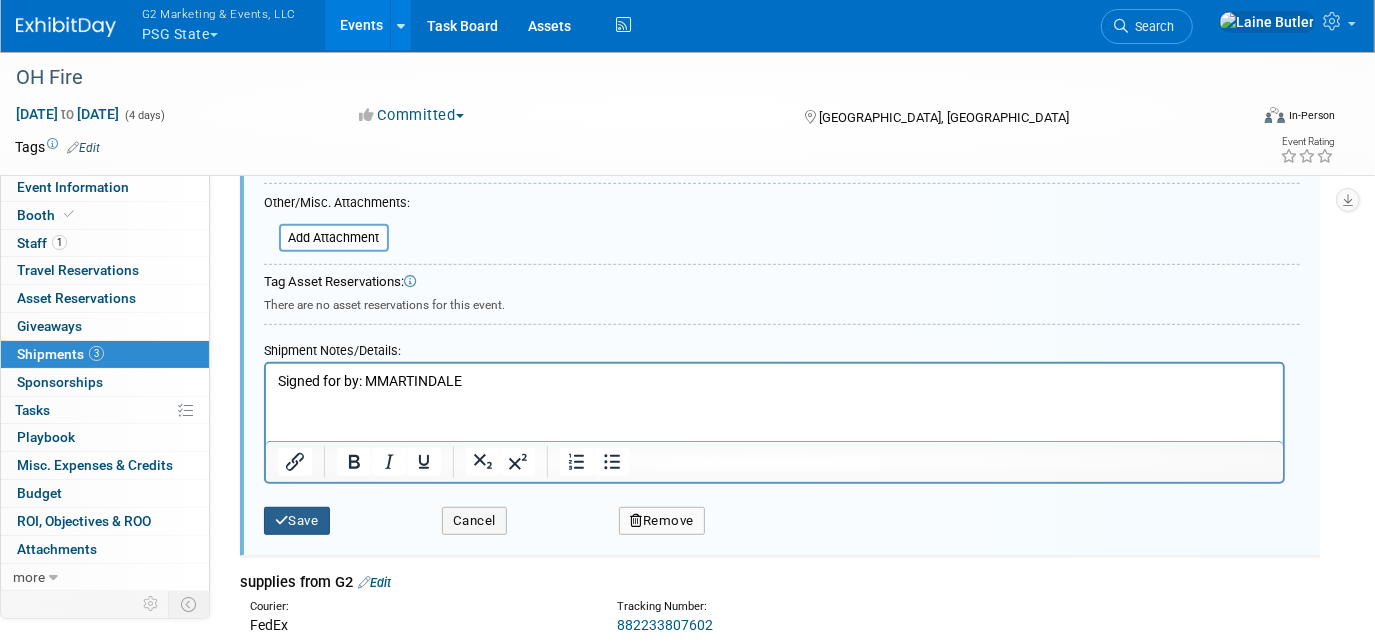 click on "Save" at bounding box center [297, 521] 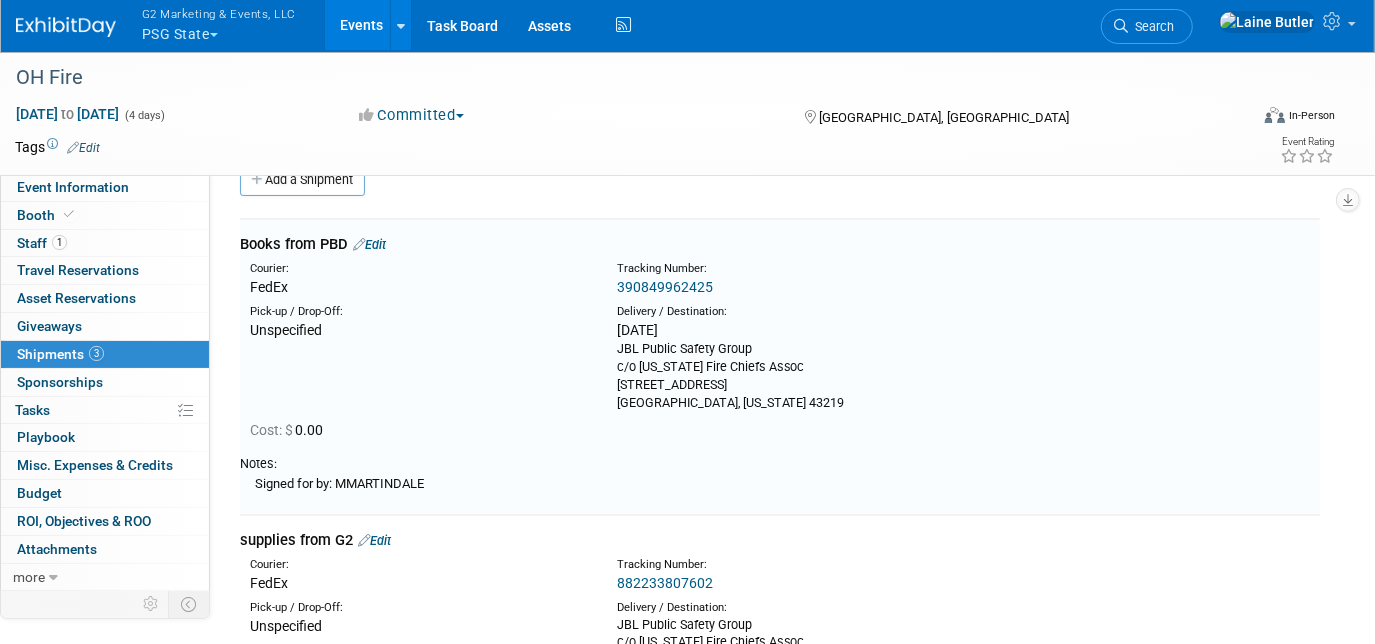 scroll, scrollTop: 29, scrollLeft: 0, axis: vertical 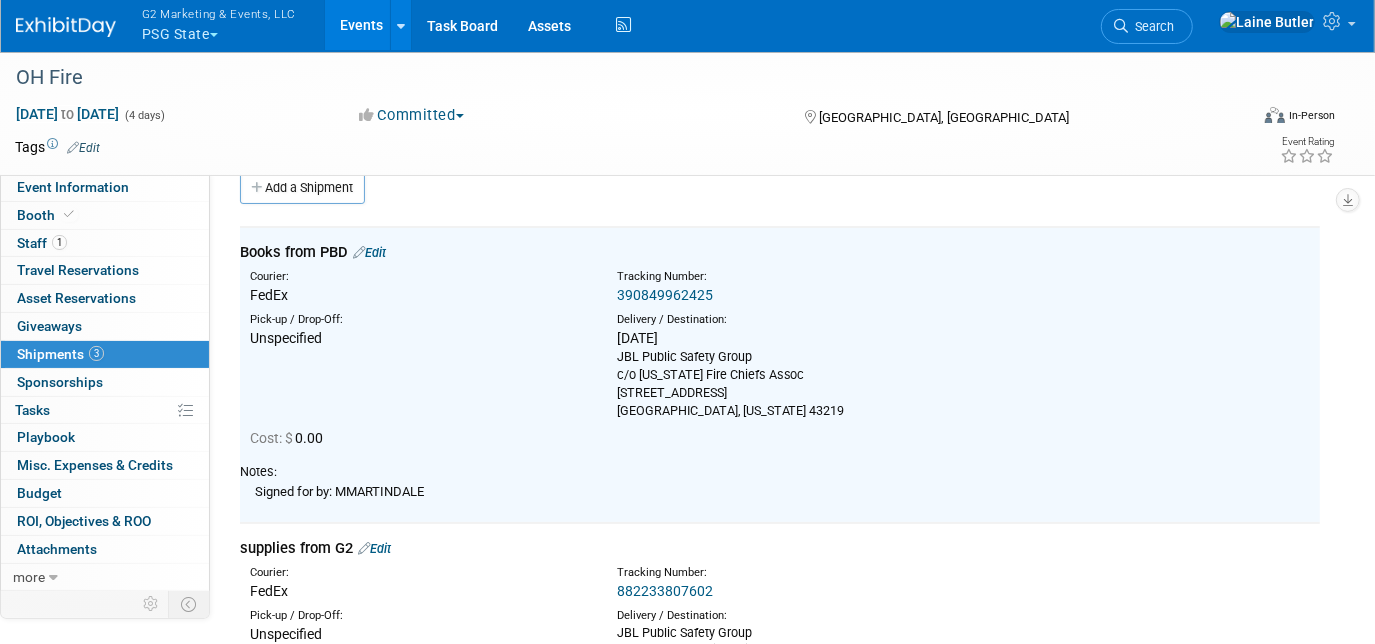click on "882233807602" at bounding box center [665, 591] 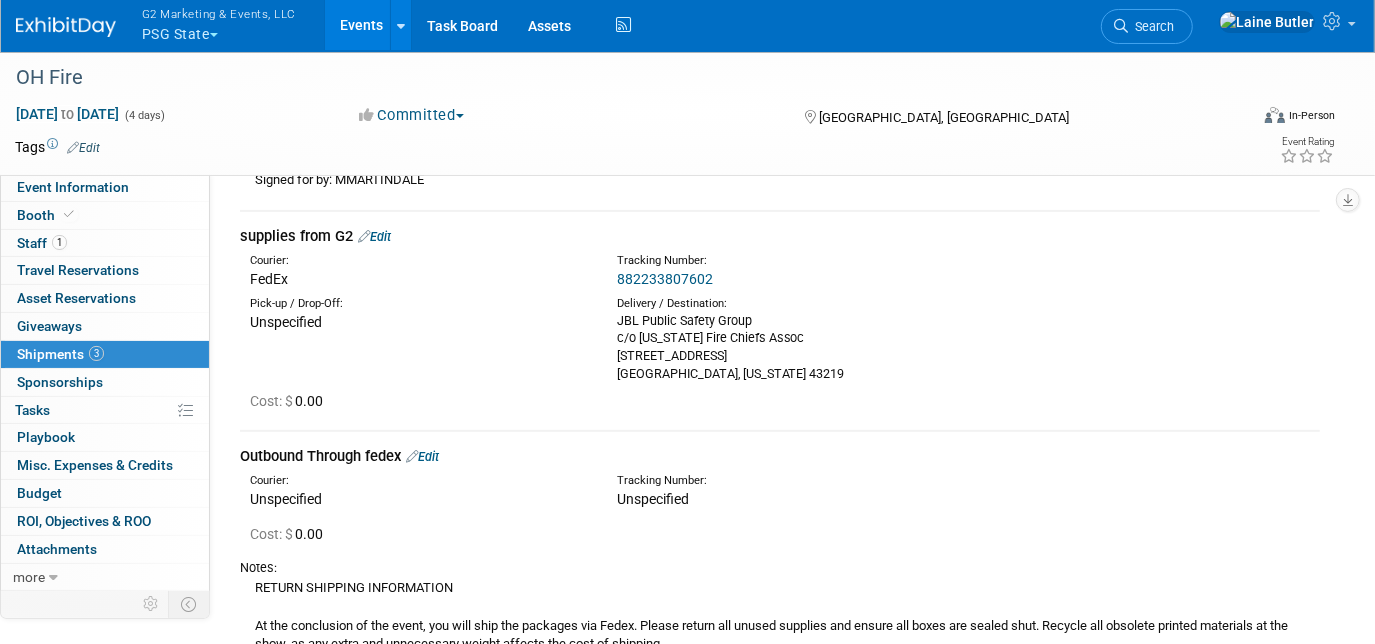 click on "Edit" at bounding box center [374, 236] 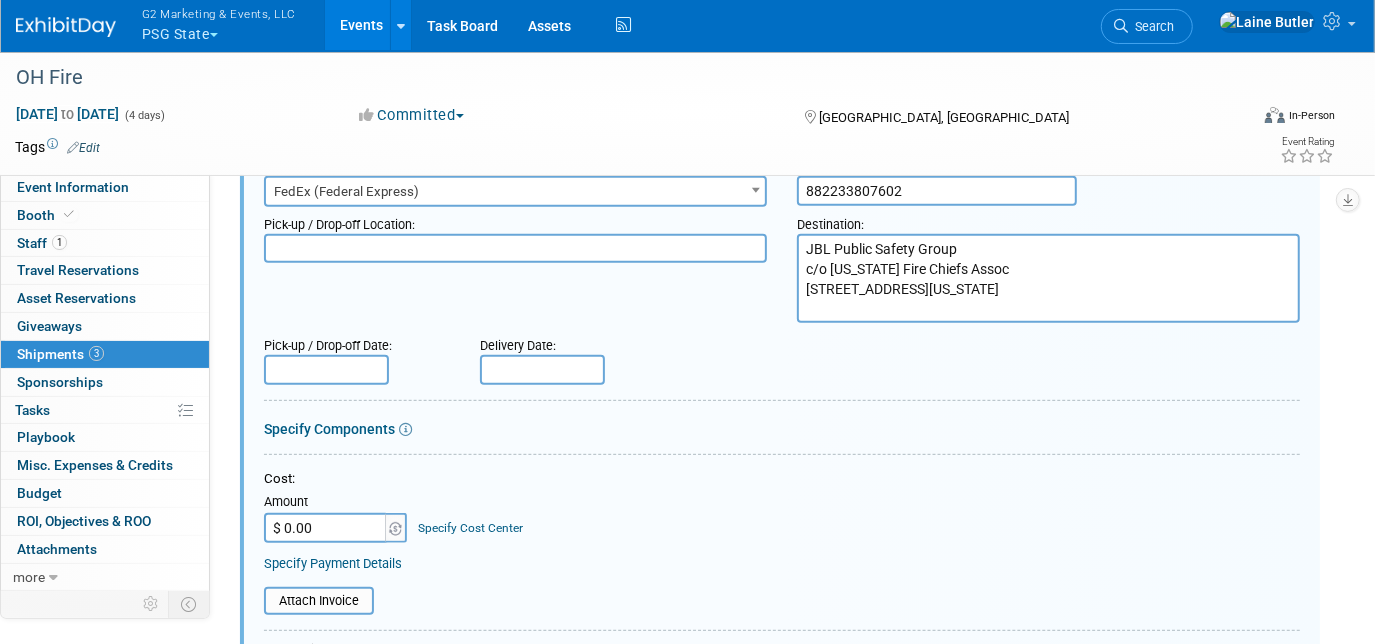 scroll, scrollTop: 573, scrollLeft: 0, axis: vertical 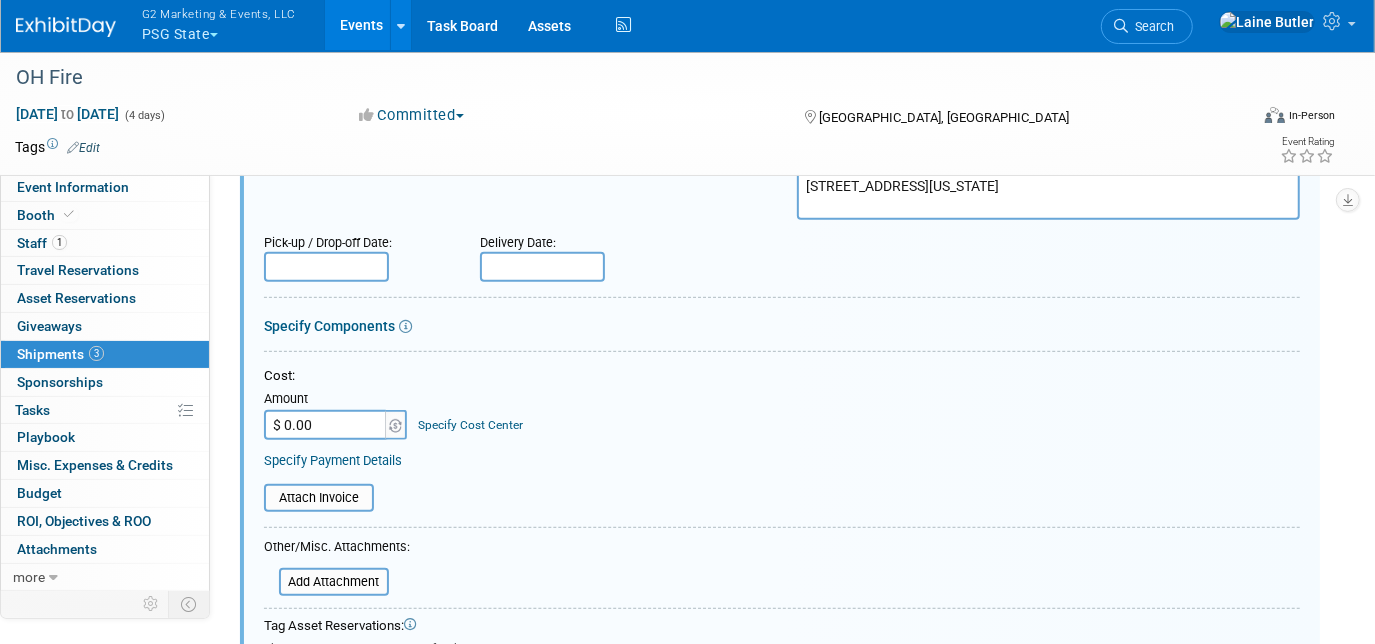 click at bounding box center [542, 267] 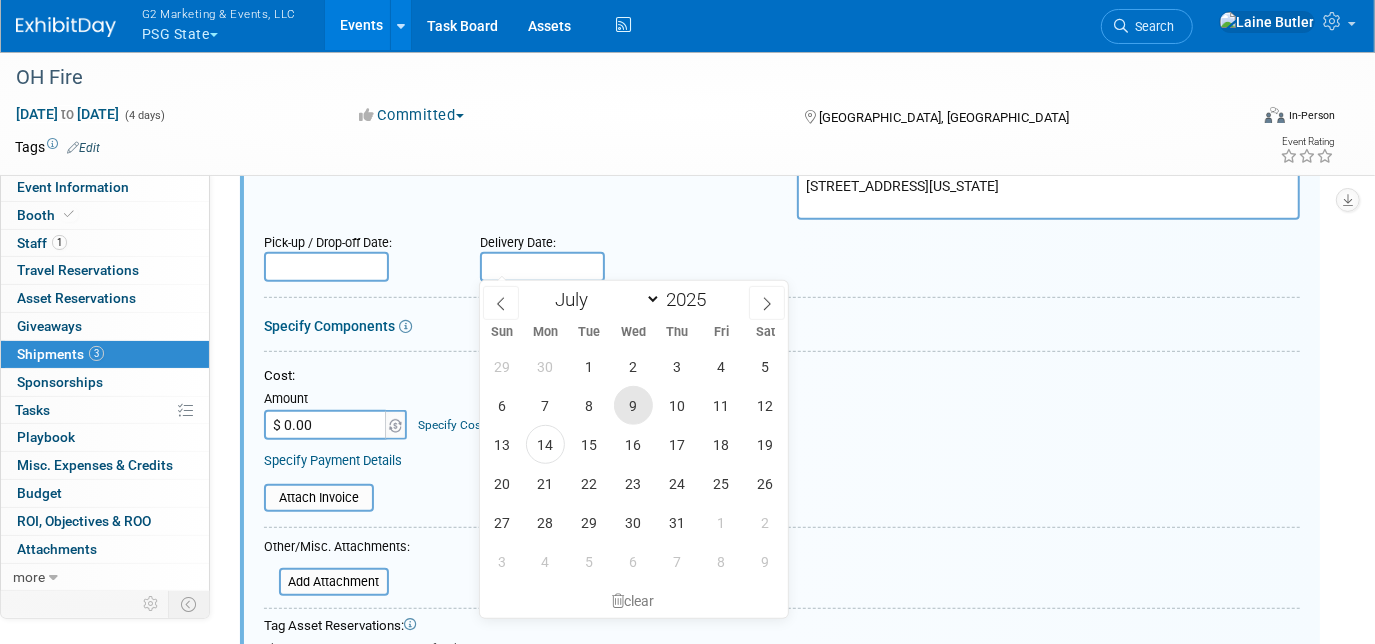 click on "9" at bounding box center (633, 405) 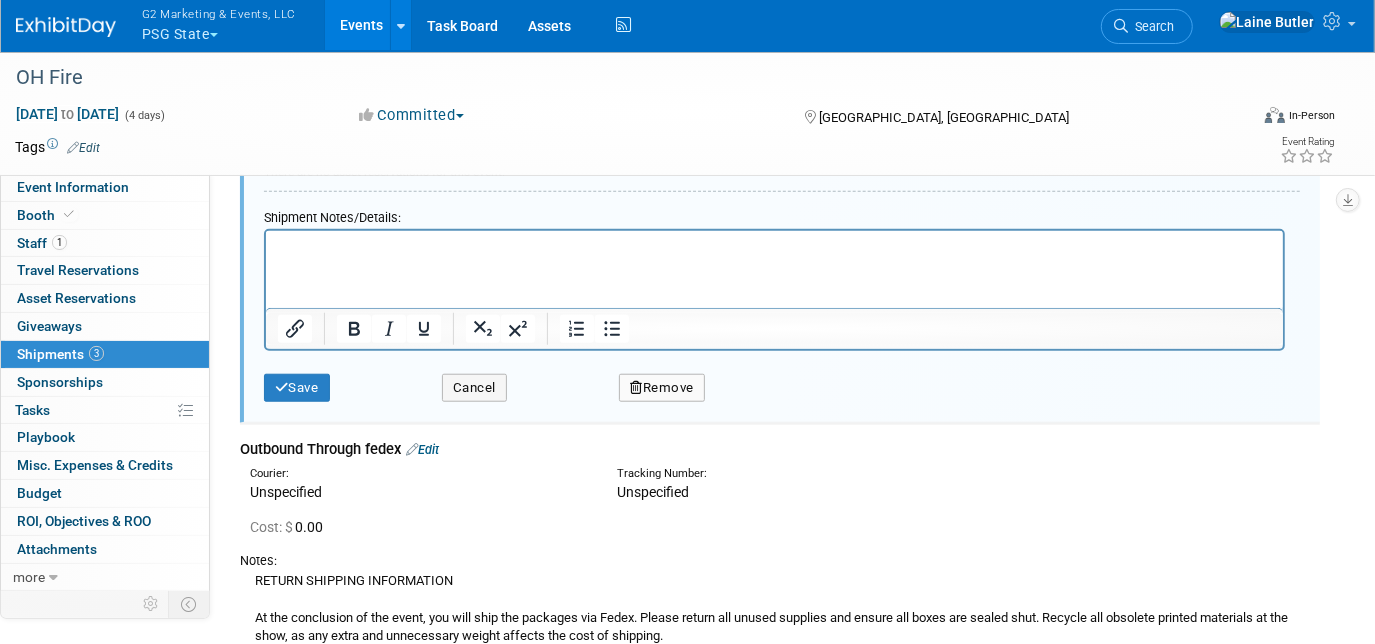 scroll, scrollTop: 1051, scrollLeft: 0, axis: vertical 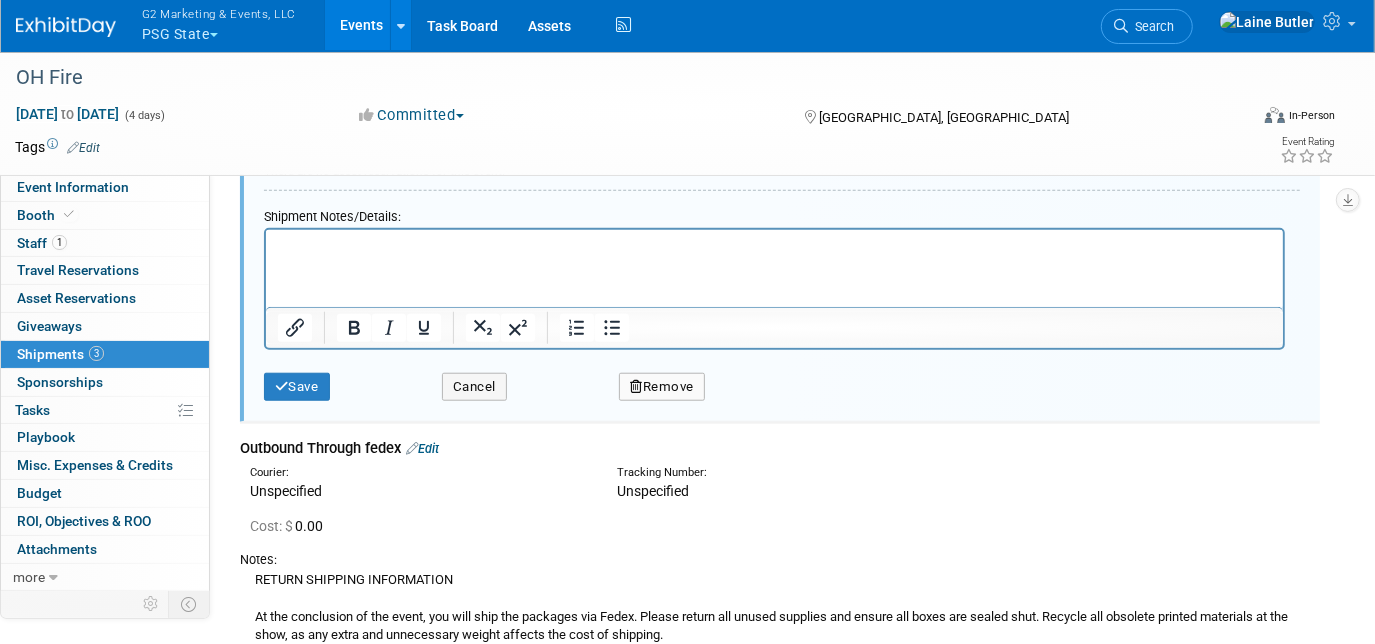 click at bounding box center [773, 243] 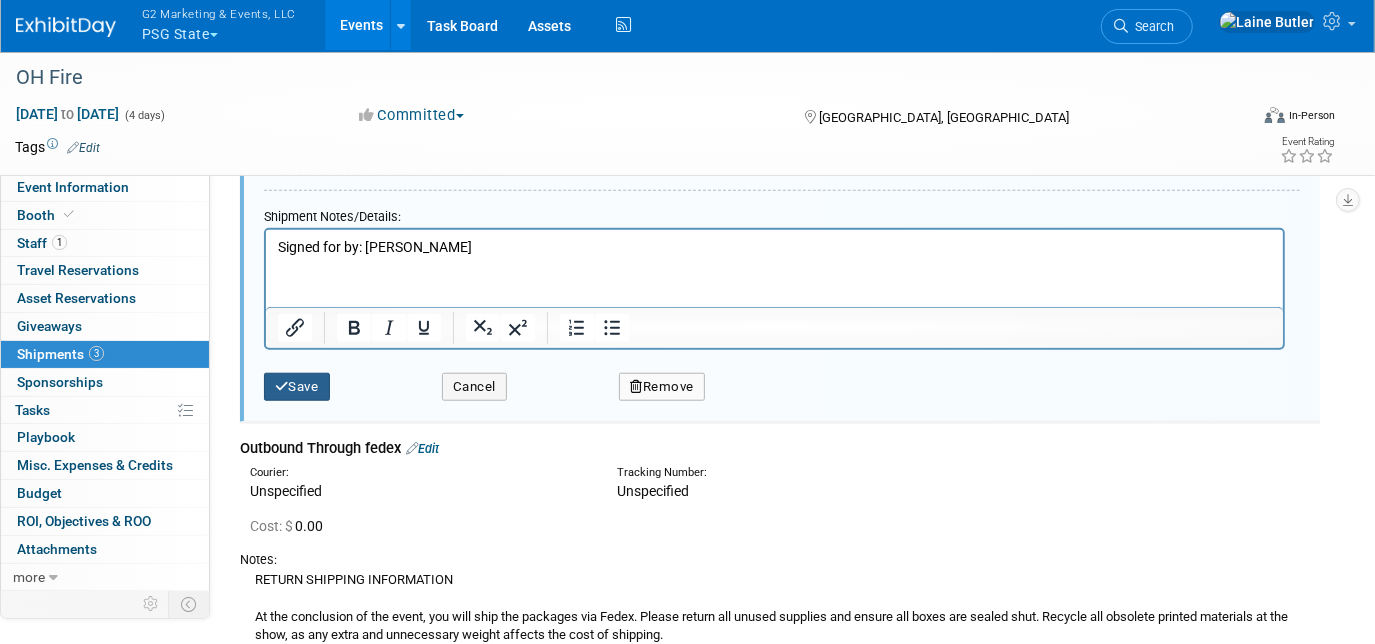 click at bounding box center [282, 386] 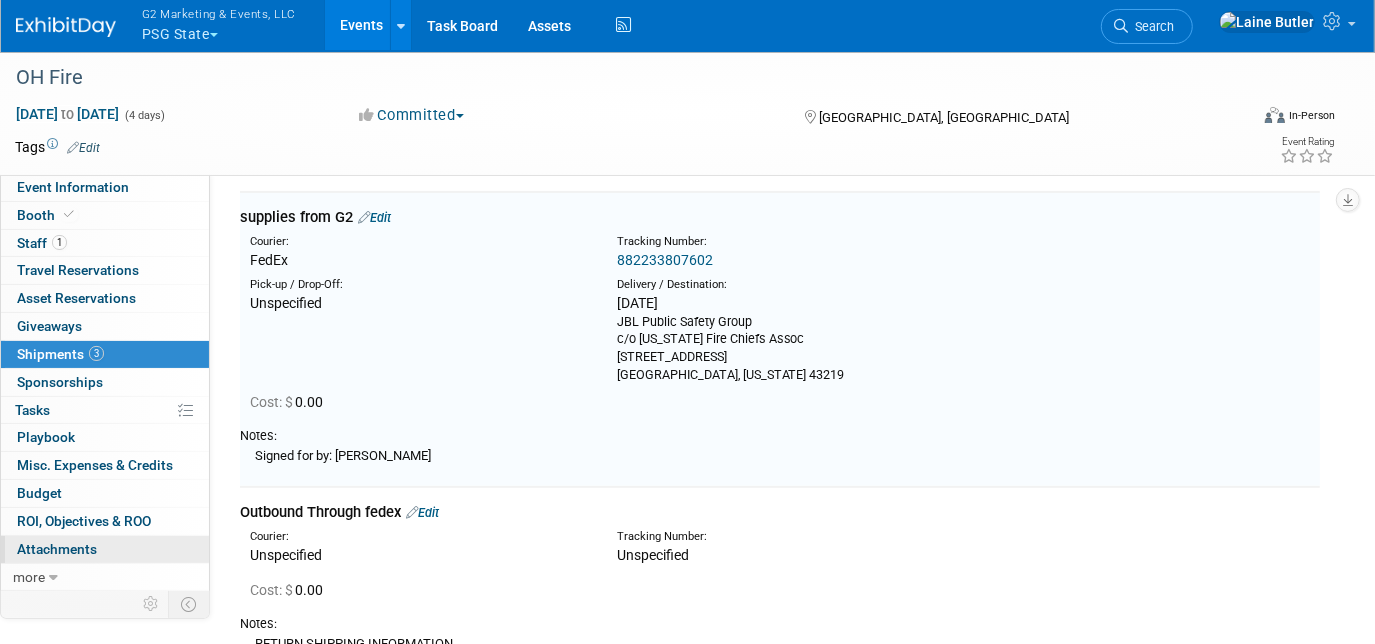 scroll, scrollTop: 324, scrollLeft: 0, axis: vertical 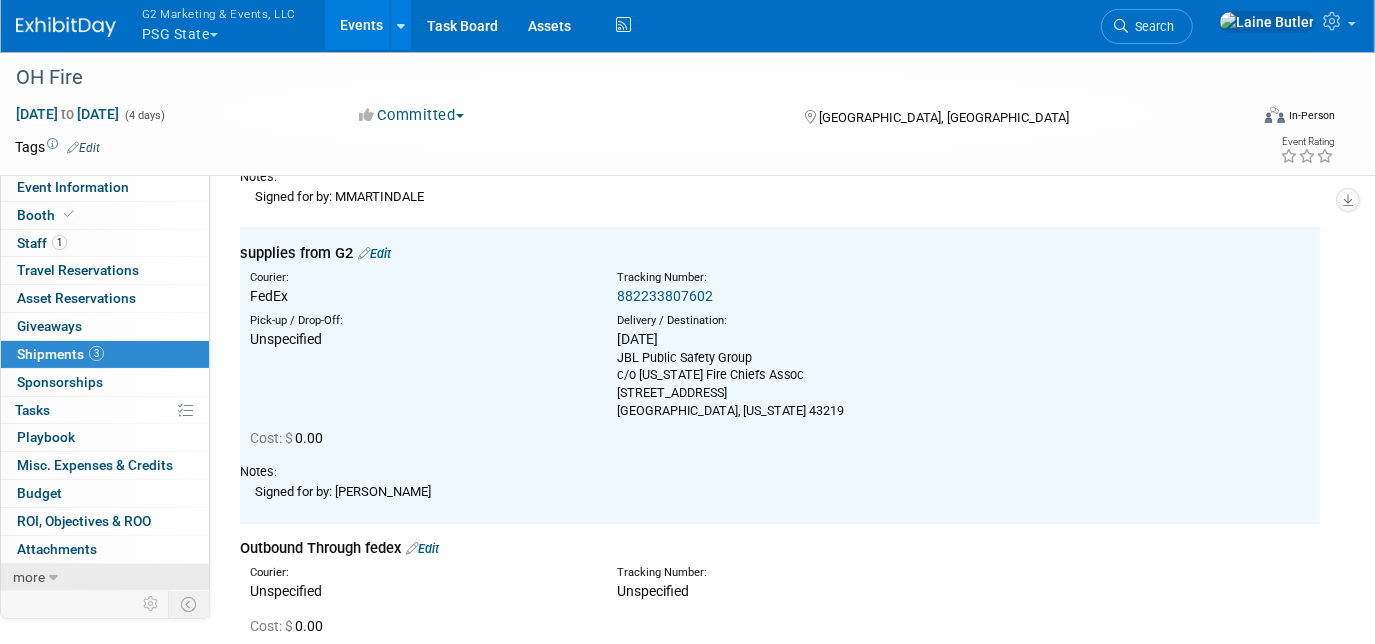 click on "more" at bounding box center (29, 577) 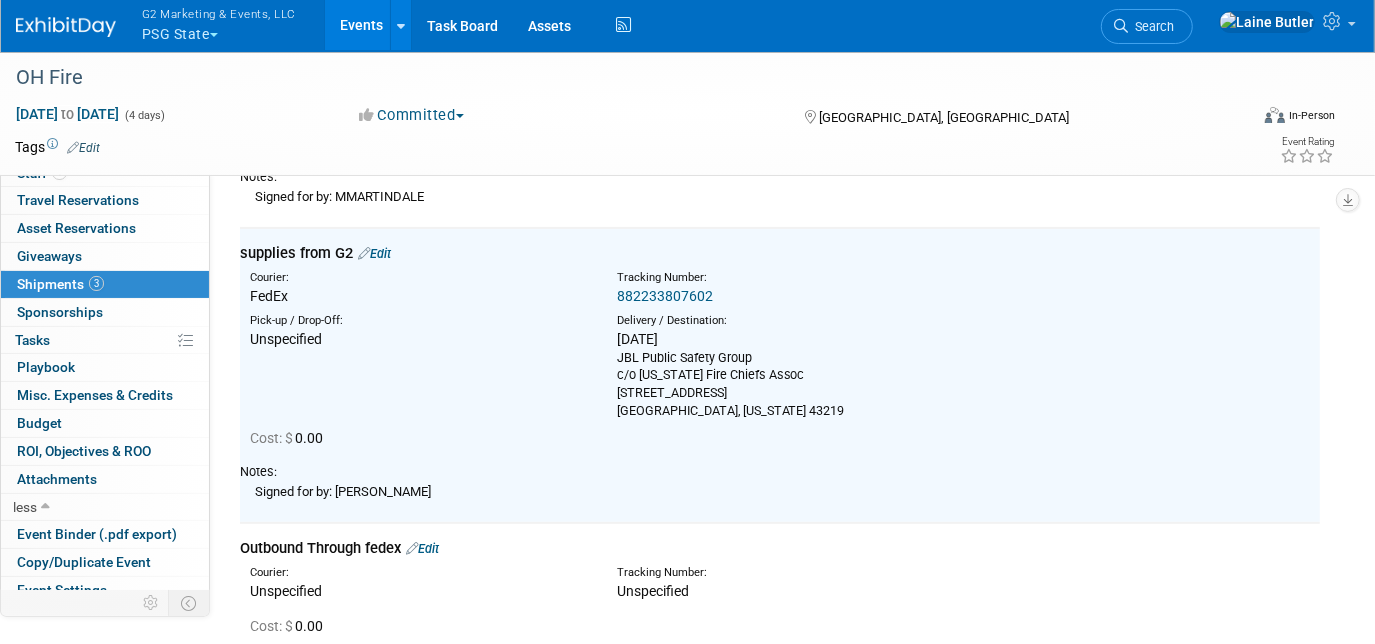 scroll, scrollTop: 135, scrollLeft: 0, axis: vertical 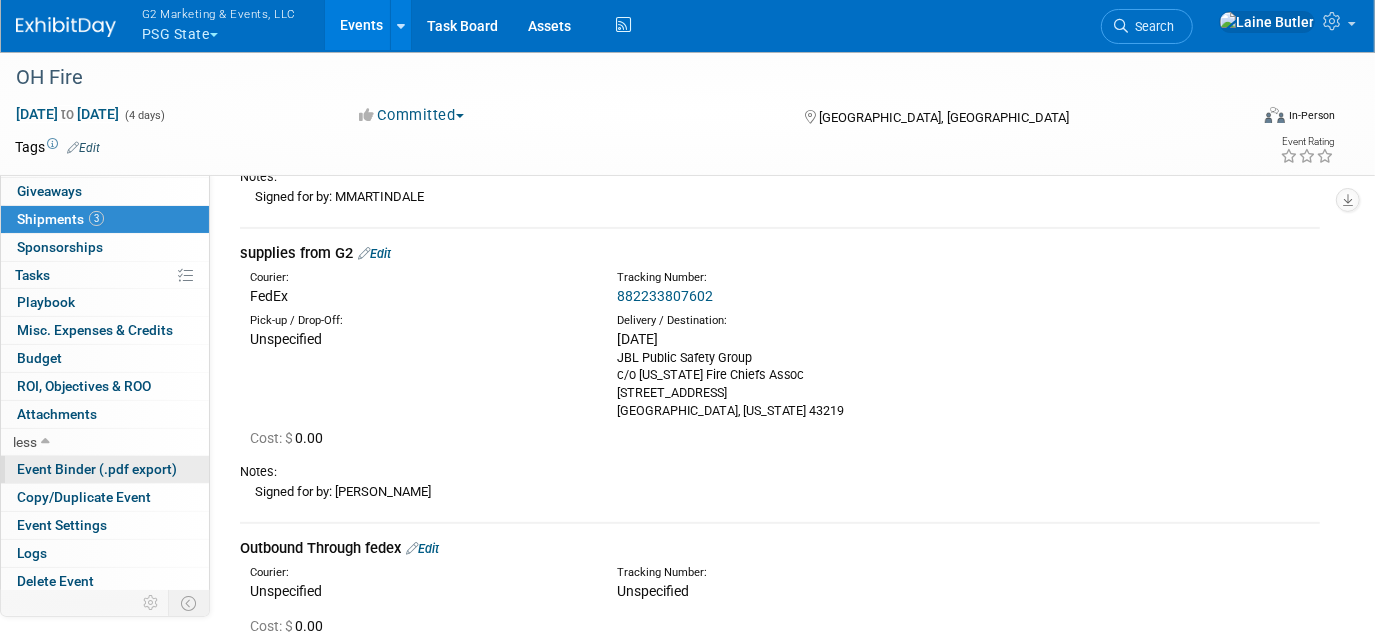 click on "Event Binder (.pdf export)" at bounding box center [97, 469] 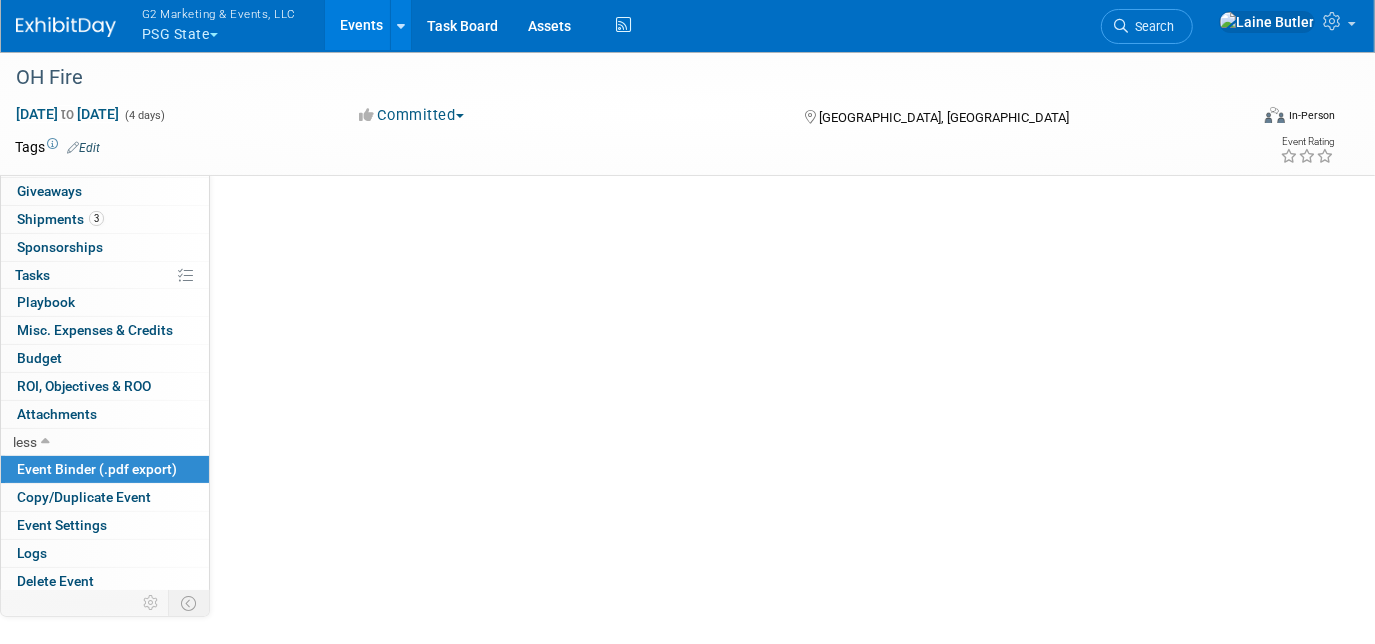 scroll, scrollTop: 0, scrollLeft: 0, axis: both 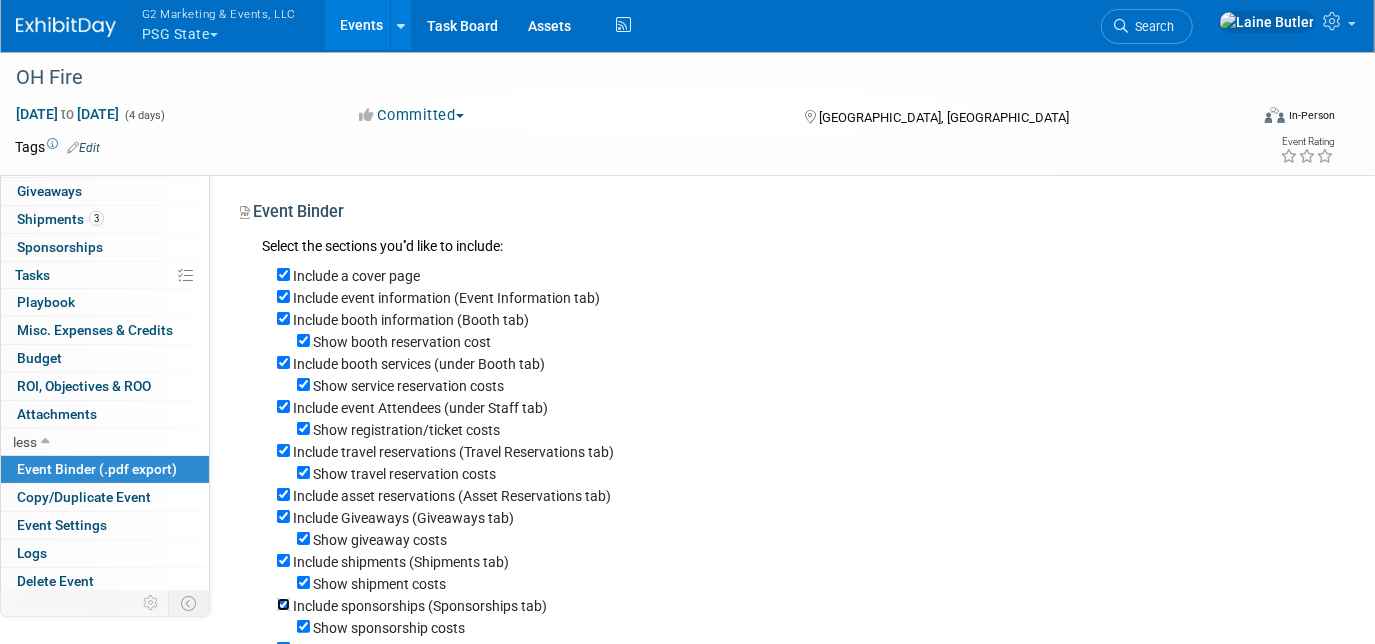 click on "Include sponsorships (Sponsorships tab)" at bounding box center [283, 604] 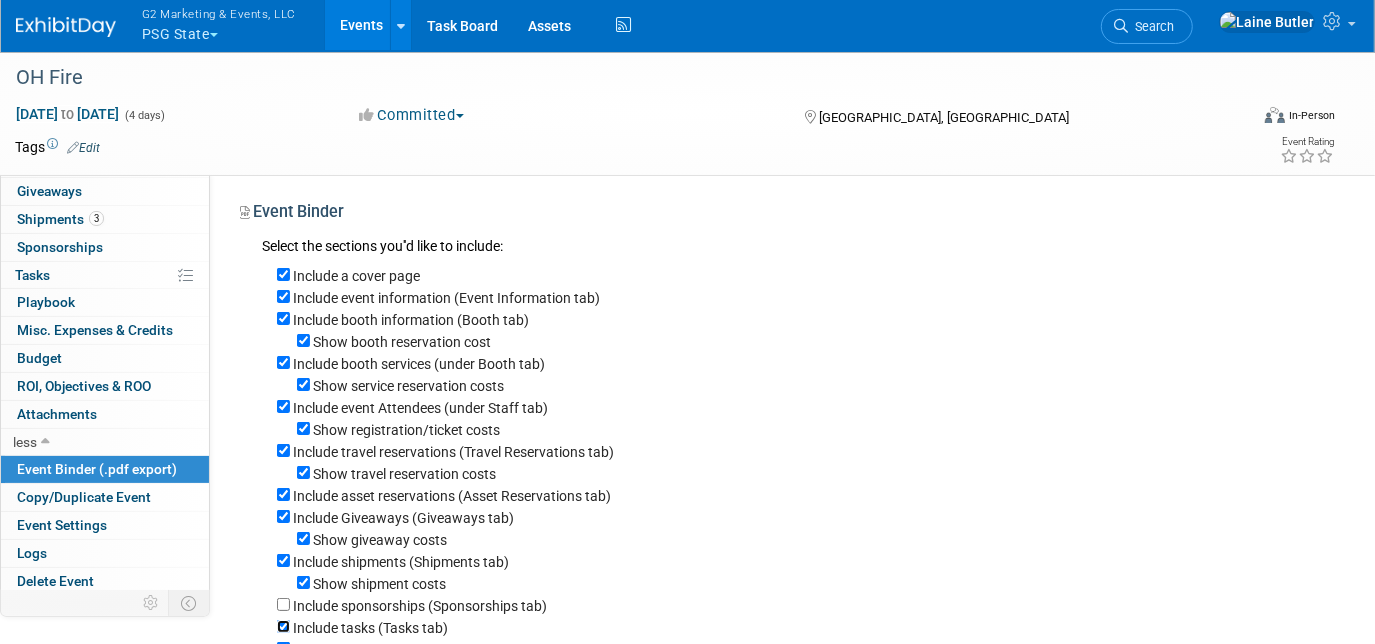 click on "Include tasks (Tasks tab)" at bounding box center (283, 626) 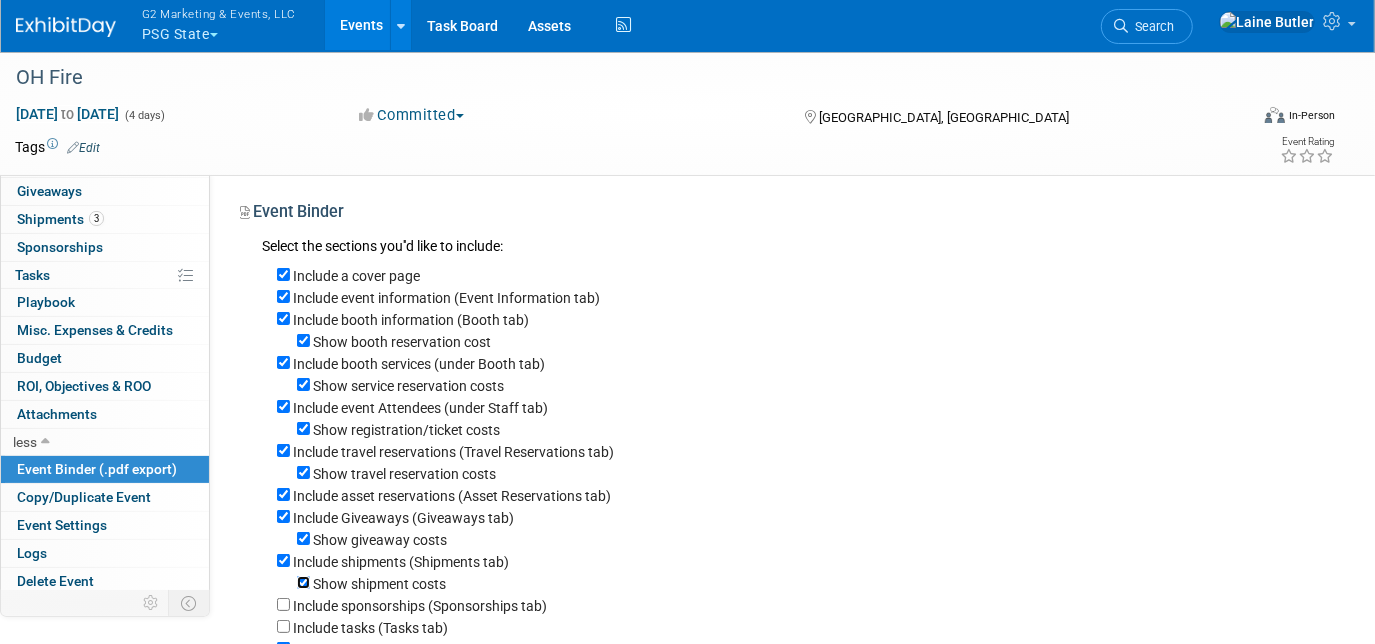 click on "Show shipment costs" at bounding box center [303, 582] 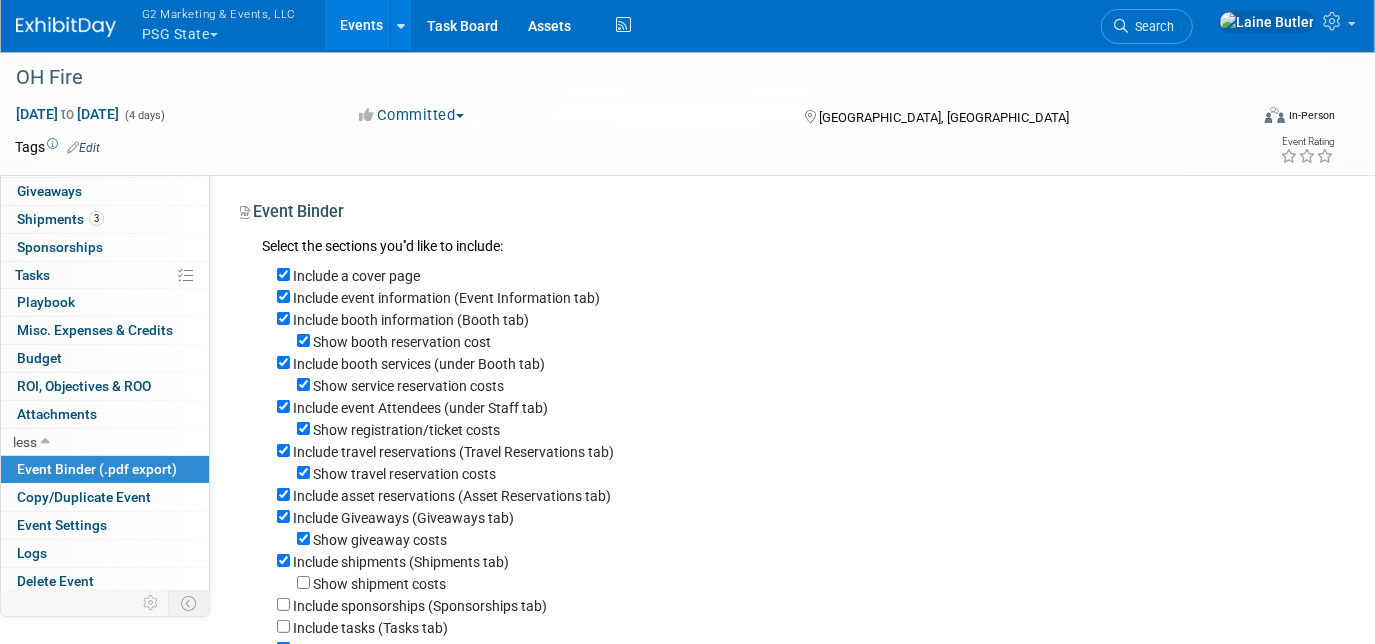 click on "Show giveaway costs" at bounding box center (798, 539) 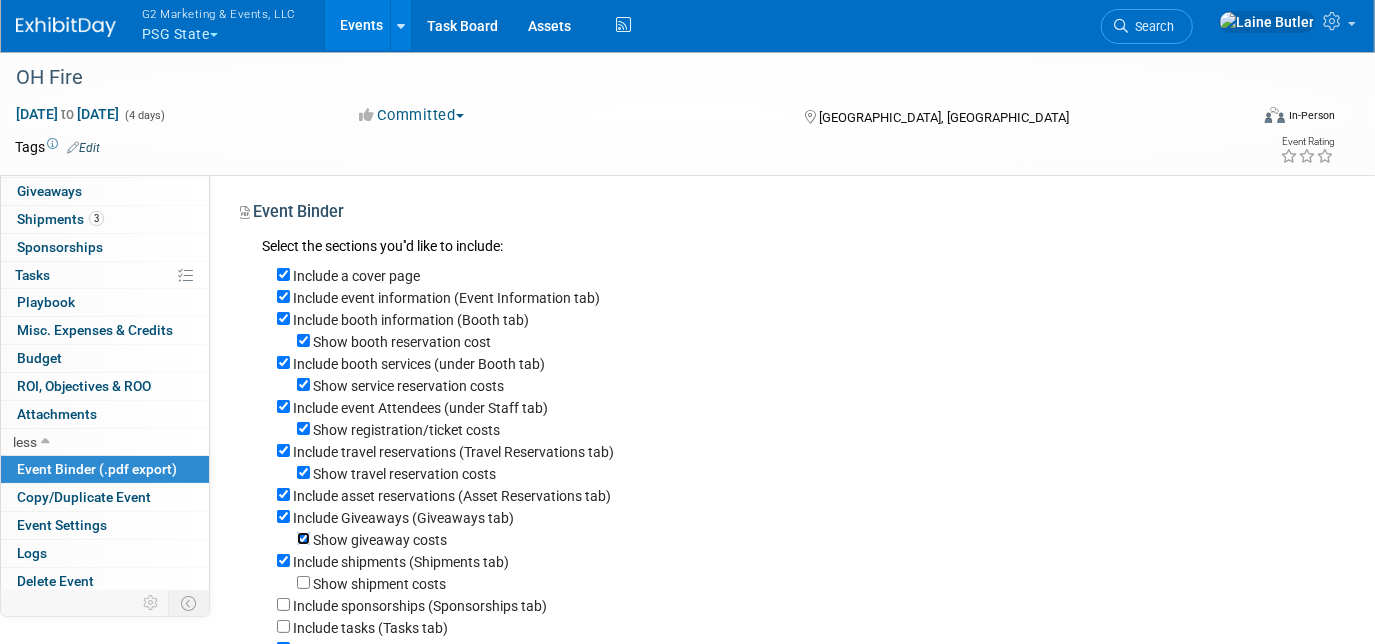click on "Show giveaway costs" at bounding box center (303, 538) 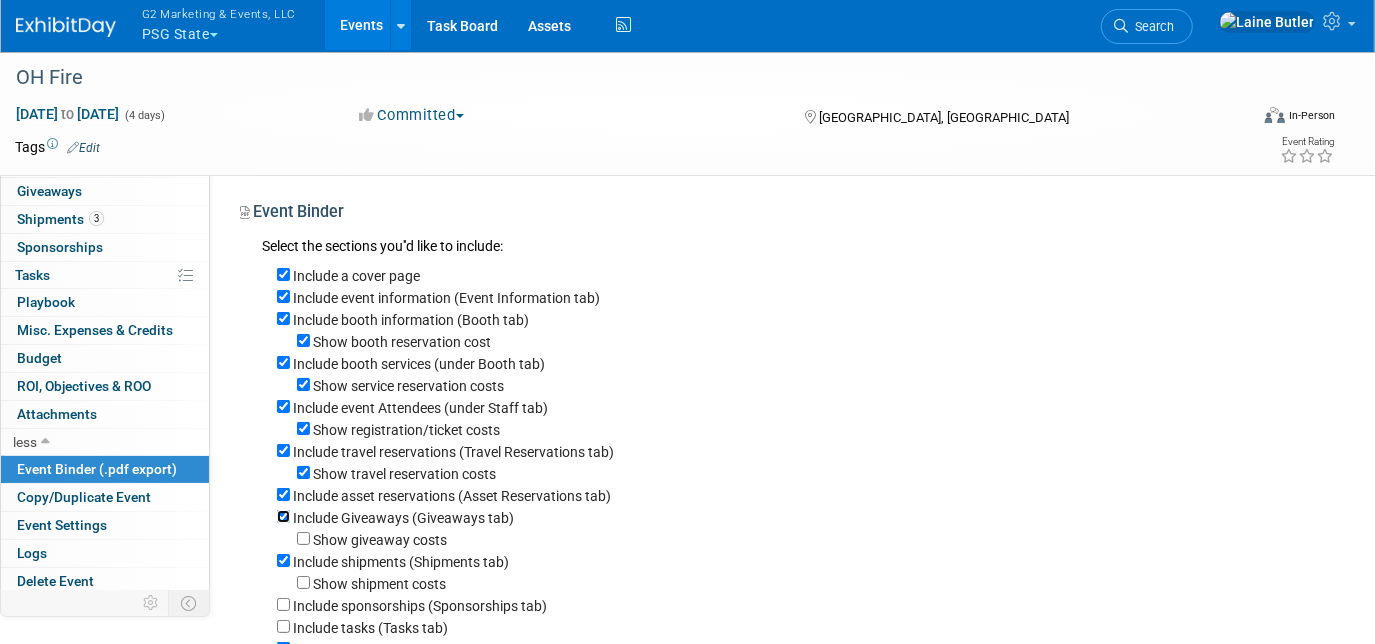 click on "Include Giveaways (Giveaways tab)" at bounding box center (283, 516) 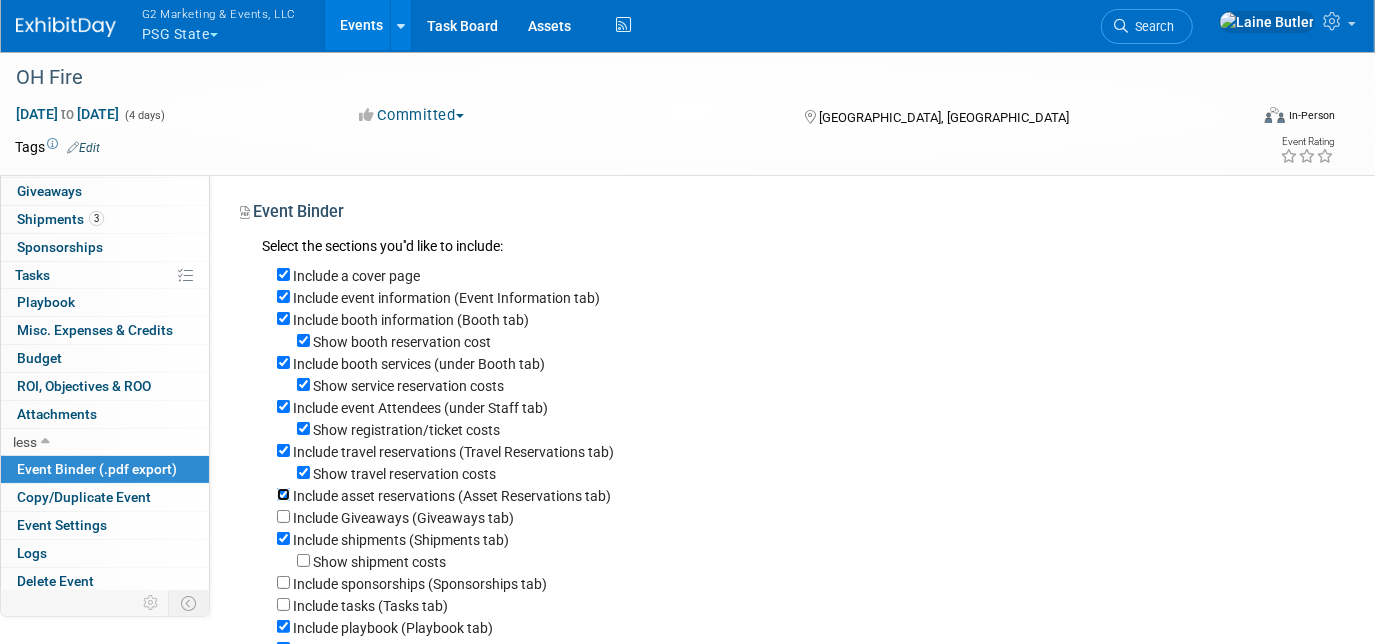 click on "Include asset reservations (Asset Reservations tab)" at bounding box center (283, 494) 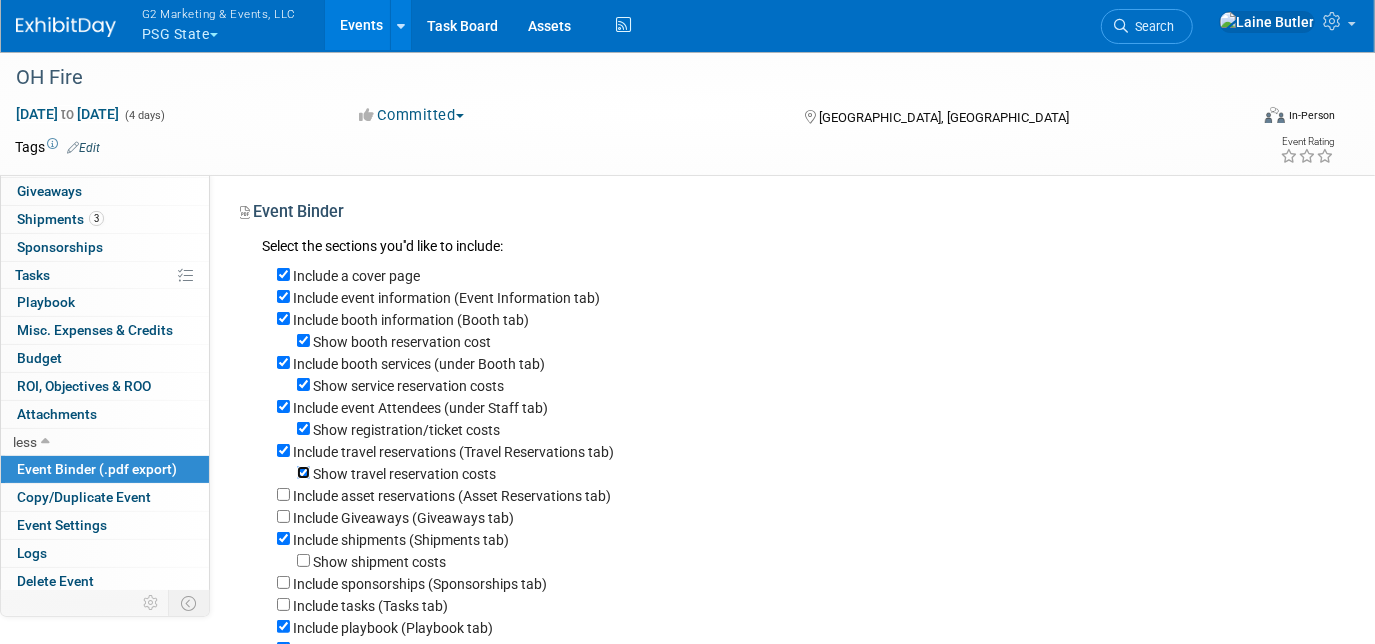 click on "Show travel reservation costs" at bounding box center (303, 472) 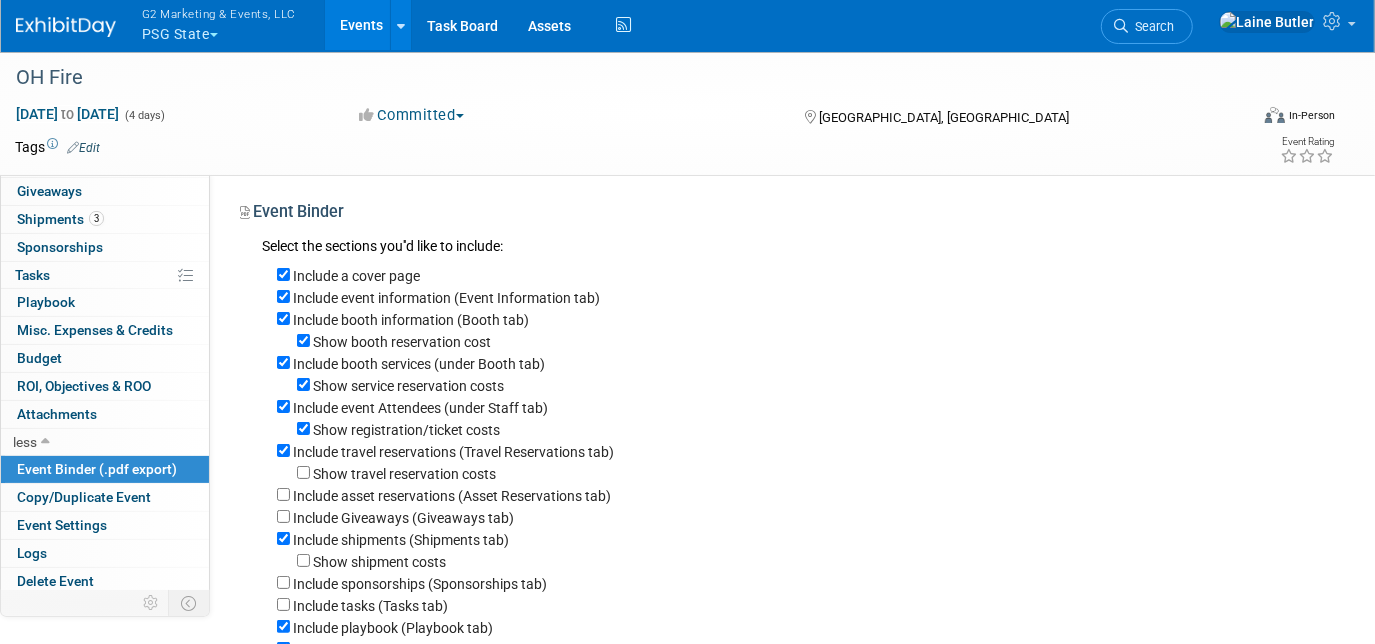 click on "Include a cover page
Include event information (Event Information tab)
Include booth information (Booth tab)
Show booth reservation cost
Include booth services (under Booth tab)
Show service reservation costs
Include event Attendees (under Staff tab)
Show registration/ticket costs
Include travel reservations (Travel Reservations tab)
Show travel reservation costs
Include asset reservations (Asset Reservations tab)
Include Giveaways (Giveaways tab)
Show giveaway costs
Include shipments (Shipments tab)
Show shipment costs
Include sponsorships (Sponsorships tab)
Show sponsorship costs
Include tasks (Tasks tab)
Include playbook (Playbook tab)
Include misc. expenses & credits (Misc. Expenses & Credits tab)
Show misc. expenses & credit amounts
Include event budget (Budget tab)
Include Analytics & ROI
Include Objectives & ROO" at bounding box center [791, 503] 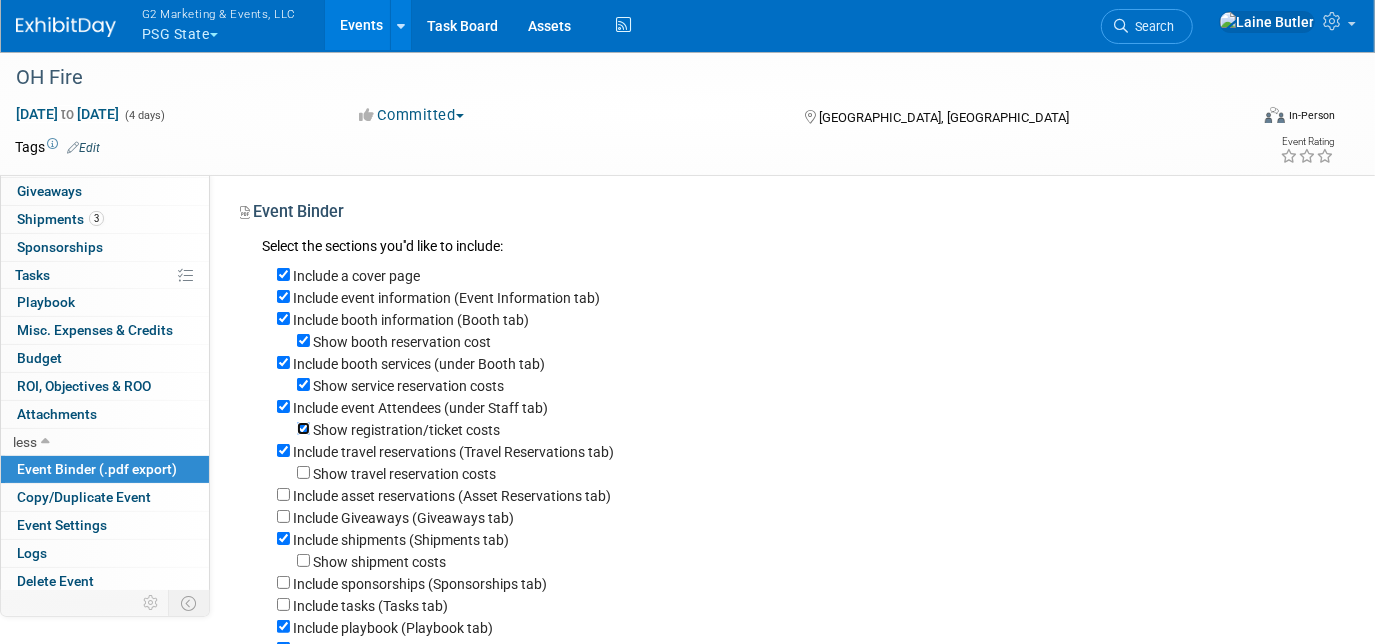 click on "Show registration/ticket costs" at bounding box center [303, 428] 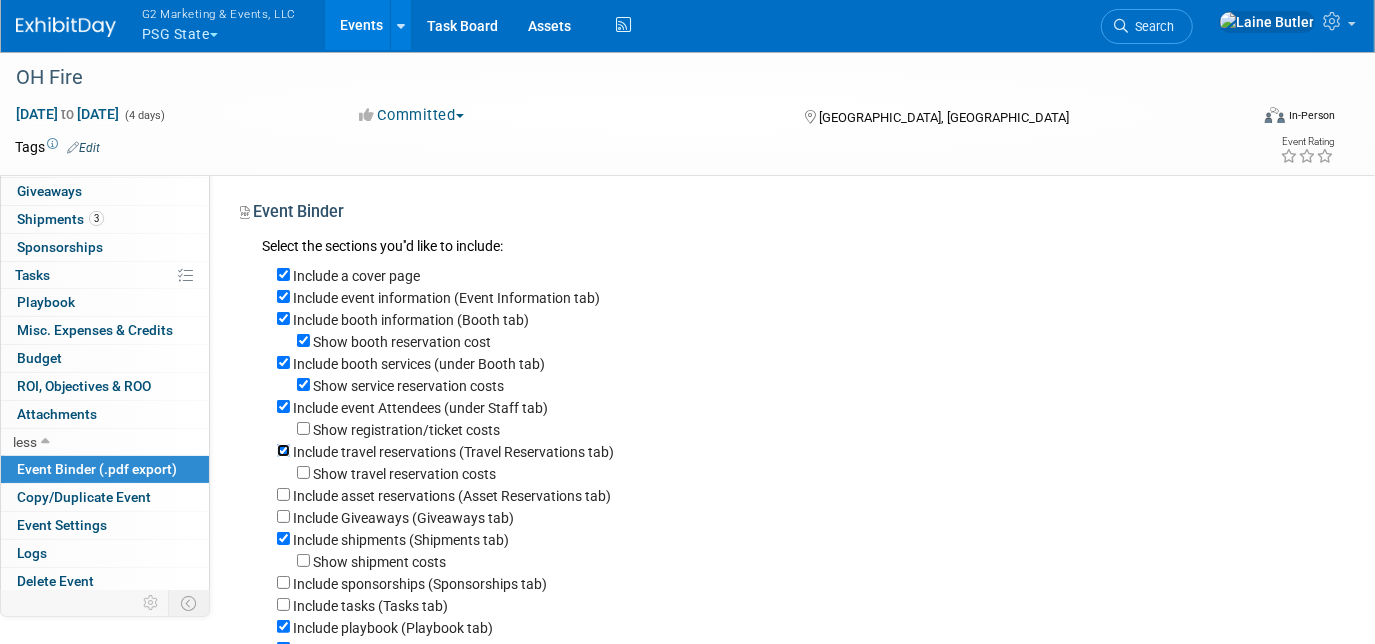 click on "Include travel reservations (Travel Reservations tab)" at bounding box center [283, 450] 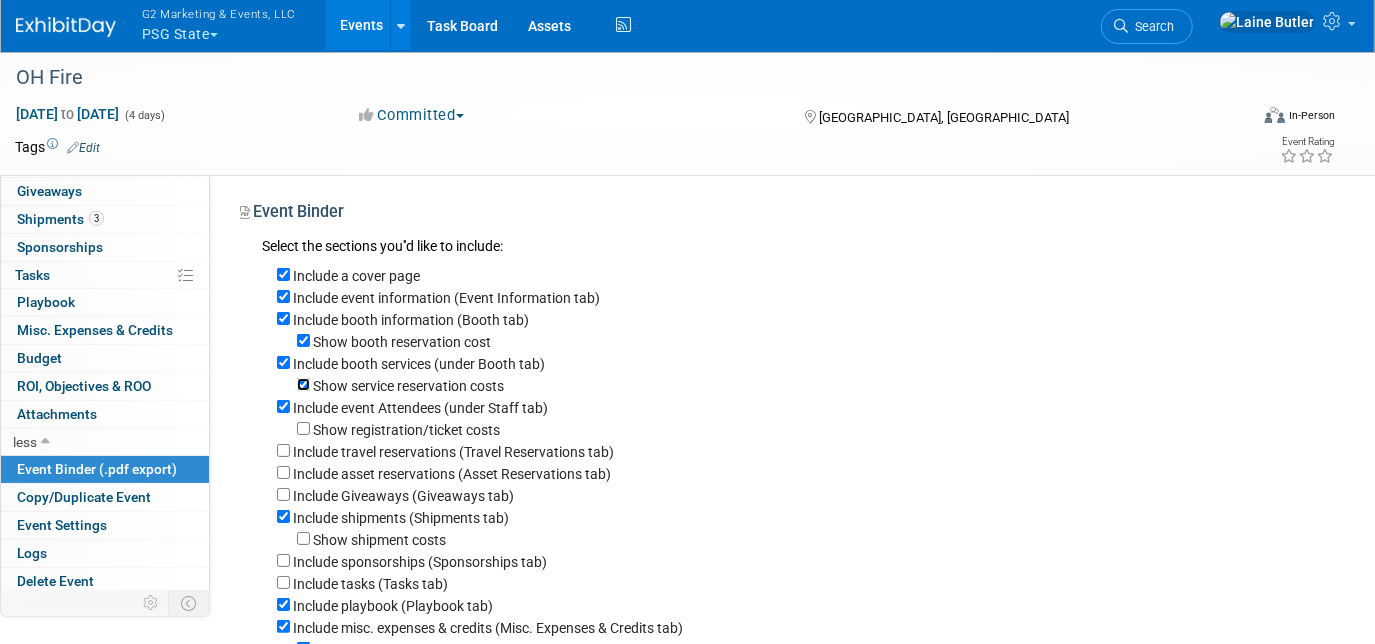 click on "Show service reservation costs" at bounding box center (303, 384) 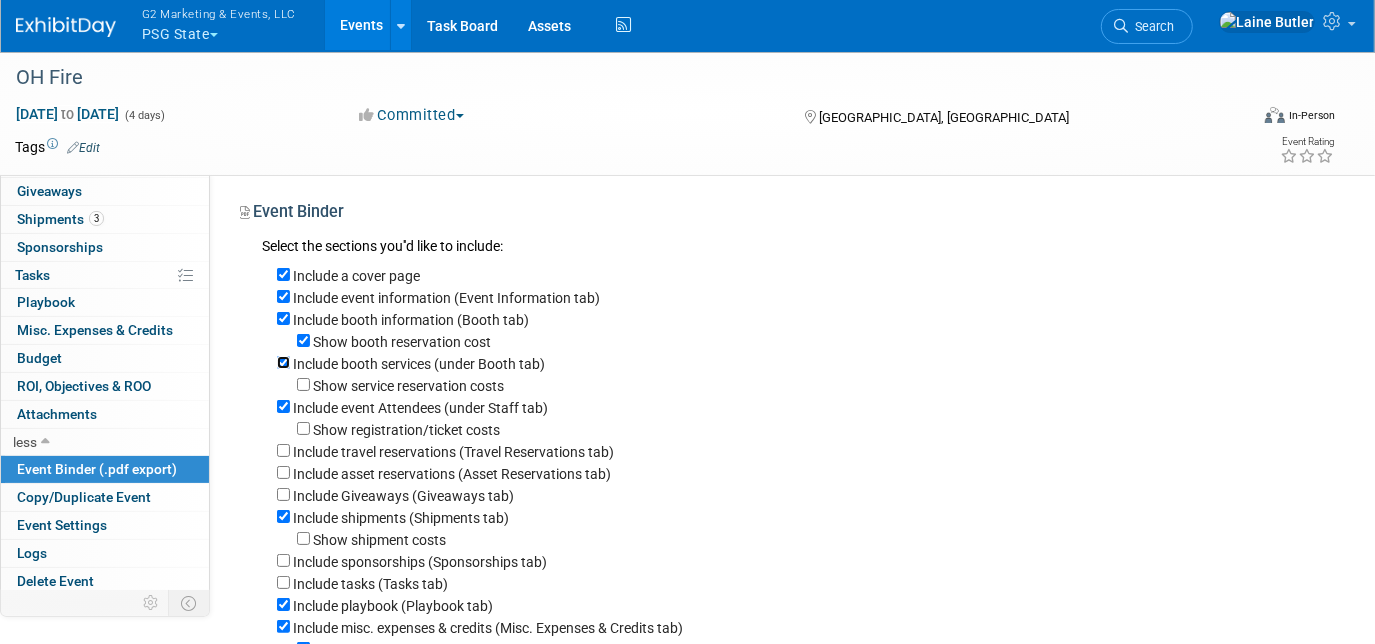click on "Include booth services (under Booth tab)" at bounding box center [283, 362] 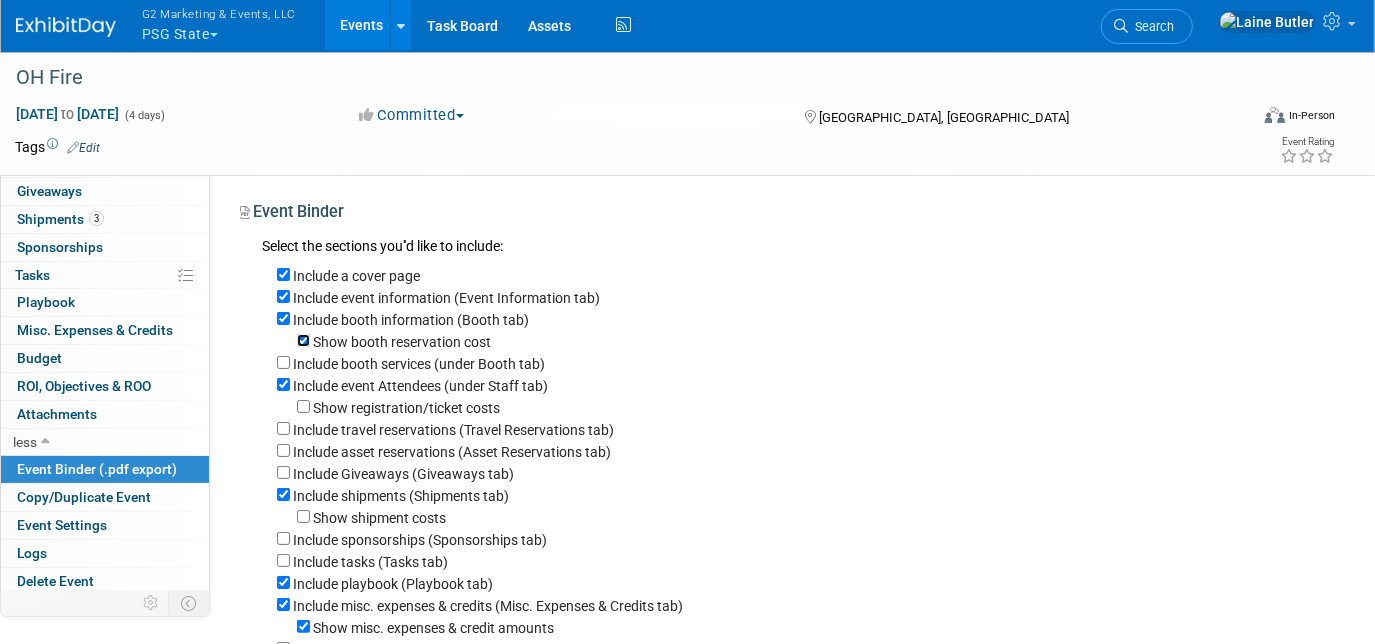 click on "Show booth reservation cost" at bounding box center (303, 340) 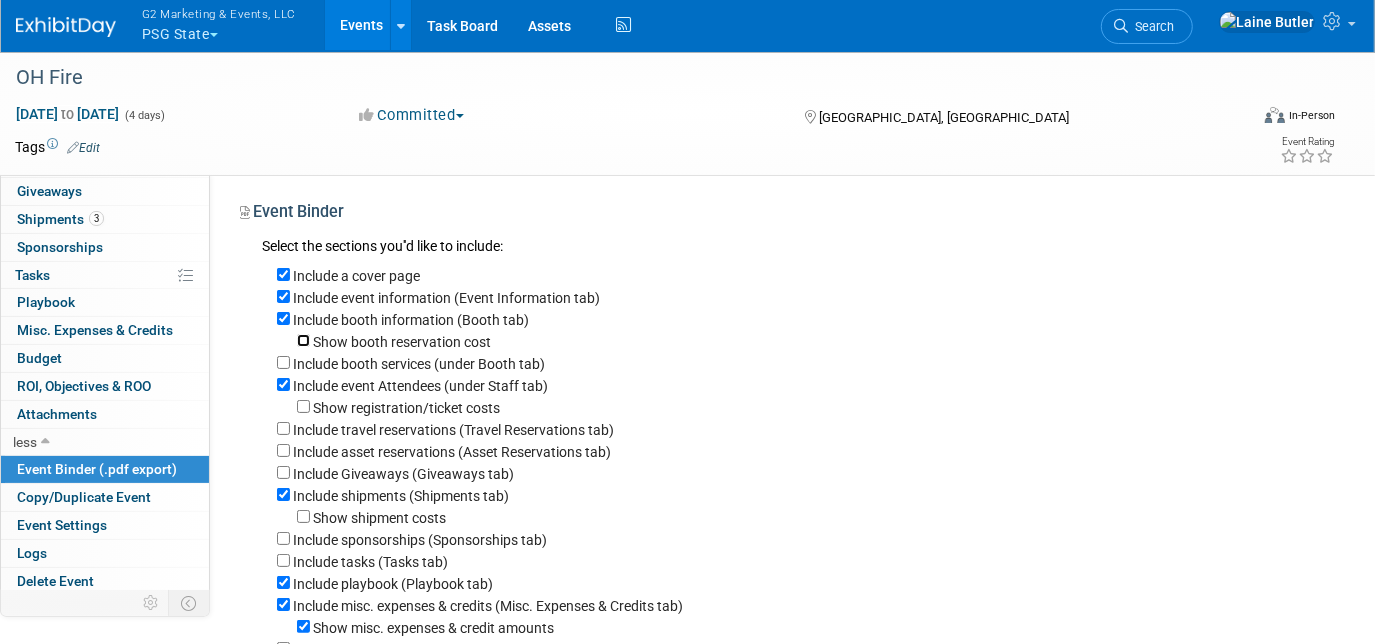 scroll, scrollTop: 218, scrollLeft: 0, axis: vertical 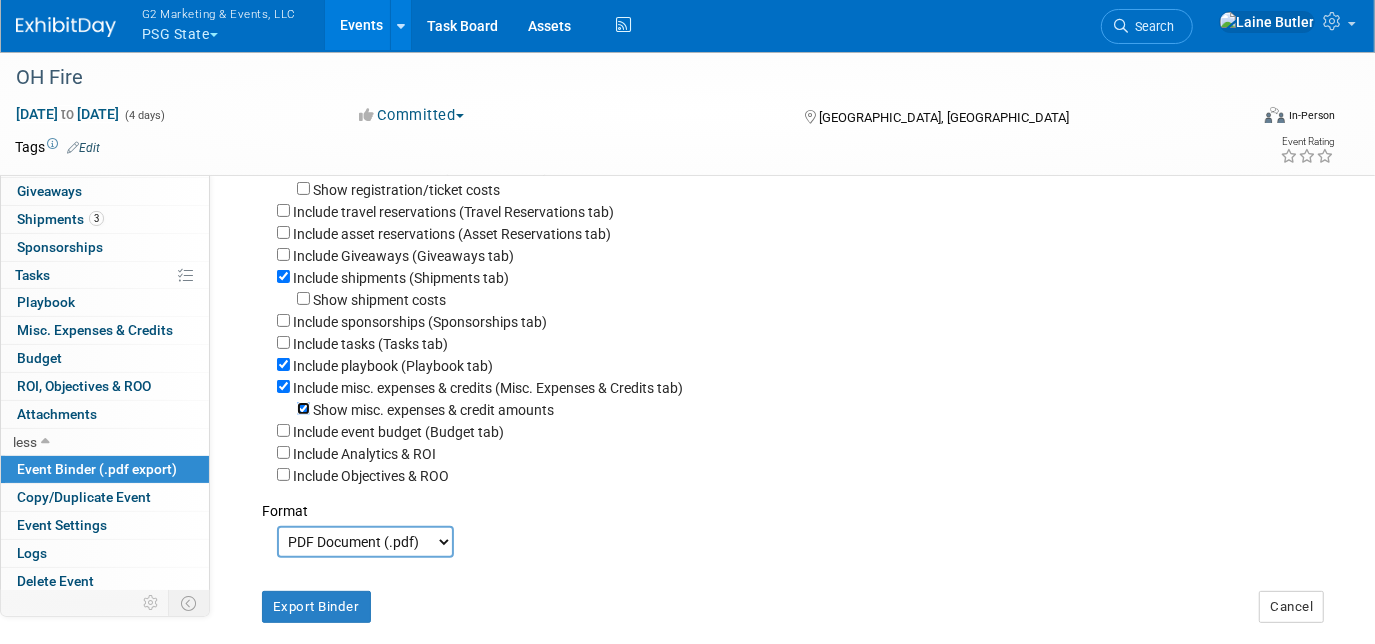click on "Show misc. expenses & credit amounts" at bounding box center [303, 408] 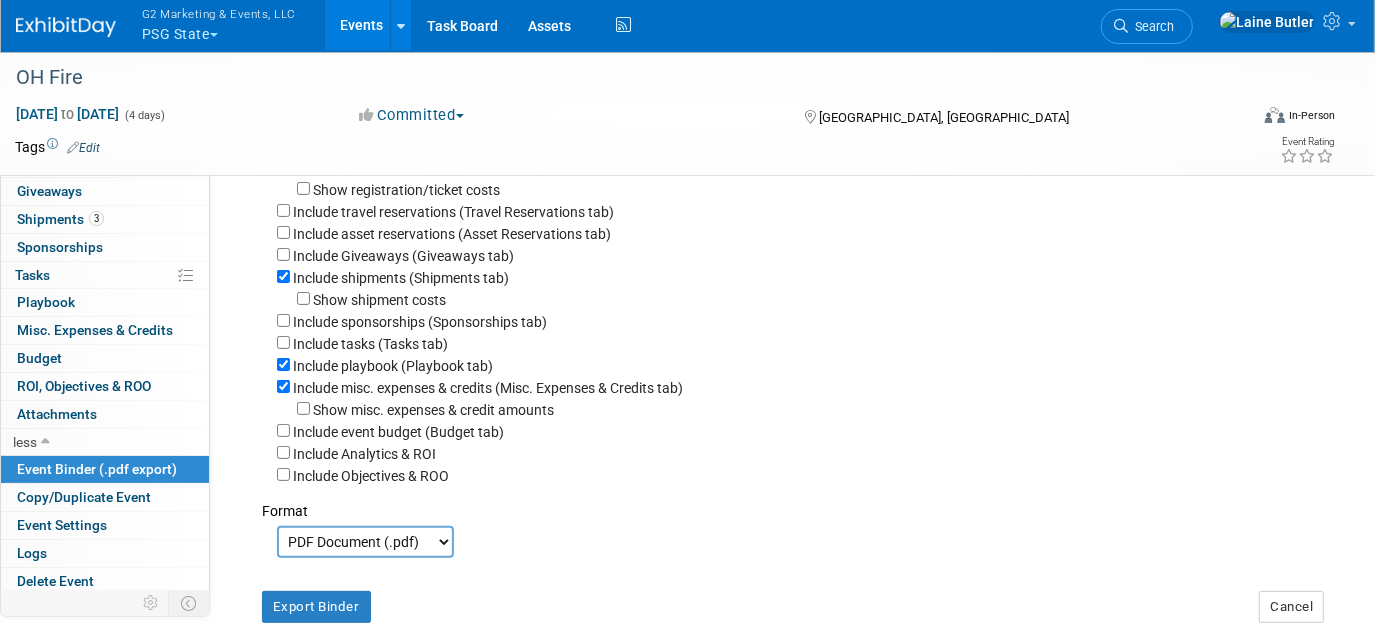 click on "Show misc. expenses & credit amounts" at bounding box center [798, 409] 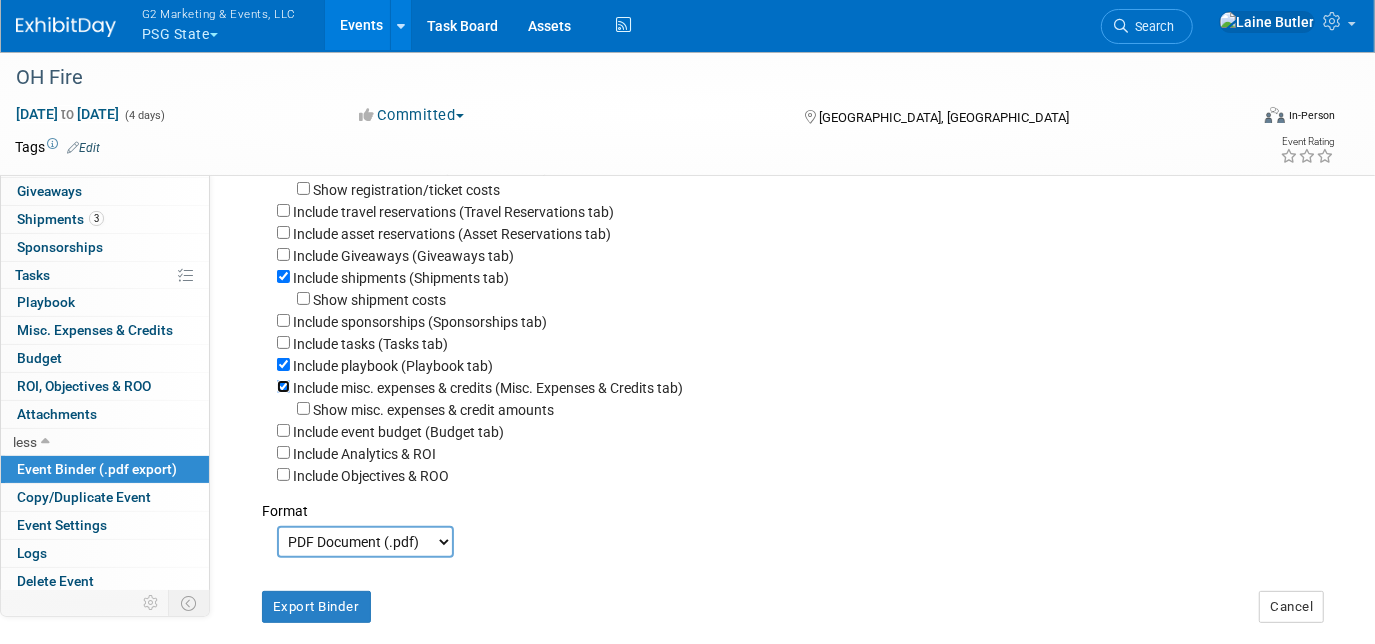 click on "Include misc. expenses & credits (Misc. Expenses & Credits tab)" at bounding box center [283, 386] 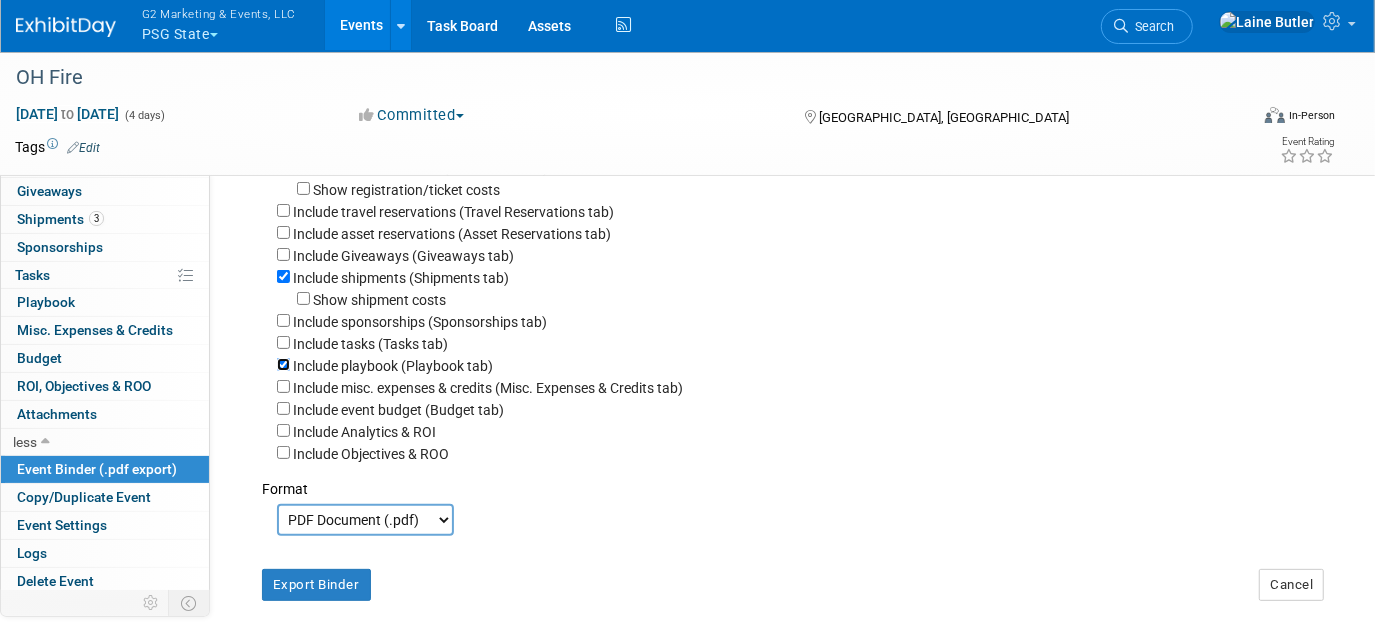 click on "Include playbook (Playbook tab)" at bounding box center (283, 364) 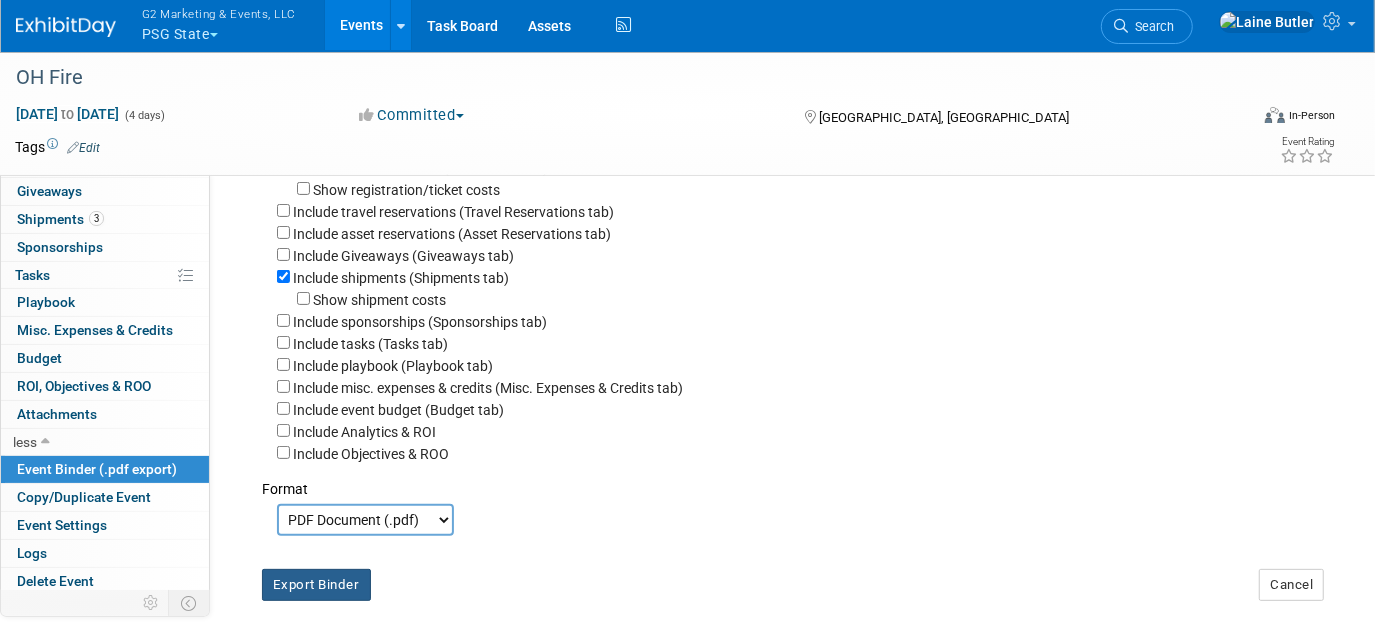 click on "Export Binder" at bounding box center [316, 585] 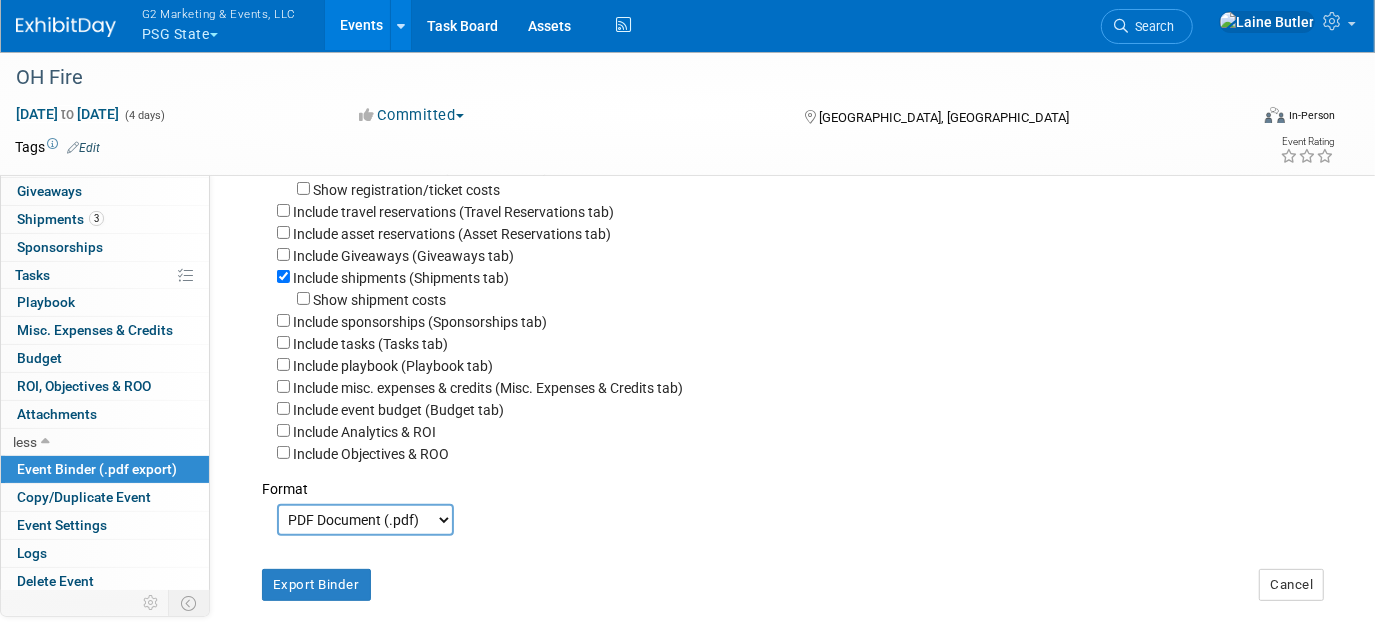 click on "G2 Marketing & Events, LLC" at bounding box center [219, 13] 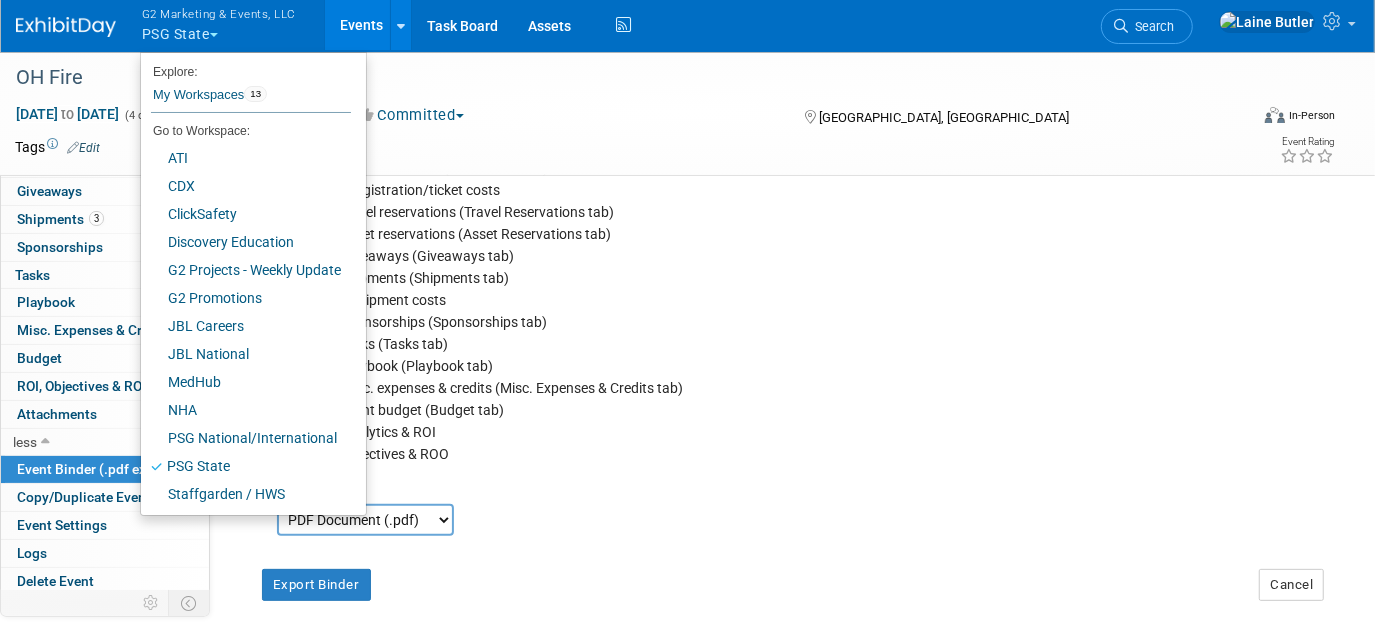 click at bounding box center [66, 27] 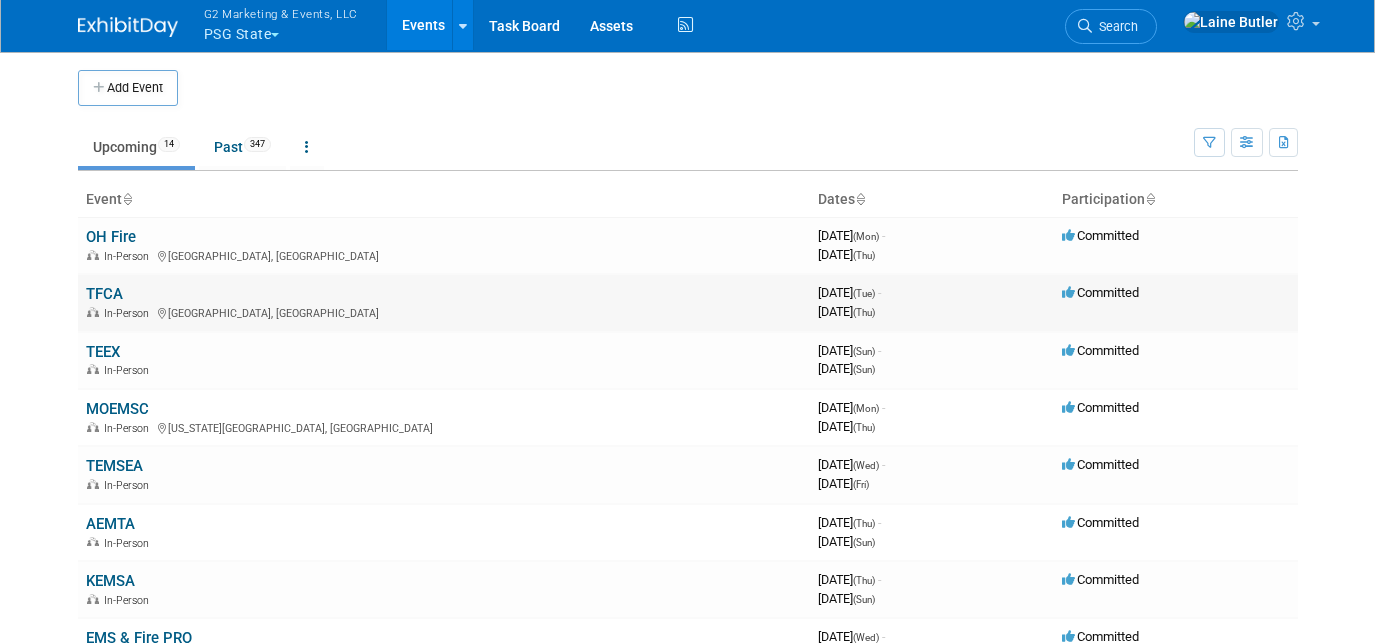 scroll, scrollTop: 0, scrollLeft: 0, axis: both 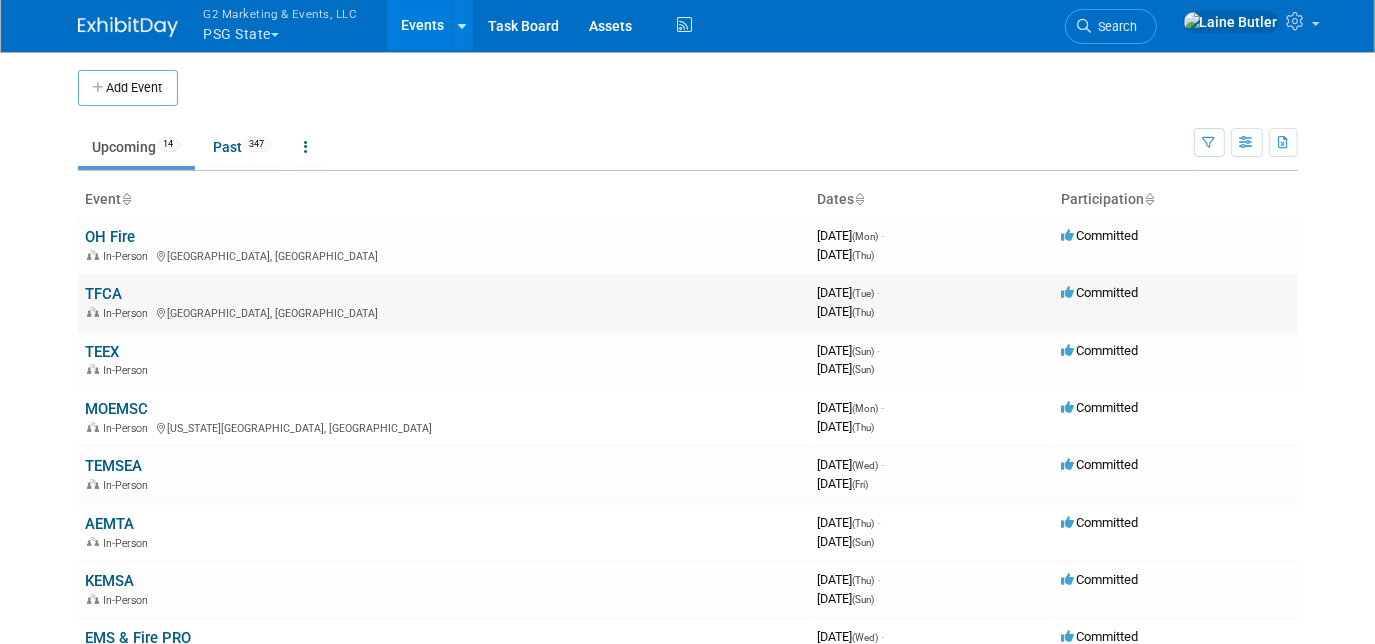 click on "TFCA" at bounding box center [104, 294] 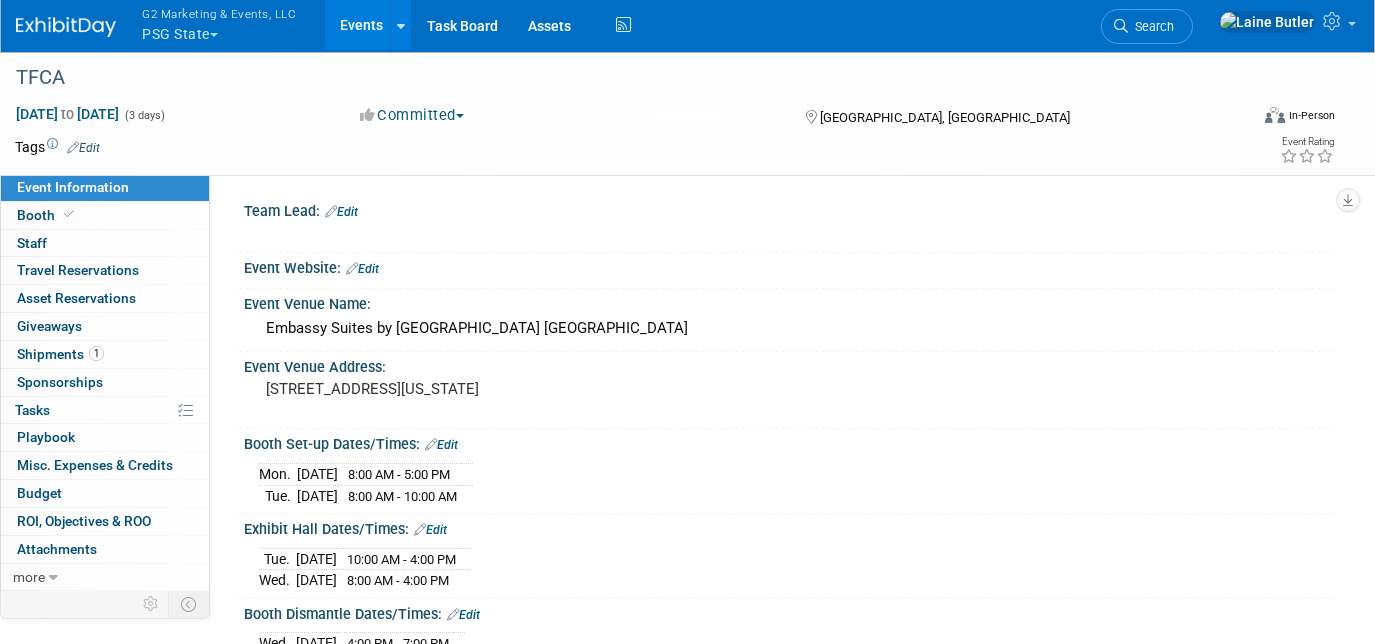 scroll, scrollTop: 0, scrollLeft: 0, axis: both 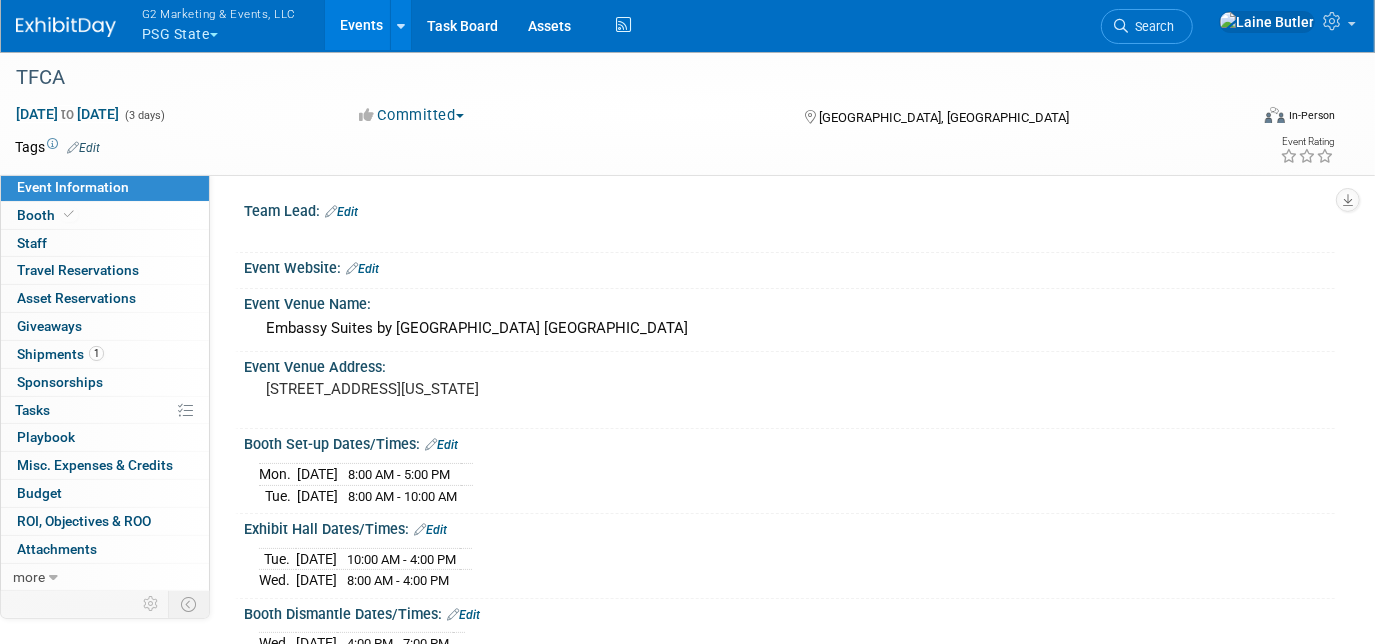 click at bounding box center (66, 27) 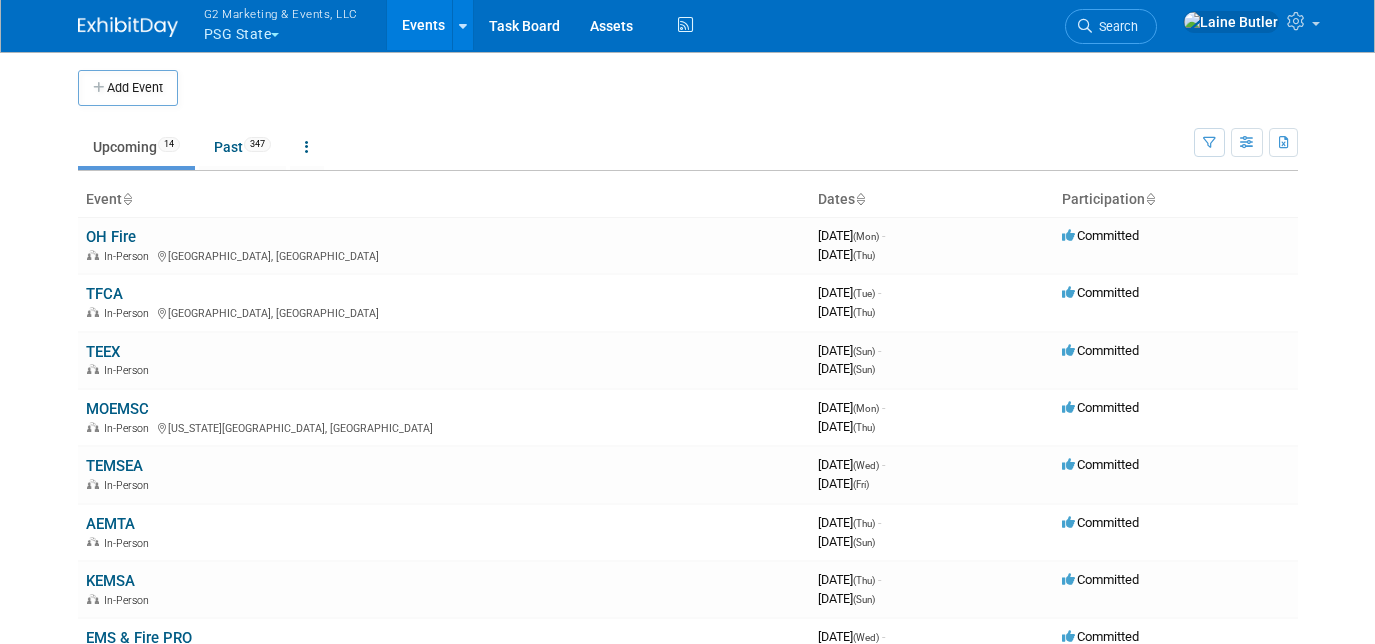 scroll, scrollTop: 0, scrollLeft: 0, axis: both 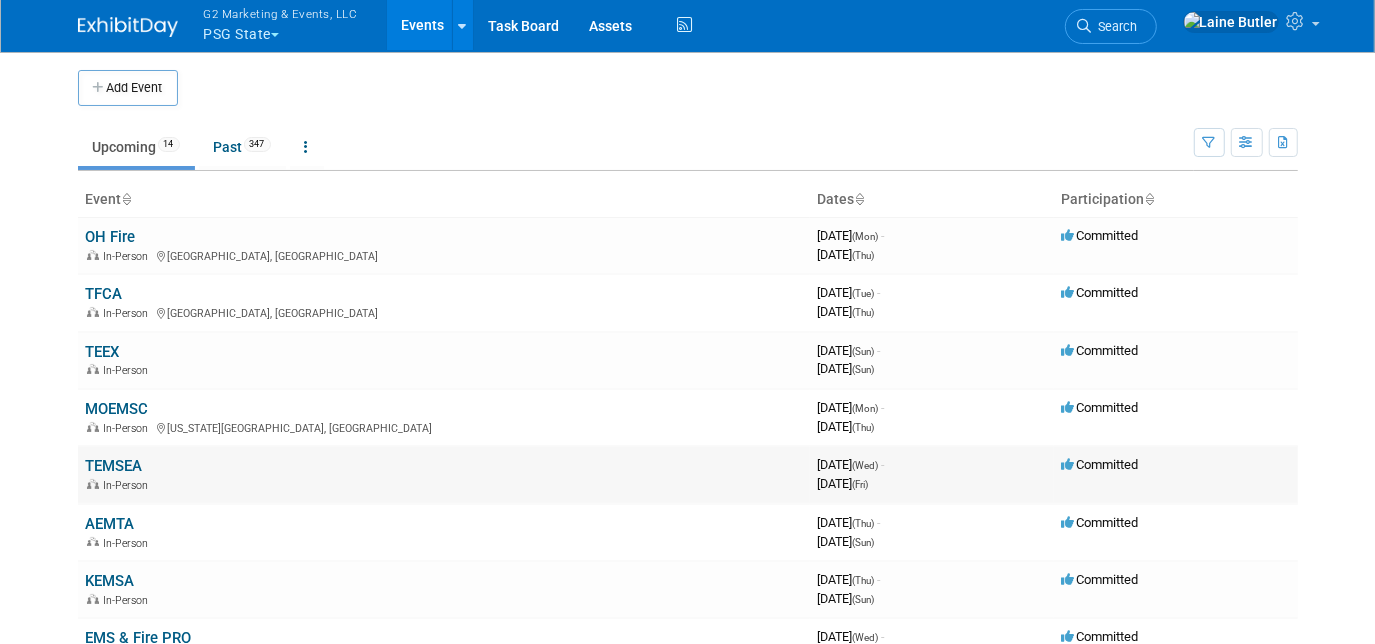 click on "TEMSEA" at bounding box center [114, 466] 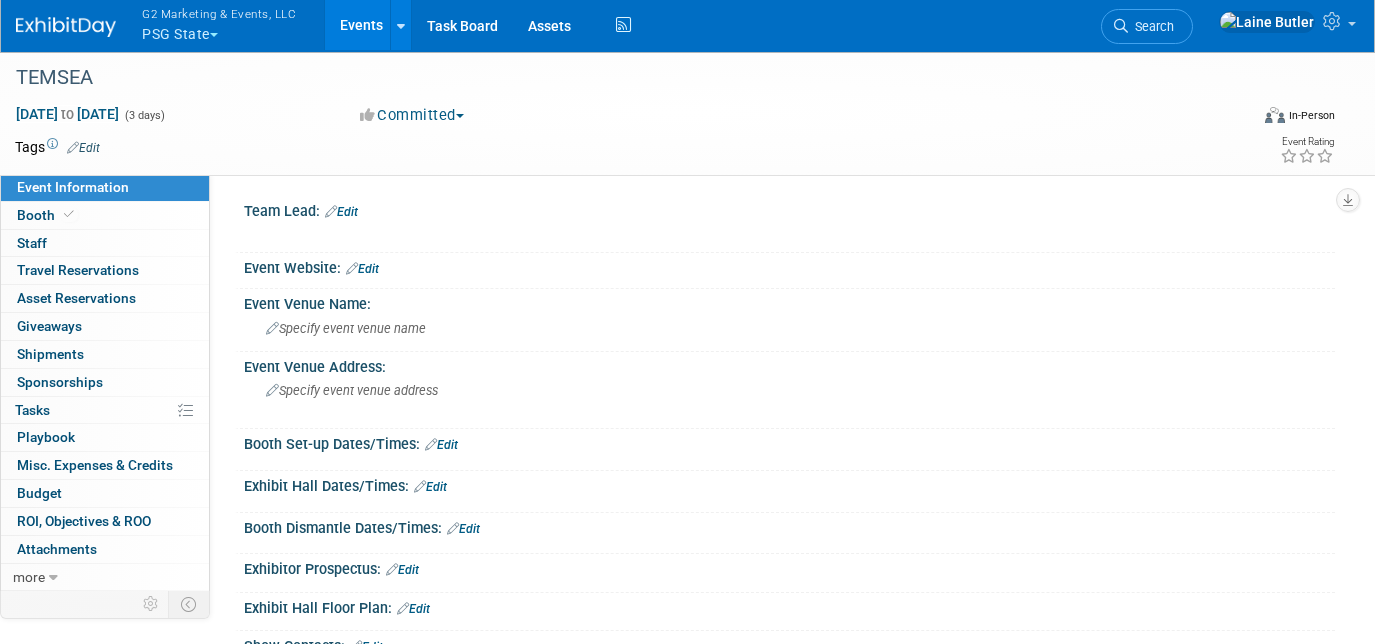 scroll, scrollTop: 0, scrollLeft: 0, axis: both 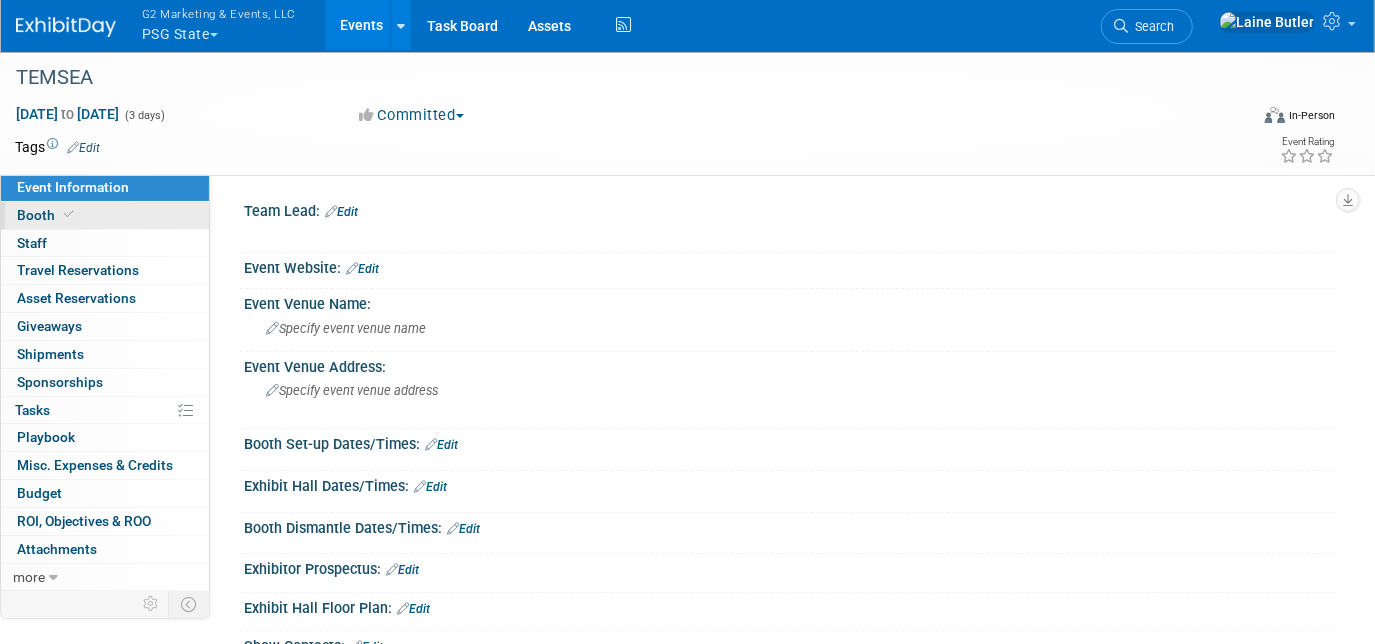 click on "Booth" at bounding box center (105, 215) 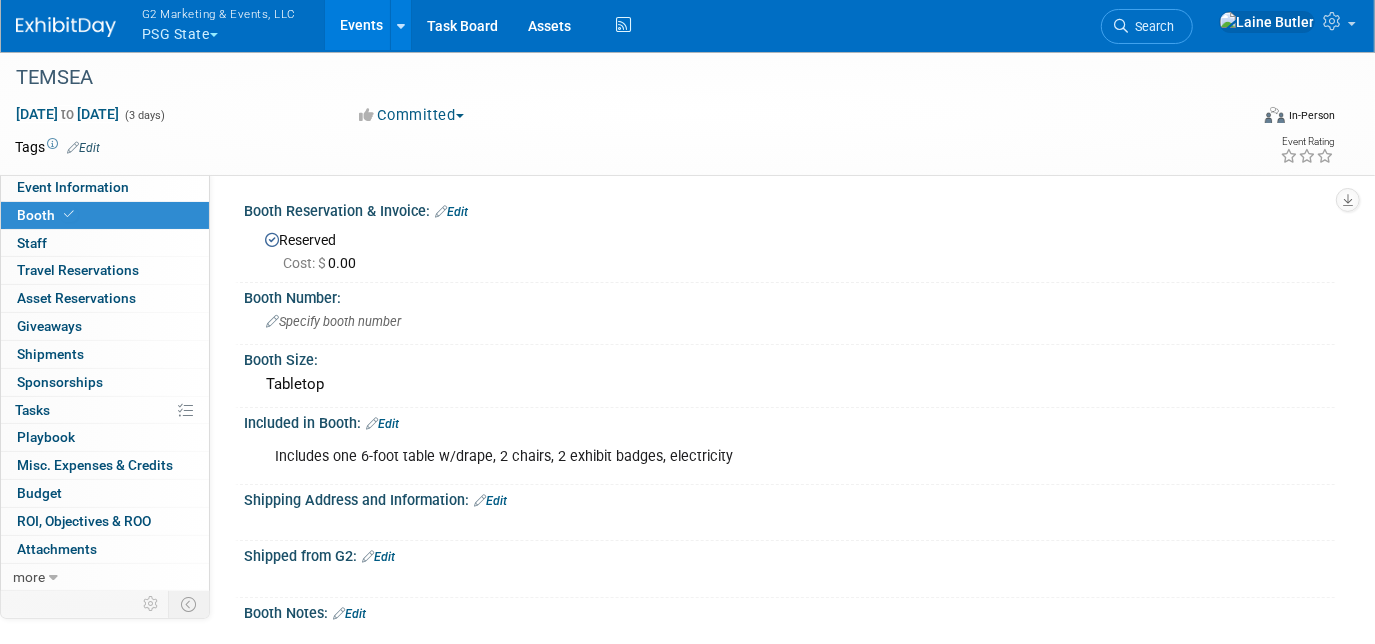 click on "Includes one 6-foot table w/drape, 2 chairs, 2 exhibit badges, electricity" at bounding box center [692, 457] 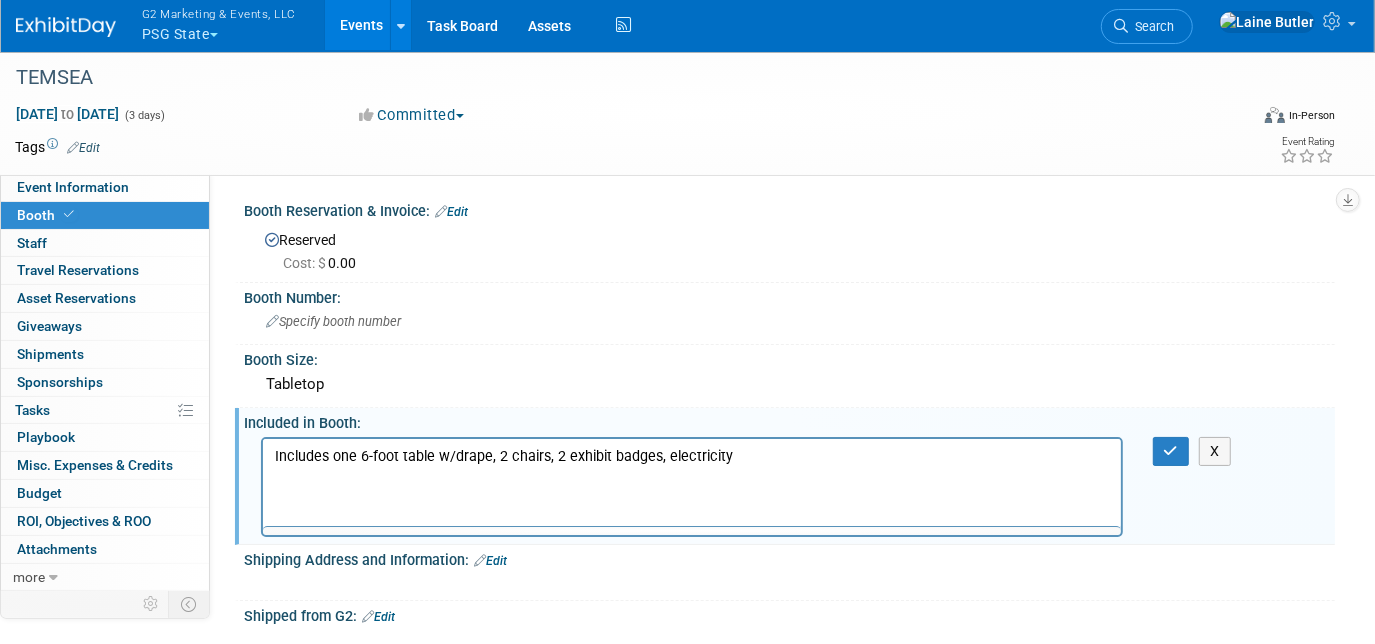scroll, scrollTop: 0, scrollLeft: 0, axis: both 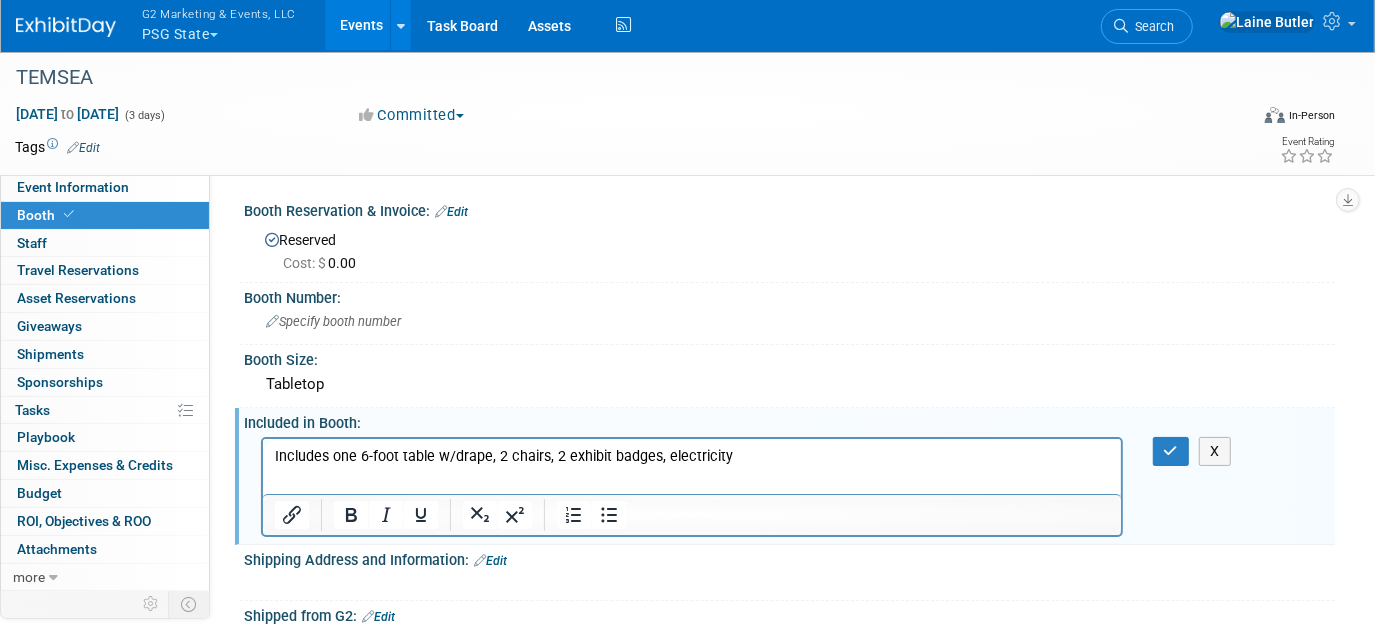 click on "Includes one 6-foot table w/drape, 2 chairs, 2 exhibit badges, electricity" at bounding box center (691, 456) 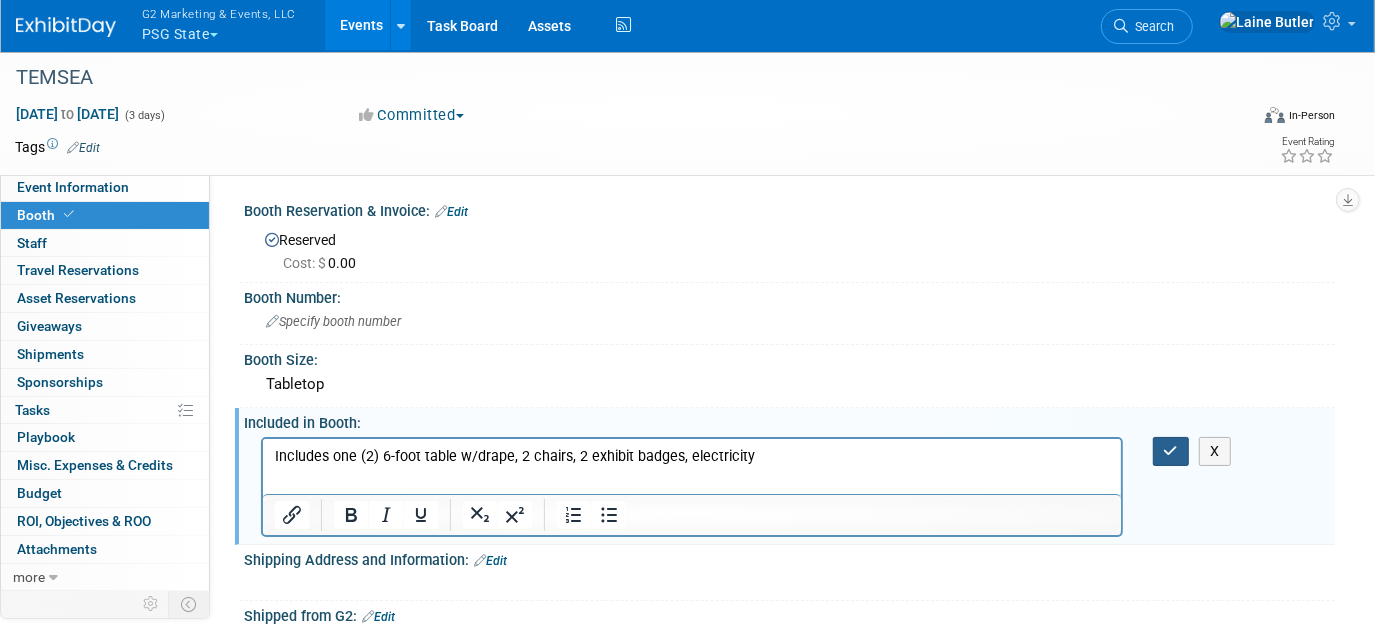 click at bounding box center [1171, 451] 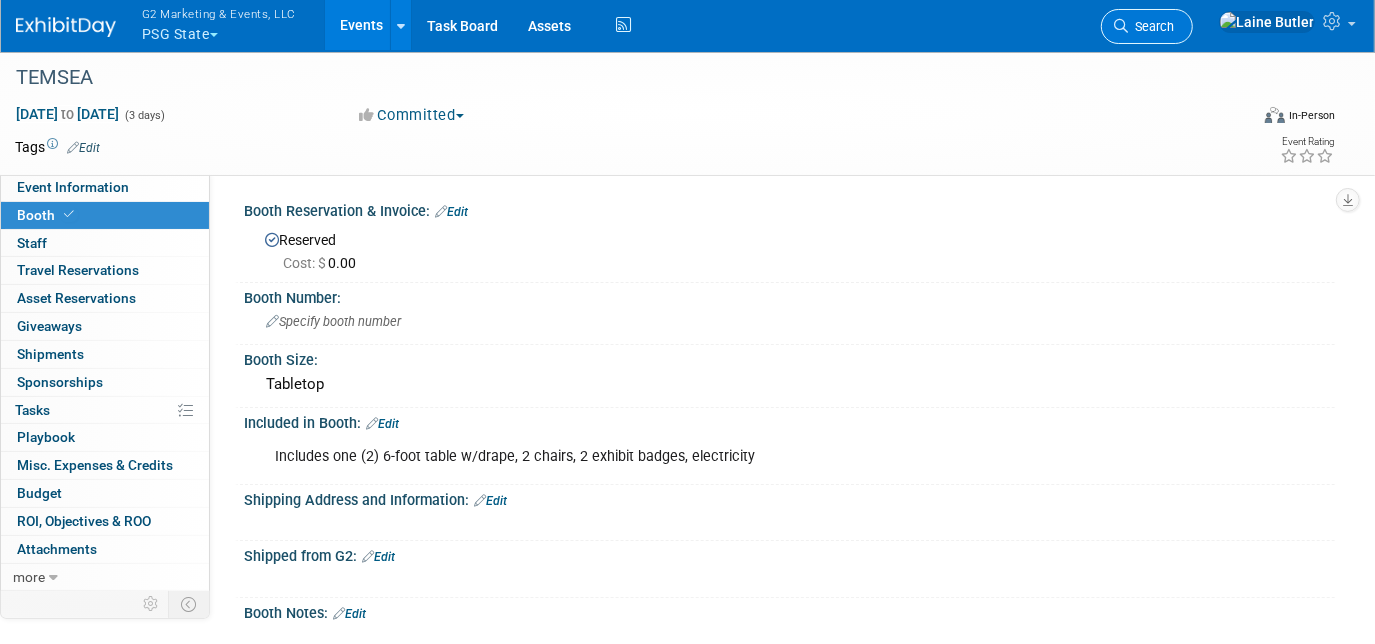 click at bounding box center [1121, 26] 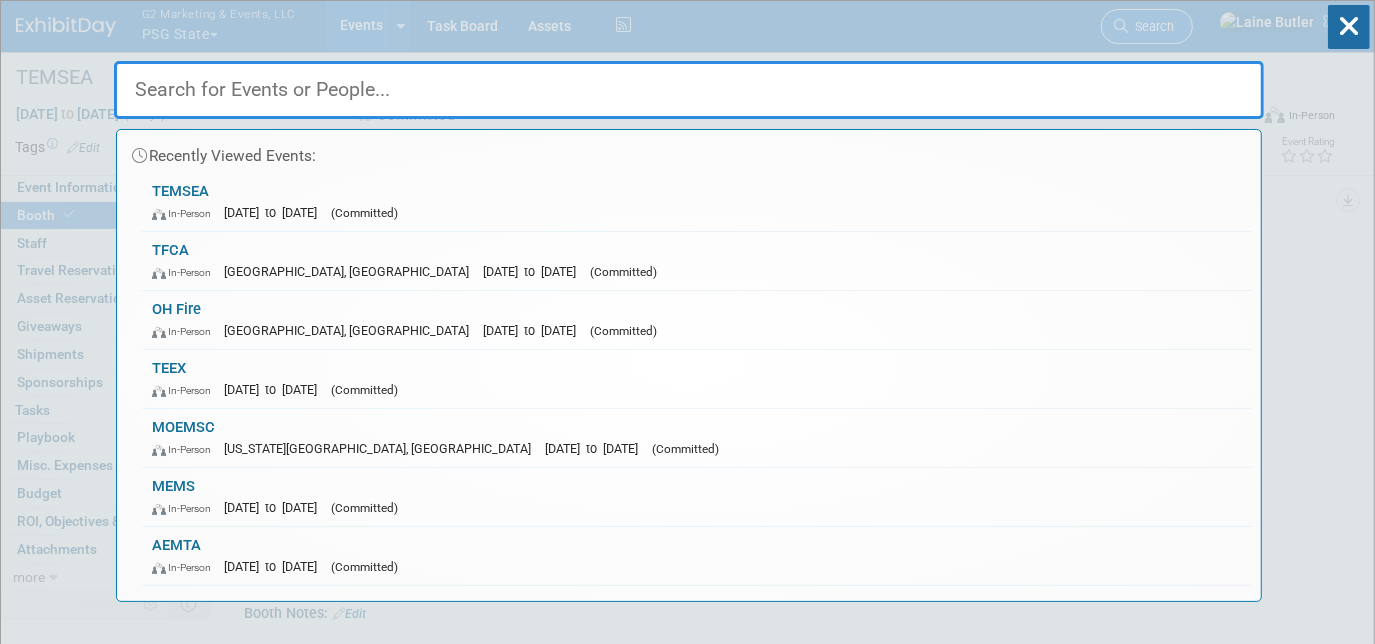 paste on "TEMSEA" 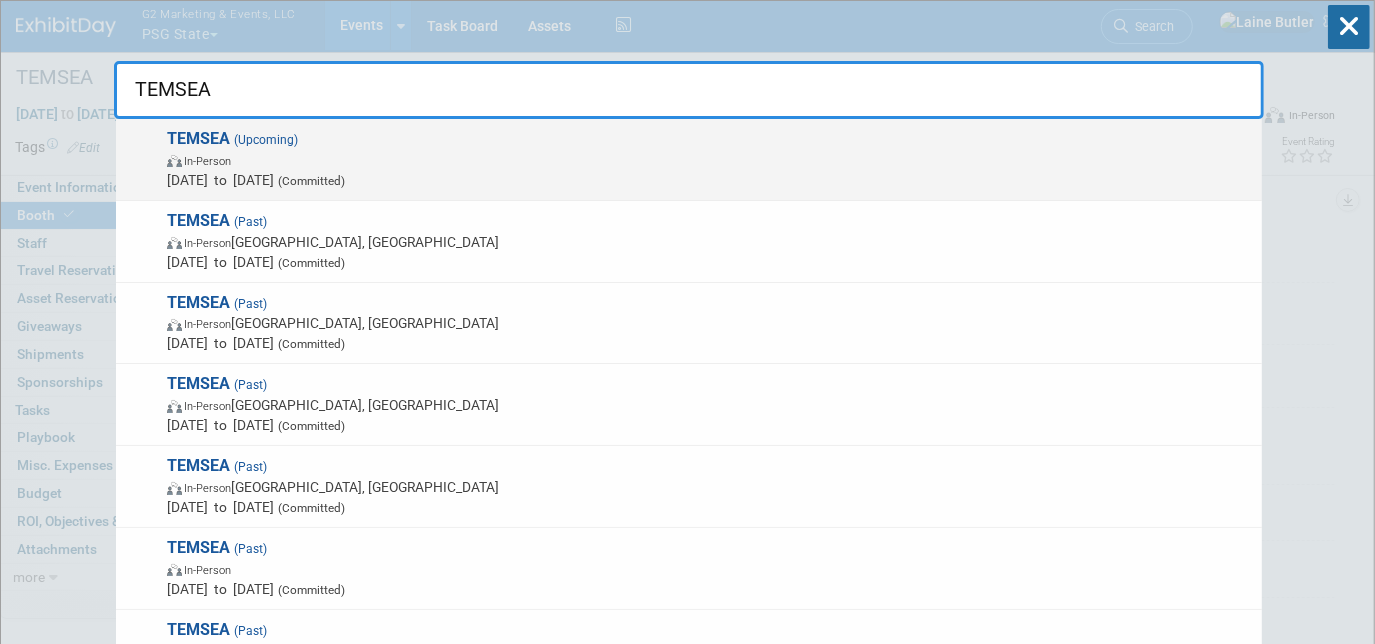 type on "TEMSEA" 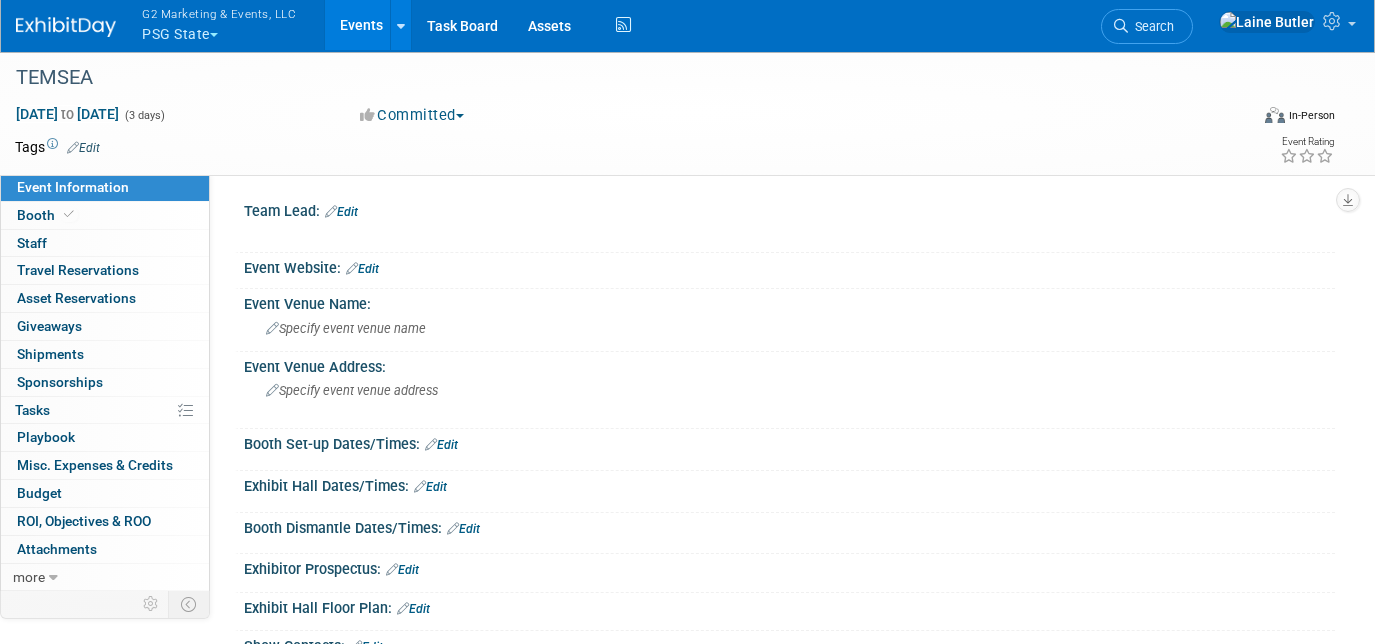 scroll, scrollTop: 0, scrollLeft: 0, axis: both 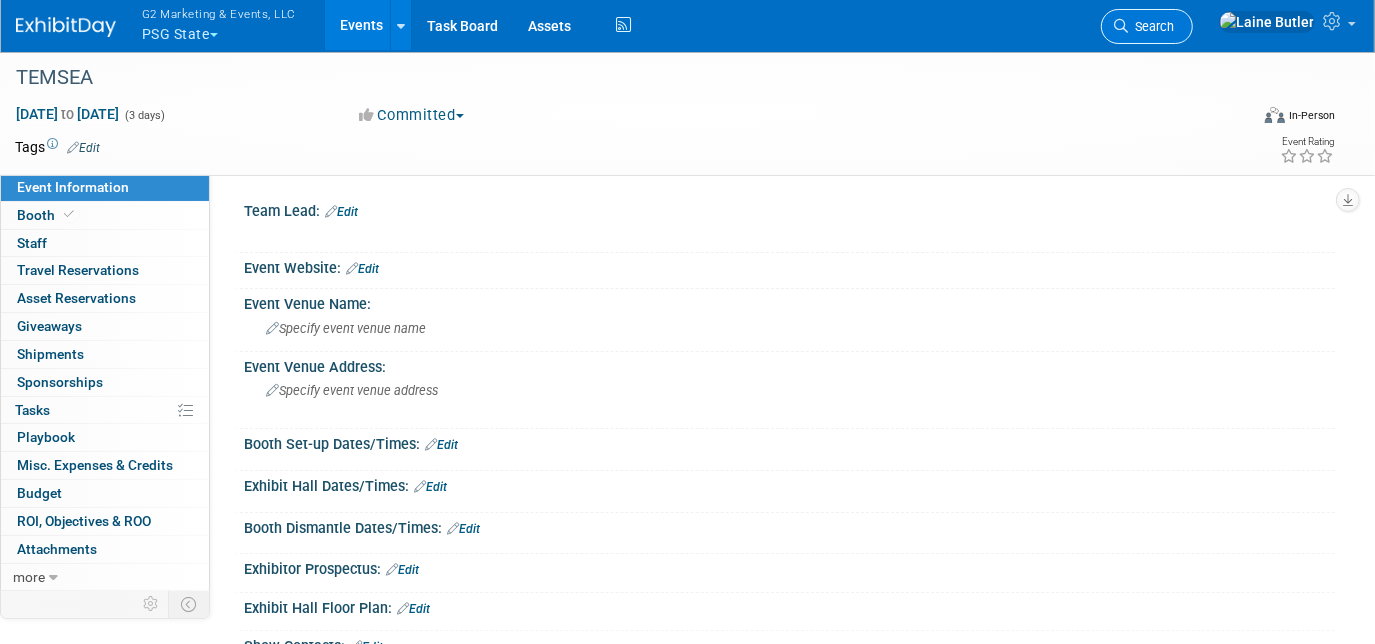 click on "Search" at bounding box center (1147, 26) 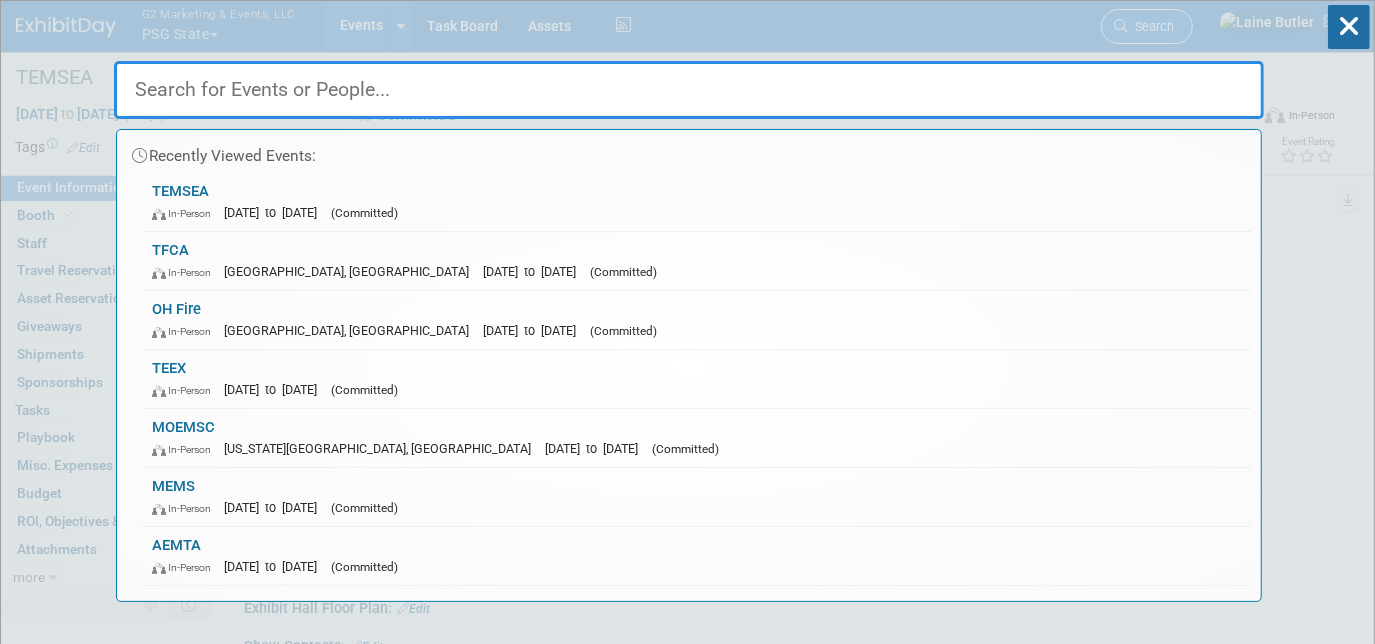 paste on "TEMSEA" 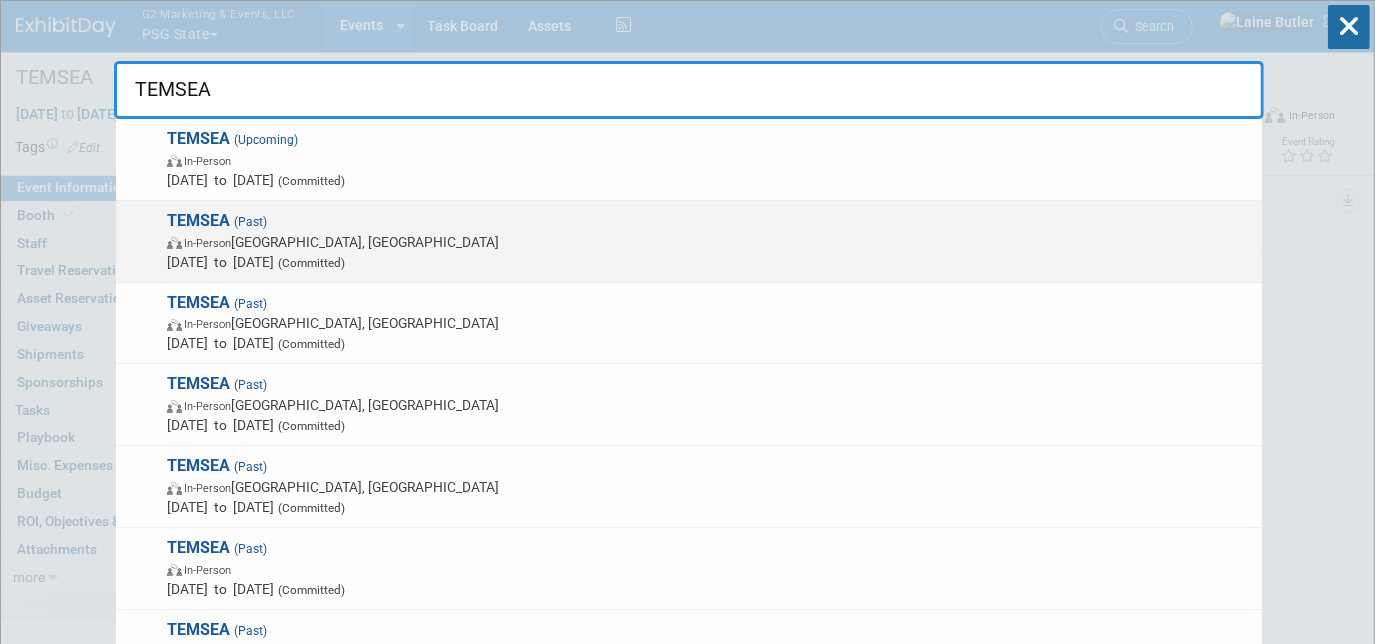type on "TEMSEA" 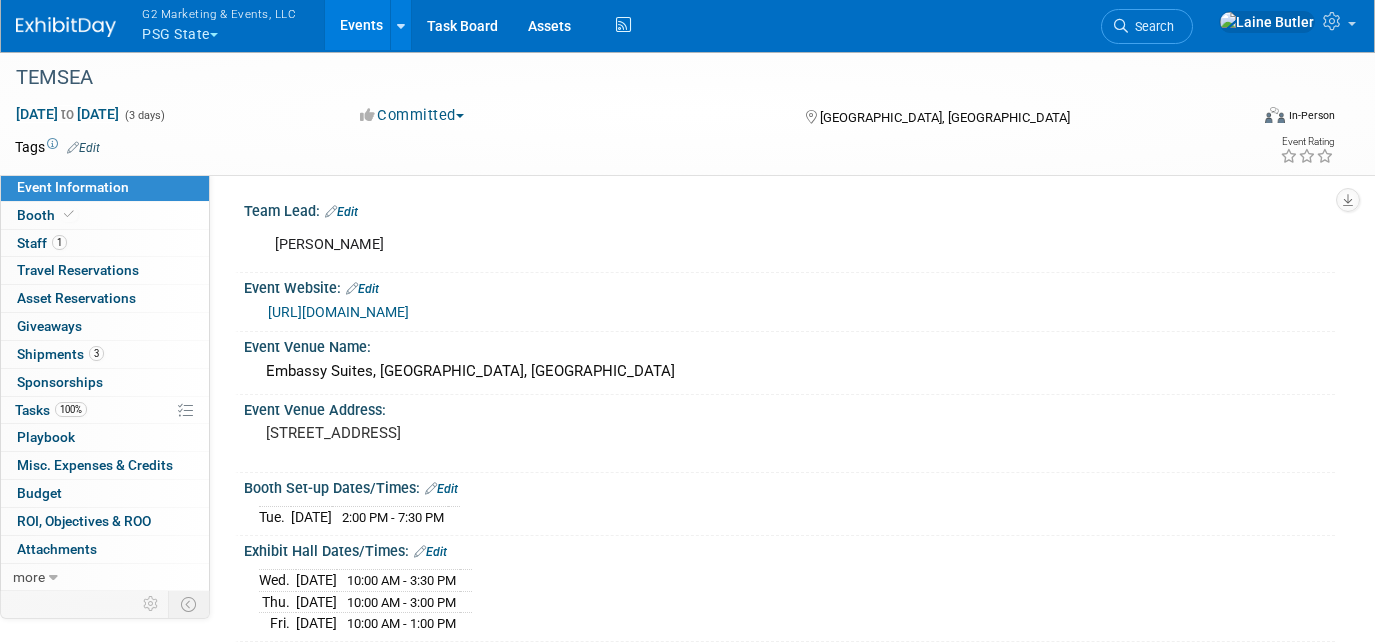 scroll, scrollTop: 0, scrollLeft: 0, axis: both 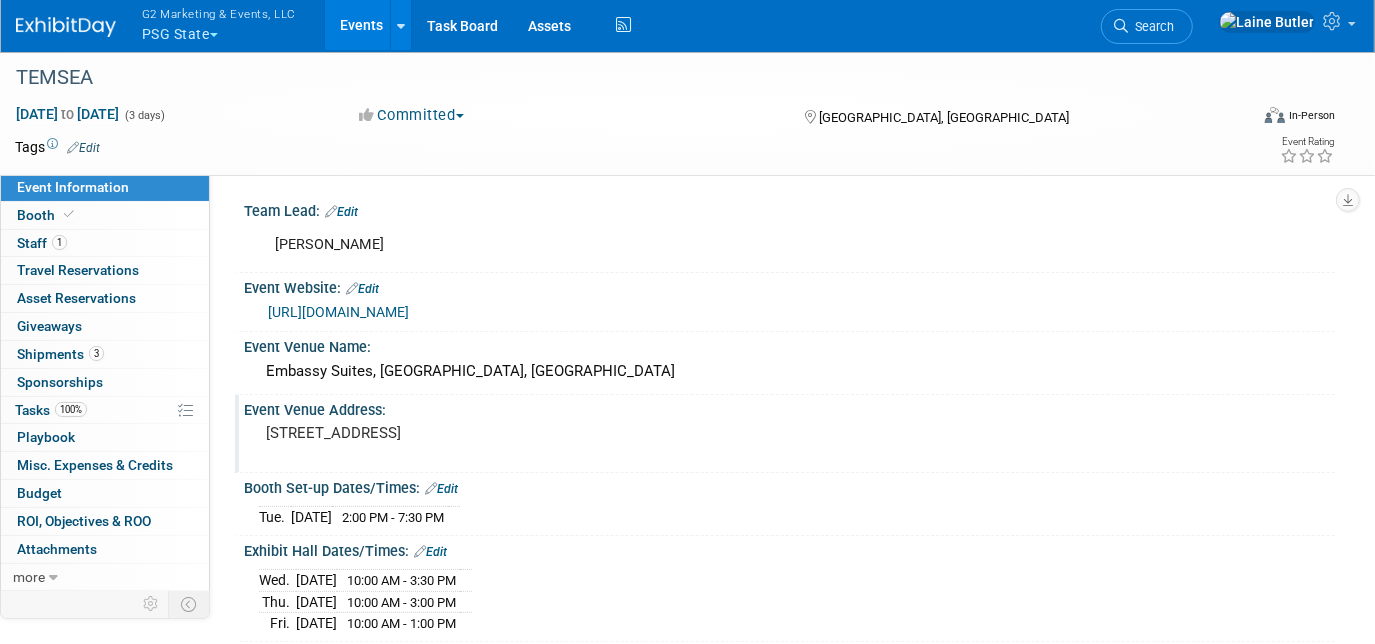 drag, startPoint x: 453, startPoint y: 454, endPoint x: 250, endPoint y: 439, distance: 203.55344 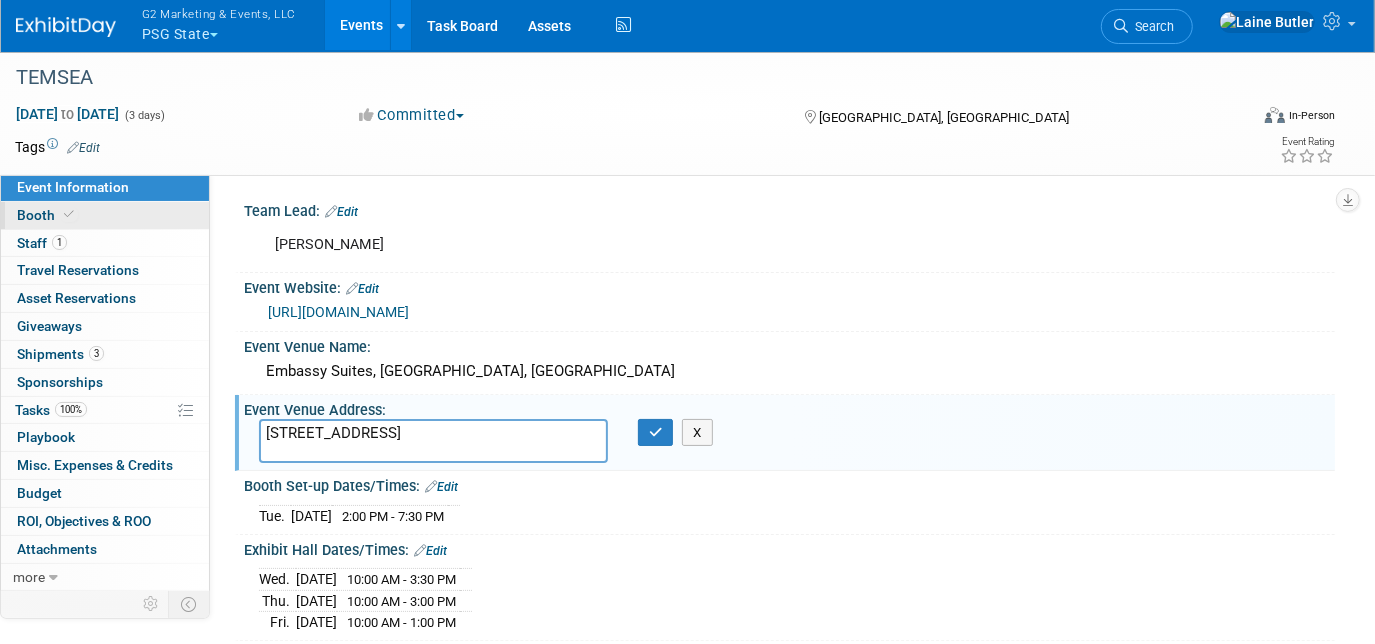 click on "Booth" at bounding box center [105, 215] 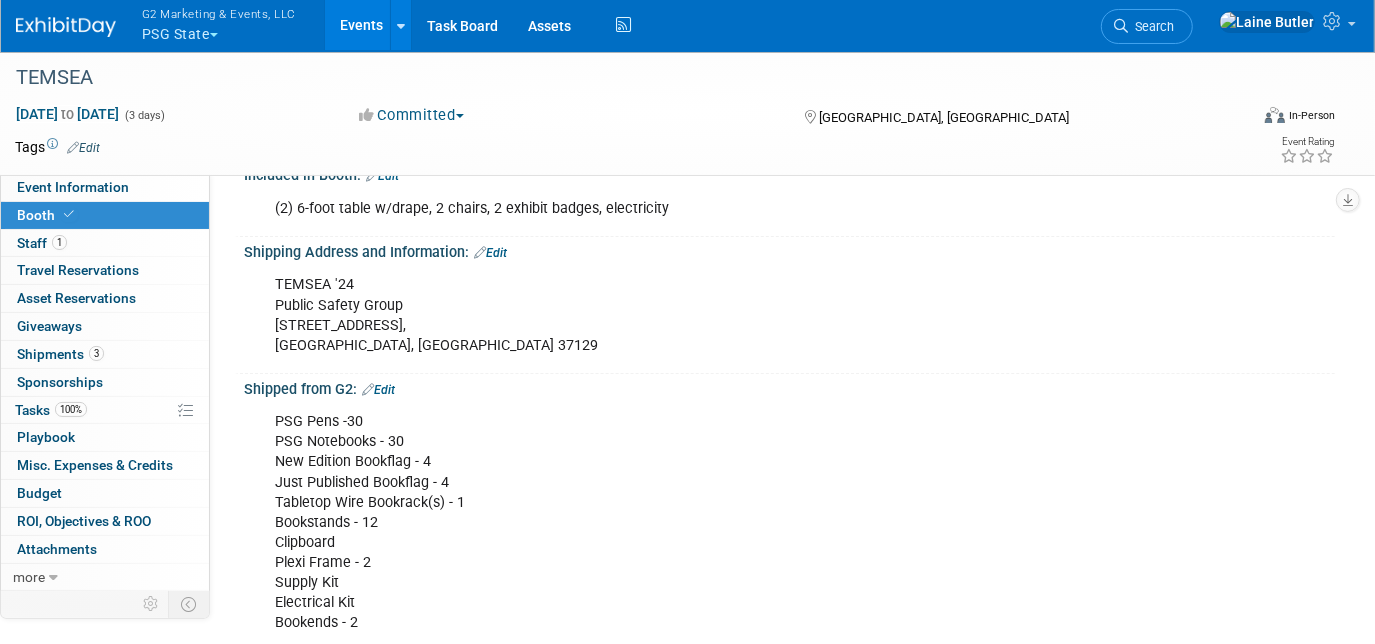 scroll, scrollTop: 244, scrollLeft: 0, axis: vertical 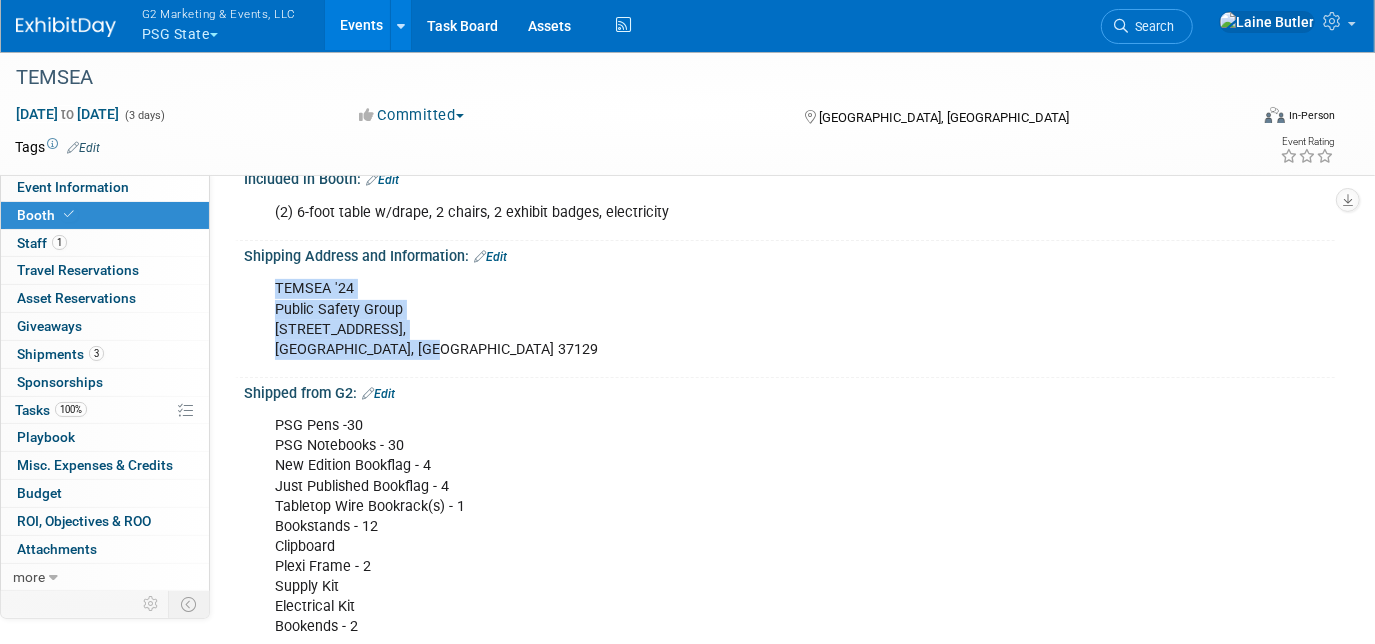 drag, startPoint x: 443, startPoint y: 345, endPoint x: 246, endPoint y: 288, distance: 205.08047 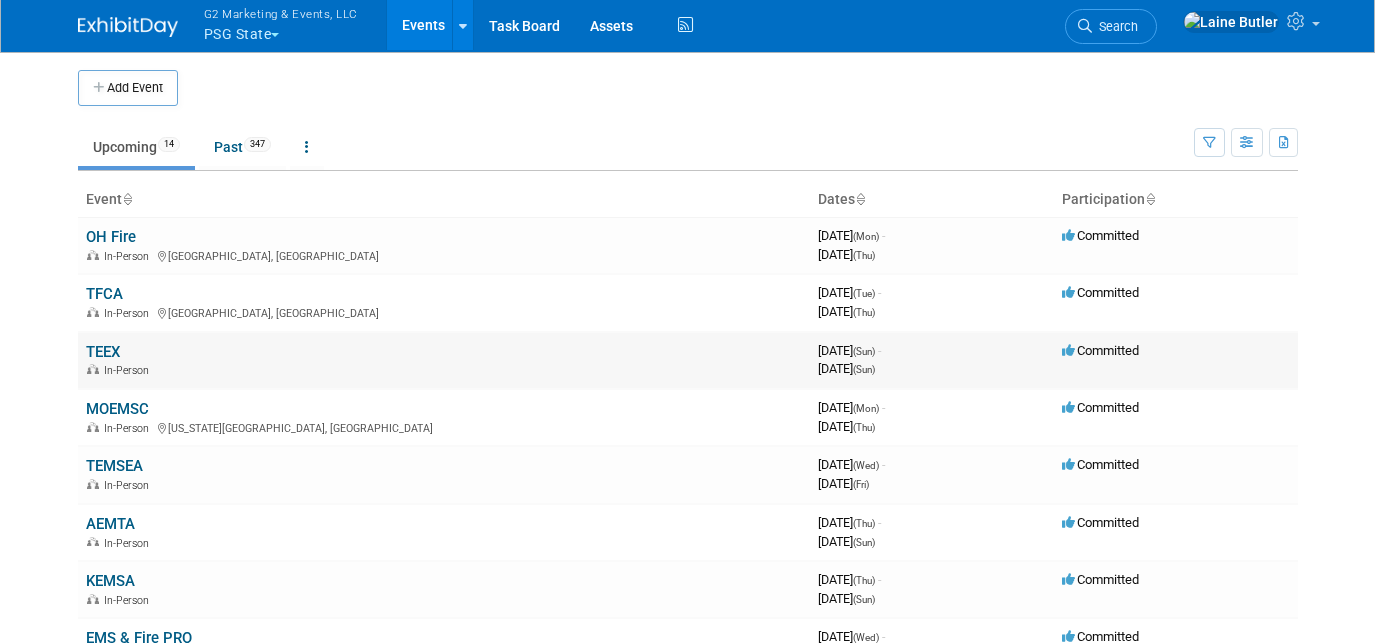 scroll, scrollTop: 0, scrollLeft: 0, axis: both 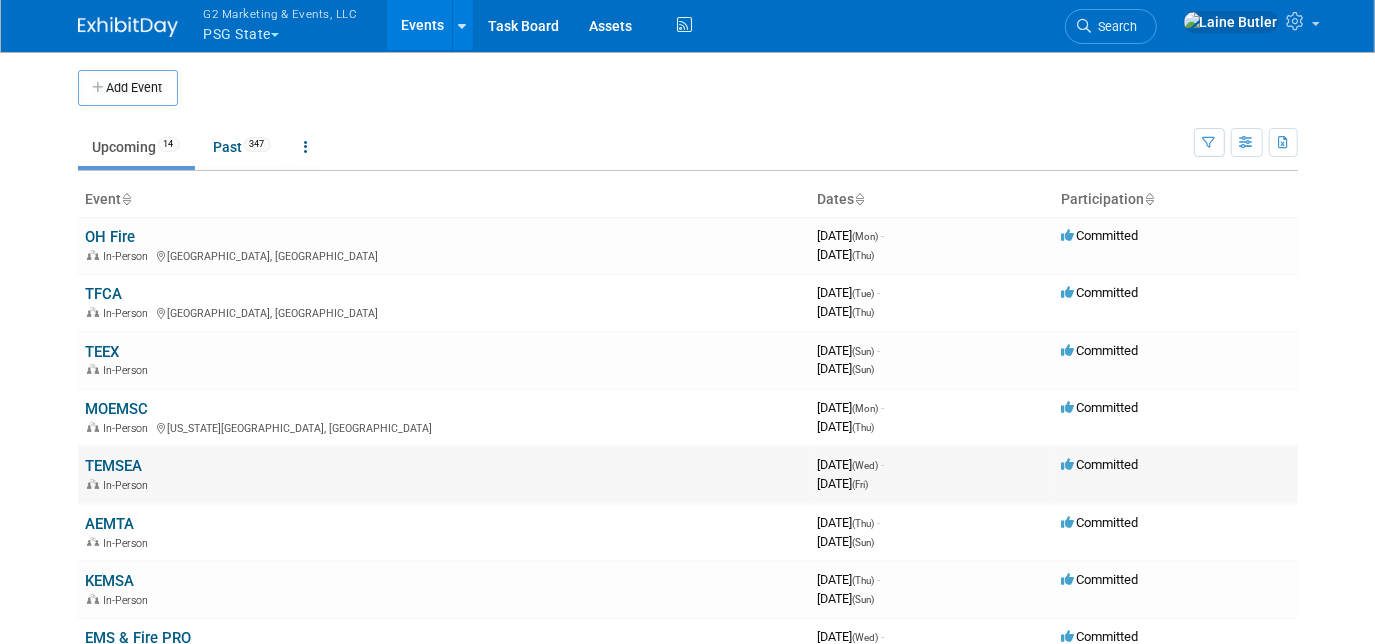 click on "TEMSEA" at bounding box center (114, 466) 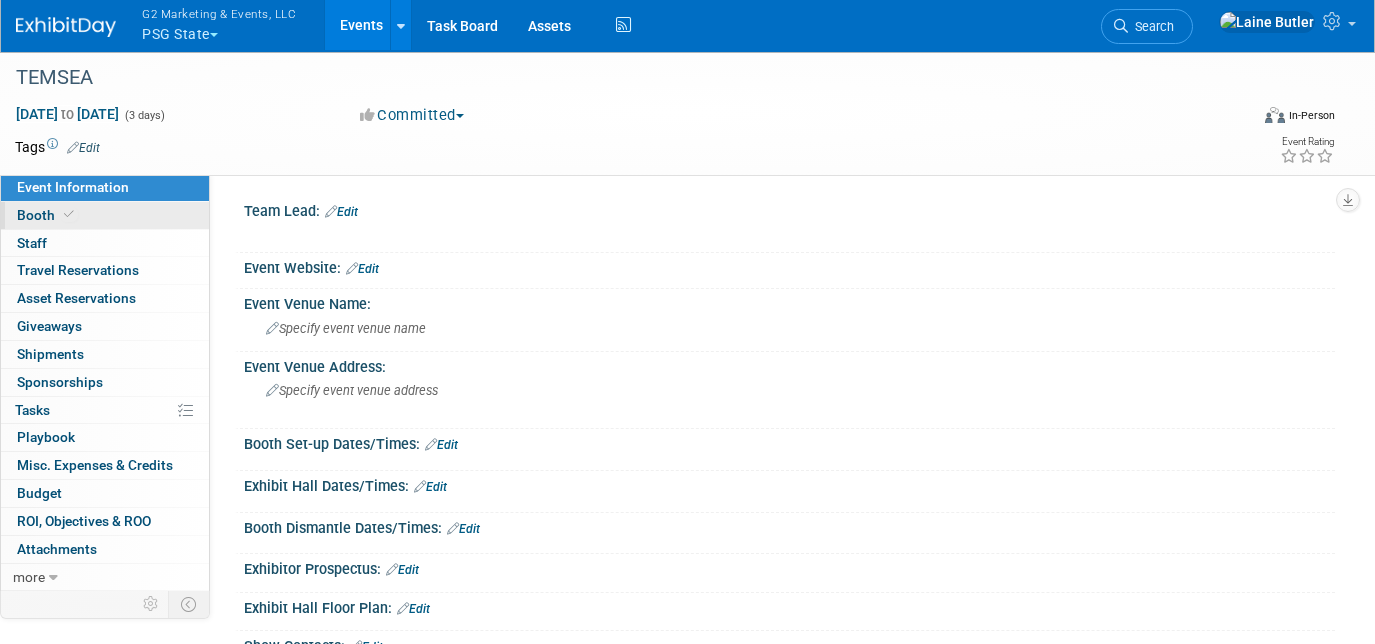 scroll, scrollTop: 0, scrollLeft: 0, axis: both 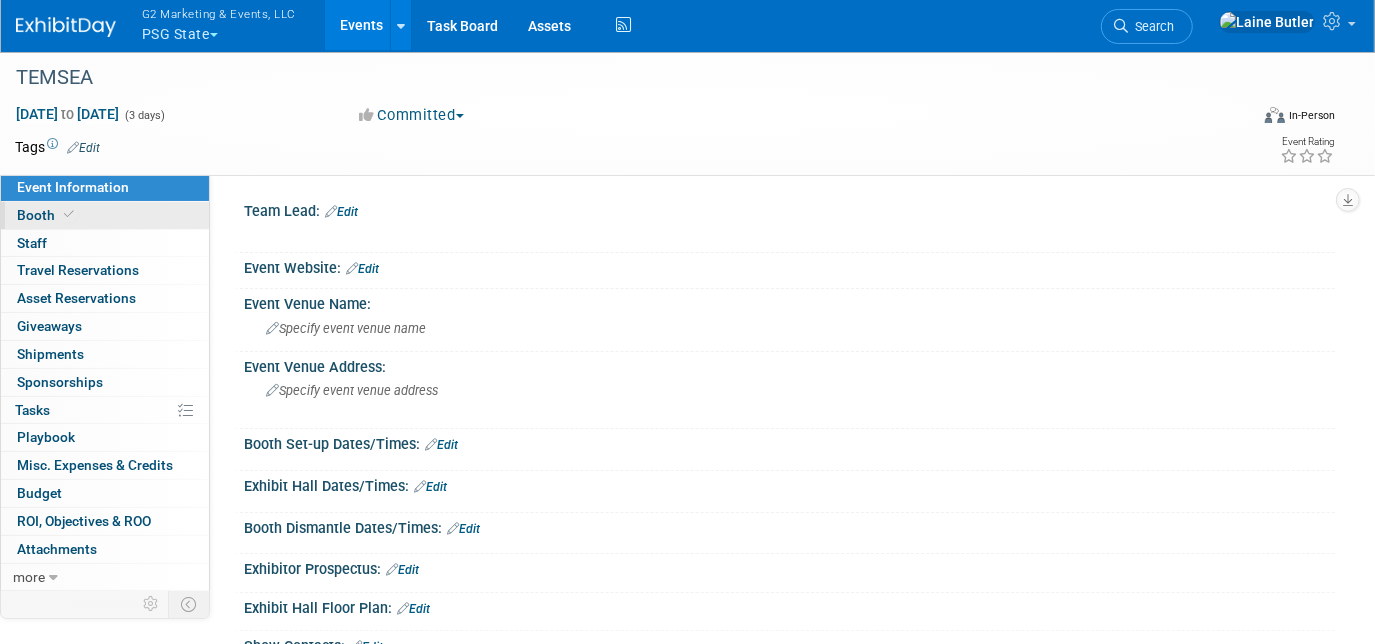 click on "Booth" at bounding box center [47, 215] 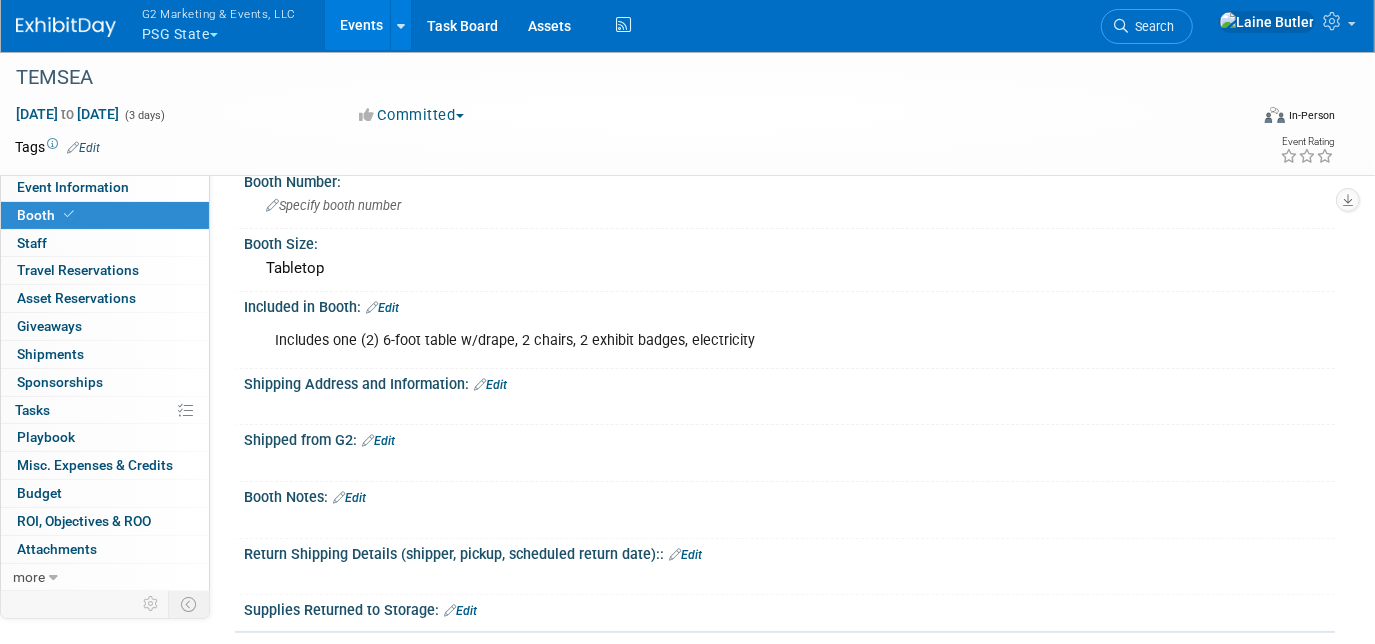 scroll, scrollTop: 119, scrollLeft: 0, axis: vertical 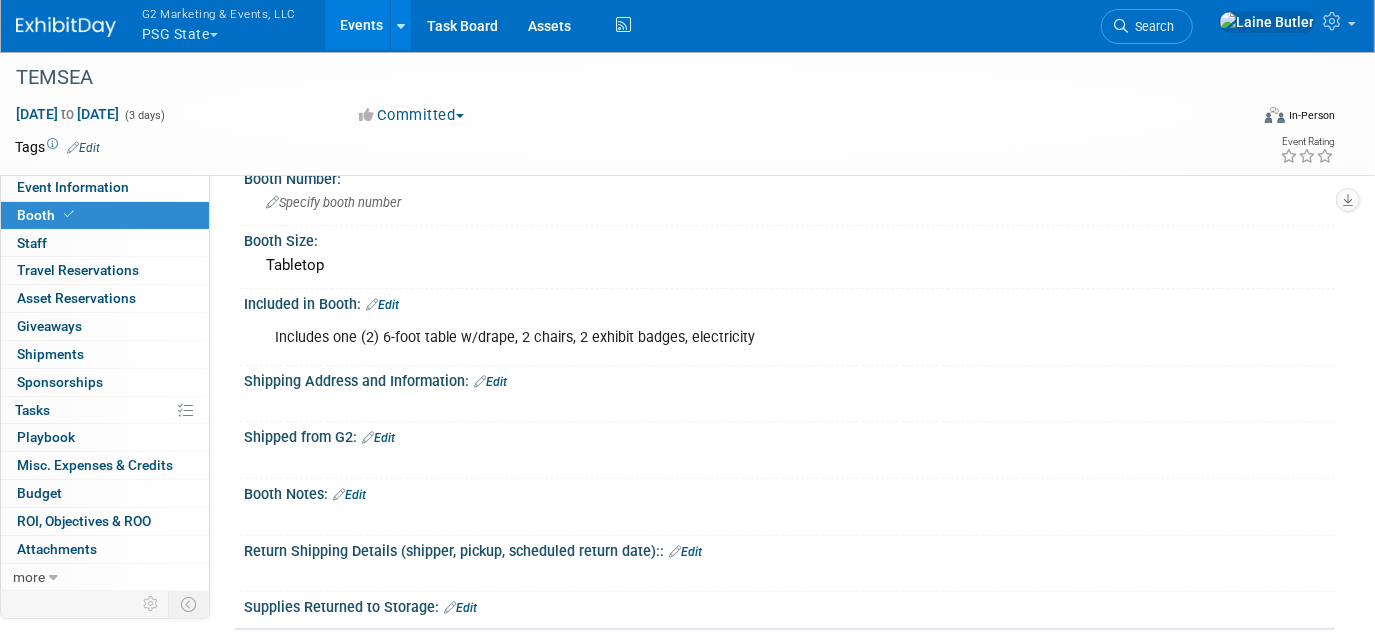 click on "Edit" at bounding box center (490, 382) 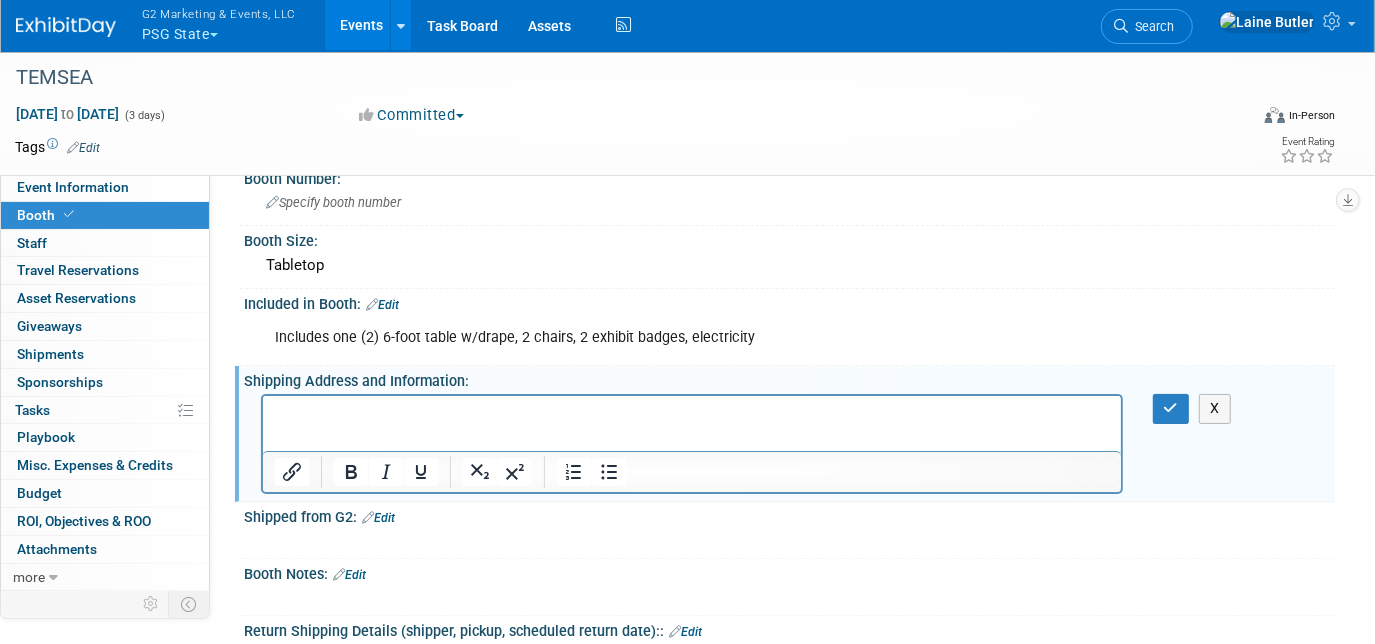 scroll, scrollTop: 0, scrollLeft: 0, axis: both 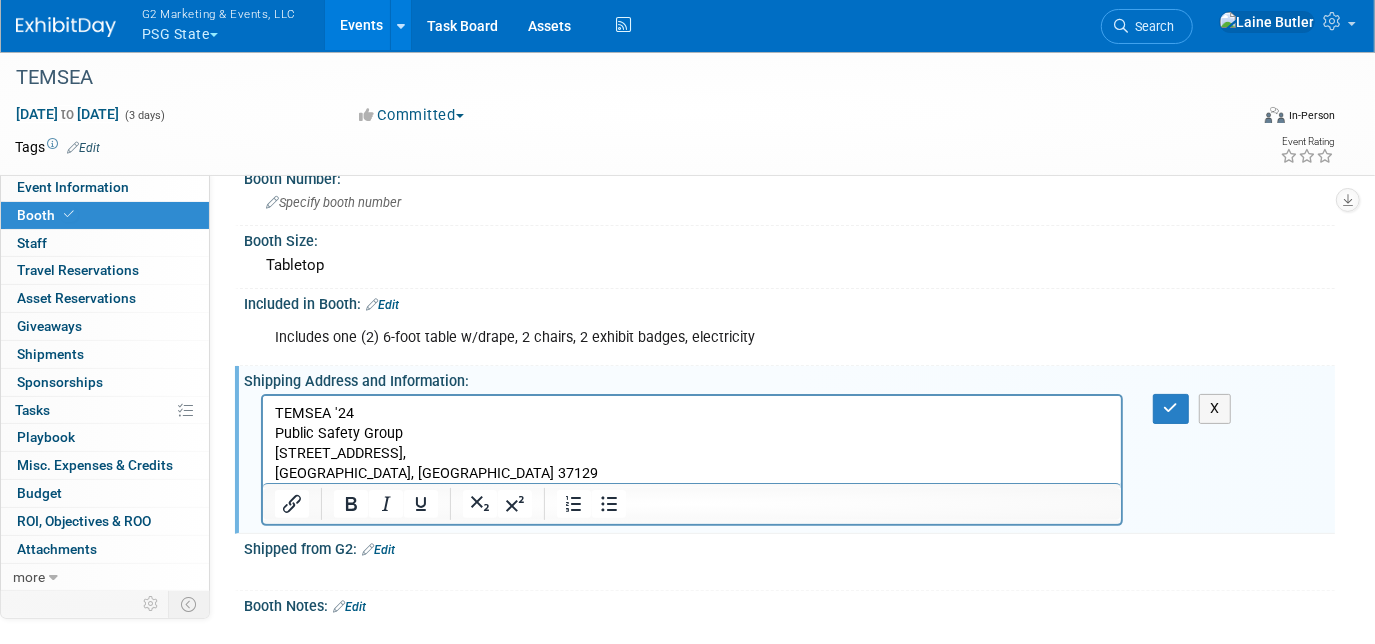 click on "TEMSEA '24 Public Safety Group [STREET_ADDRESS]" at bounding box center [691, 444] 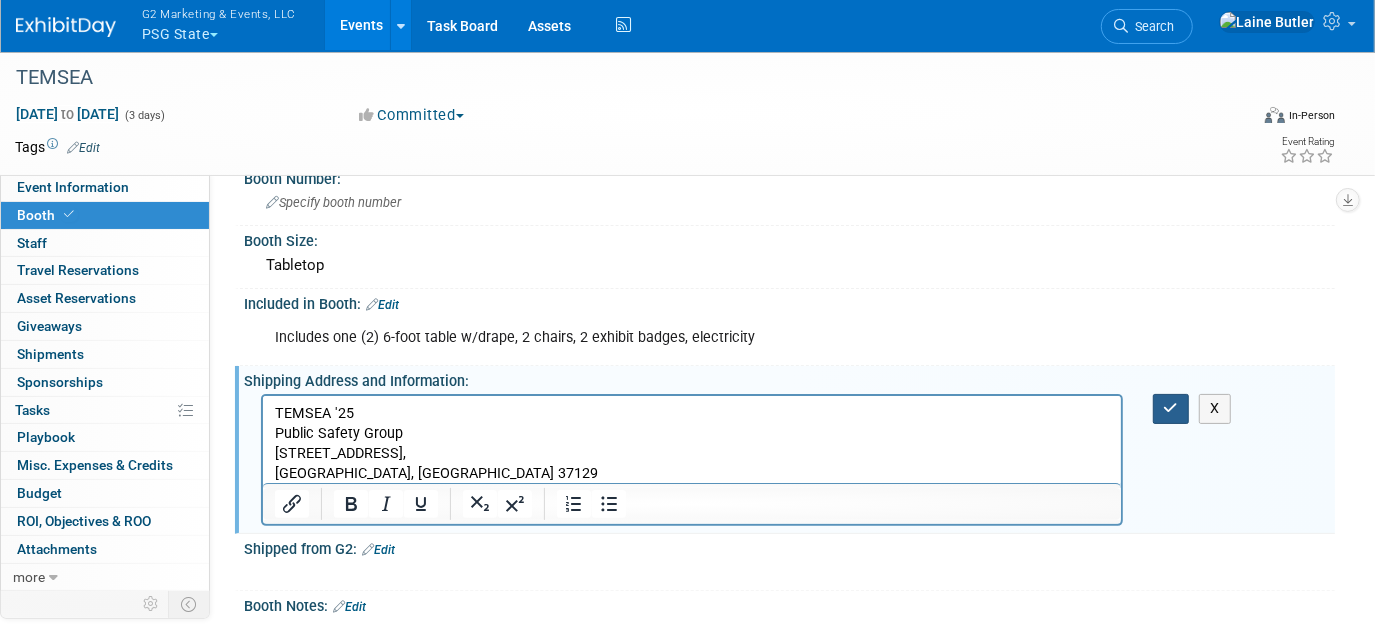 click at bounding box center [1171, 408] 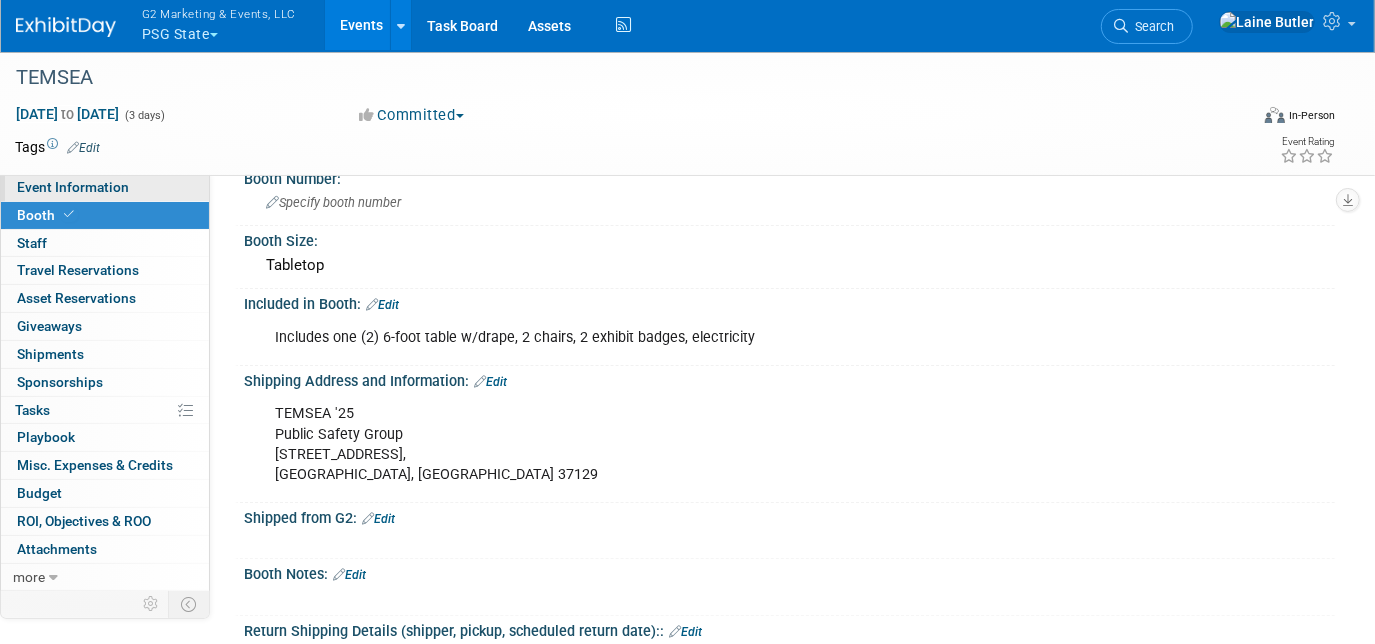 click on "Event Information" at bounding box center (73, 187) 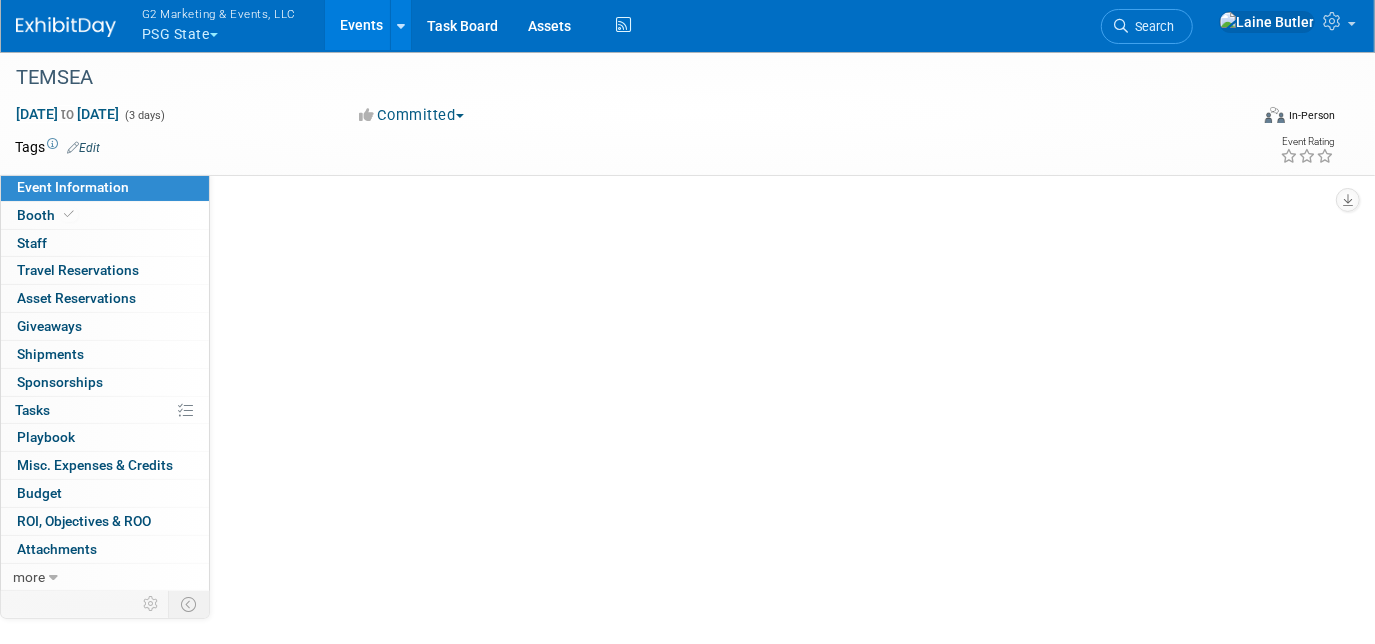 scroll, scrollTop: 0, scrollLeft: 0, axis: both 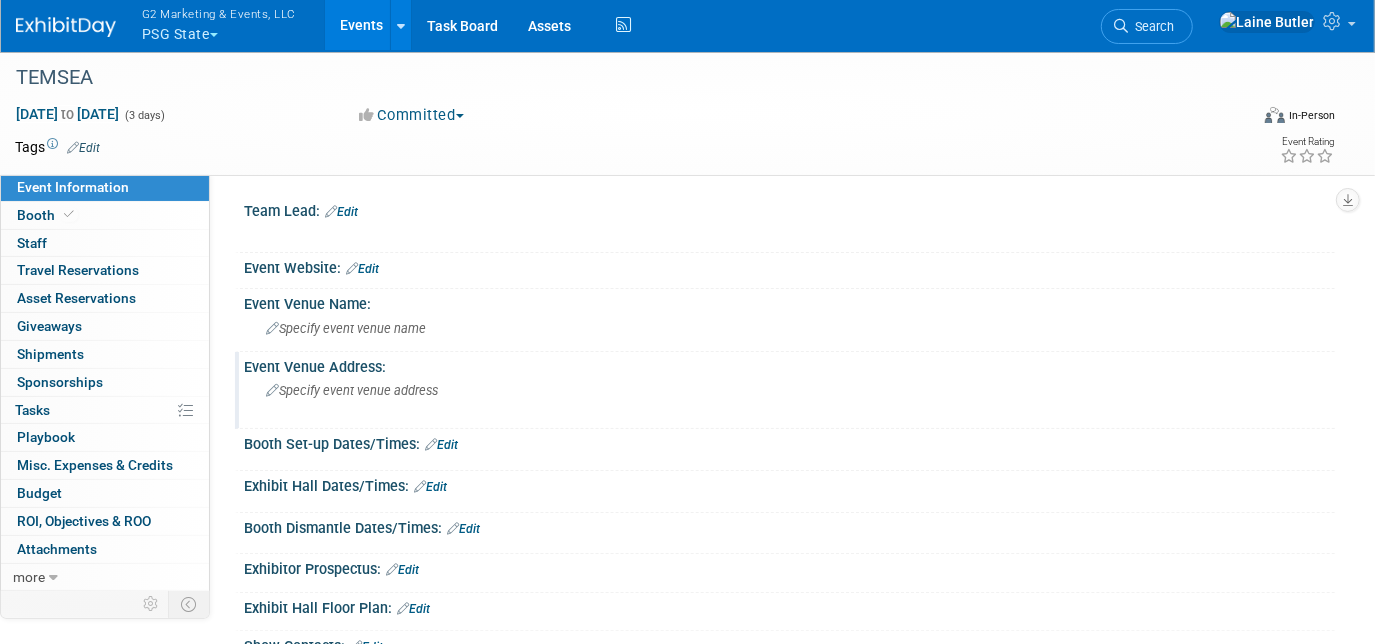 click on "Specify event venue address" at bounding box center (471, 398) 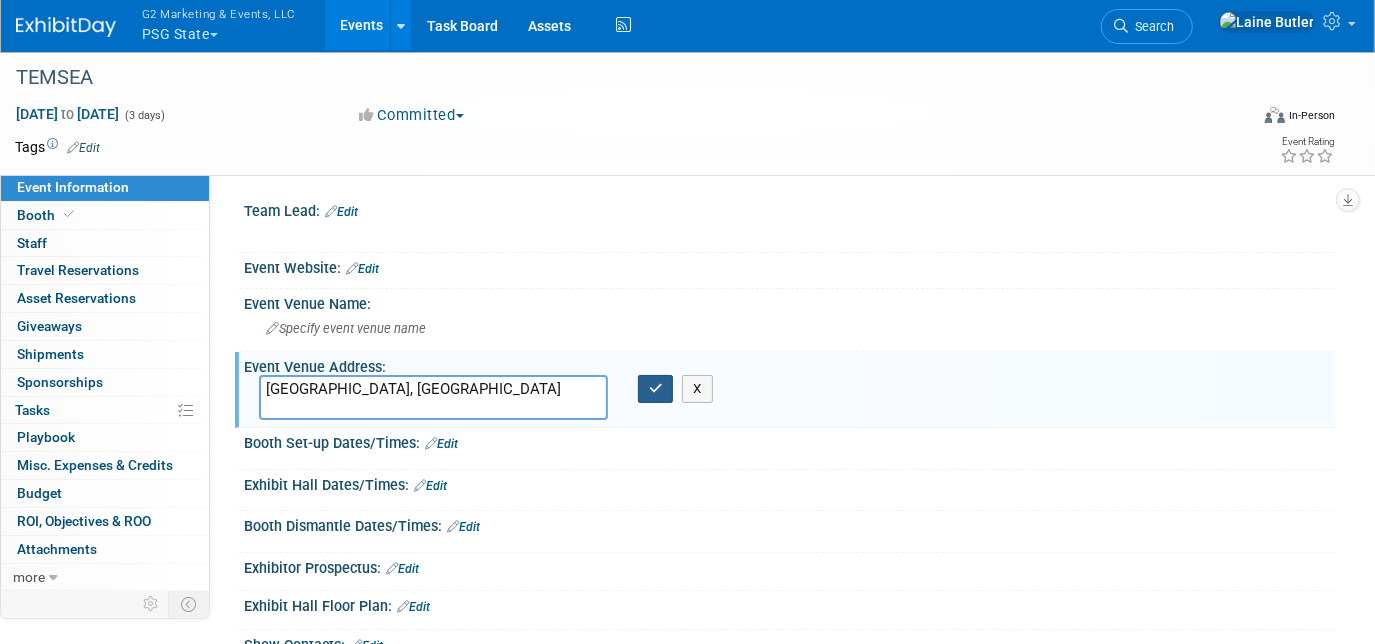 type on "[GEOGRAPHIC_DATA], [GEOGRAPHIC_DATA]" 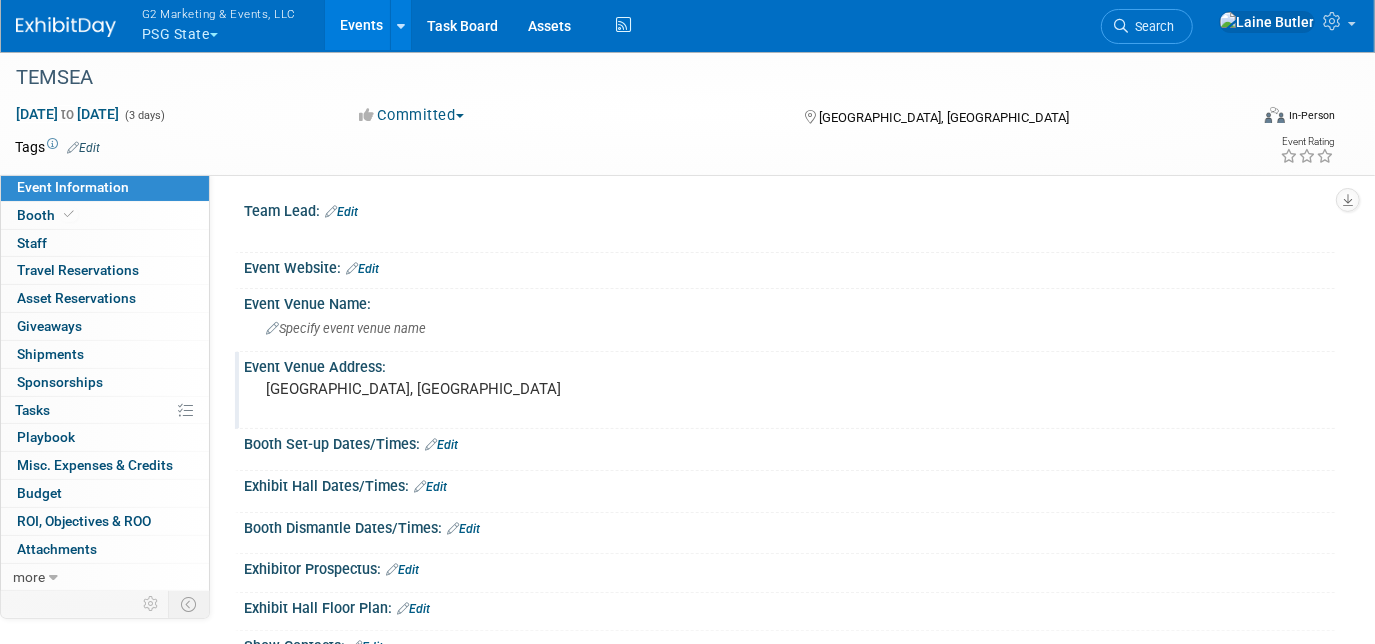 click on "Event Venue Address:" at bounding box center (789, 364) 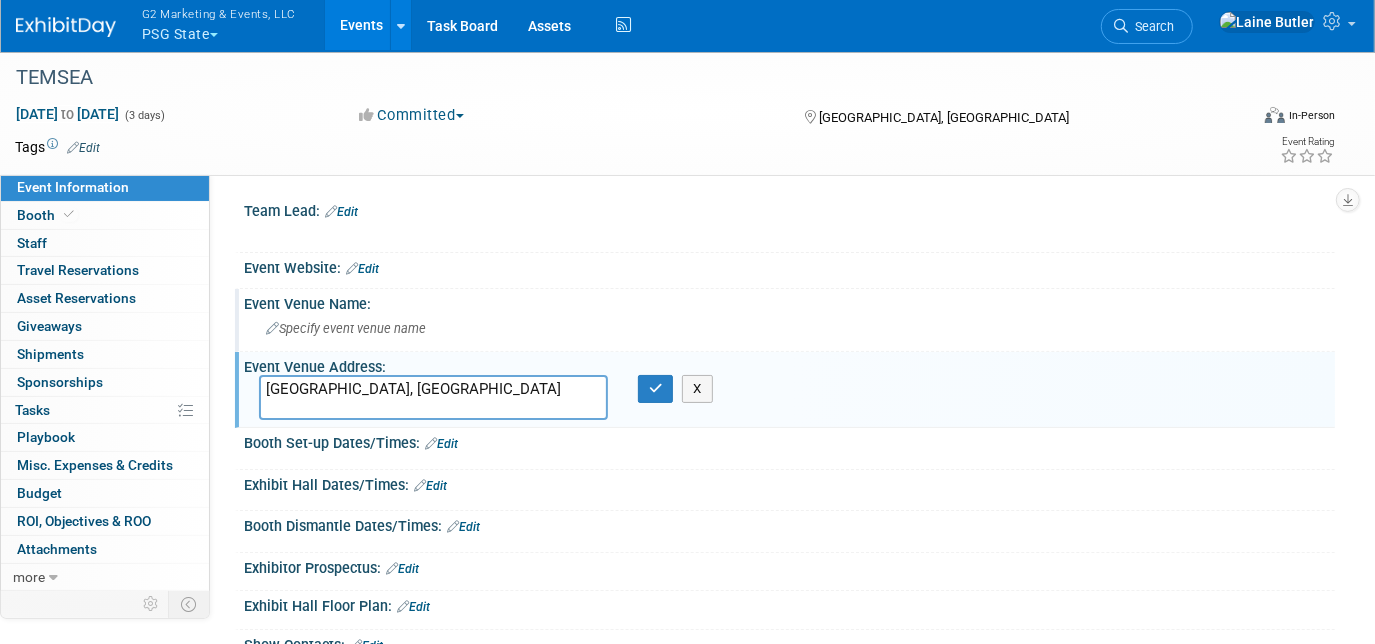 click on "Specify event venue name" at bounding box center [789, 328] 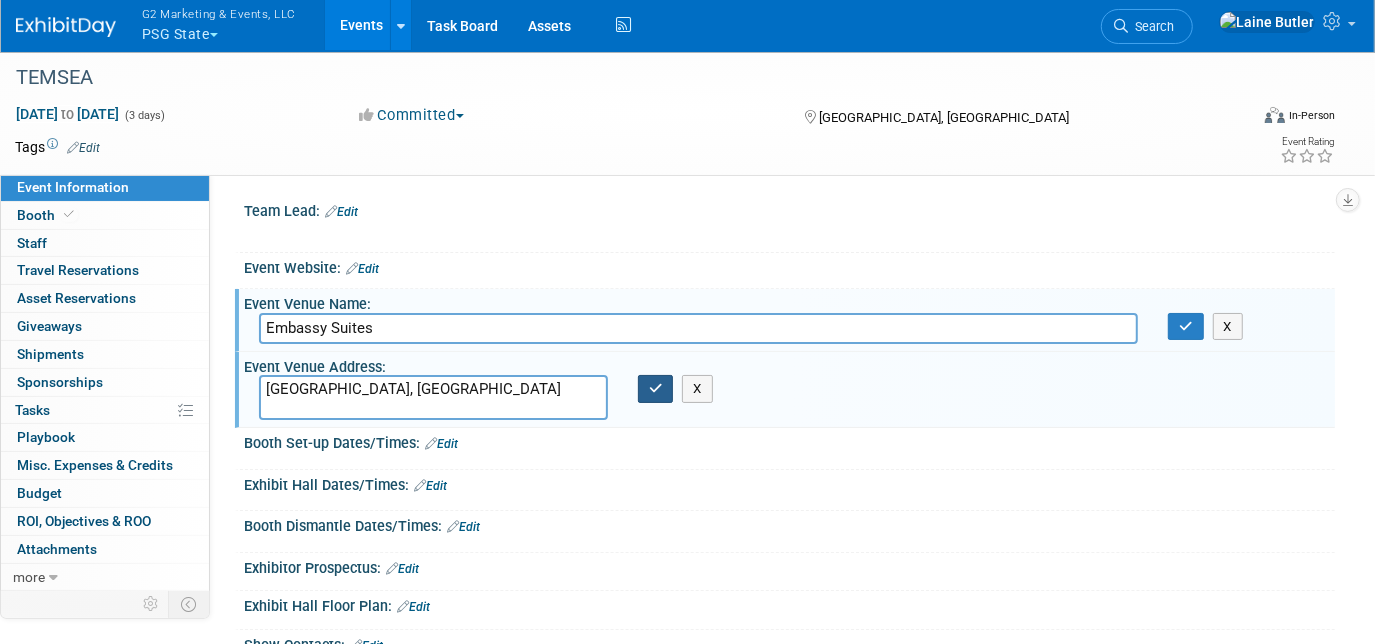 type on "Embassy Suites" 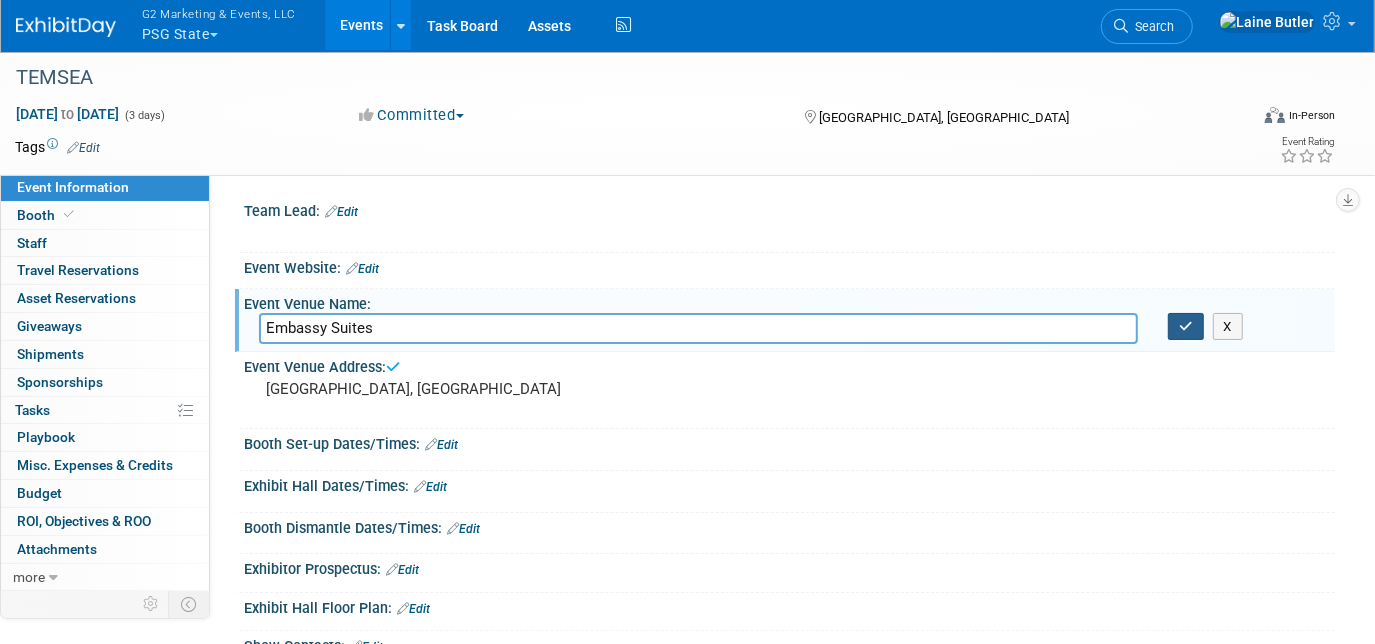 click at bounding box center [1186, 326] 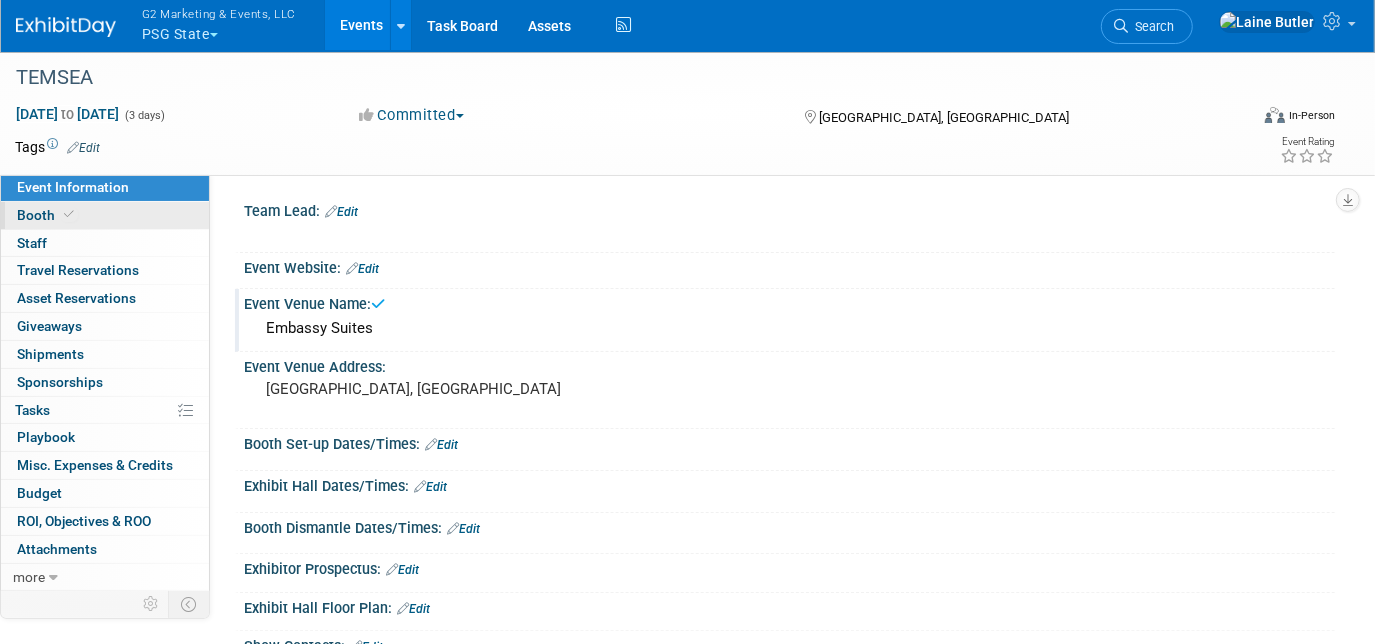 click on "Booth" at bounding box center (105, 215) 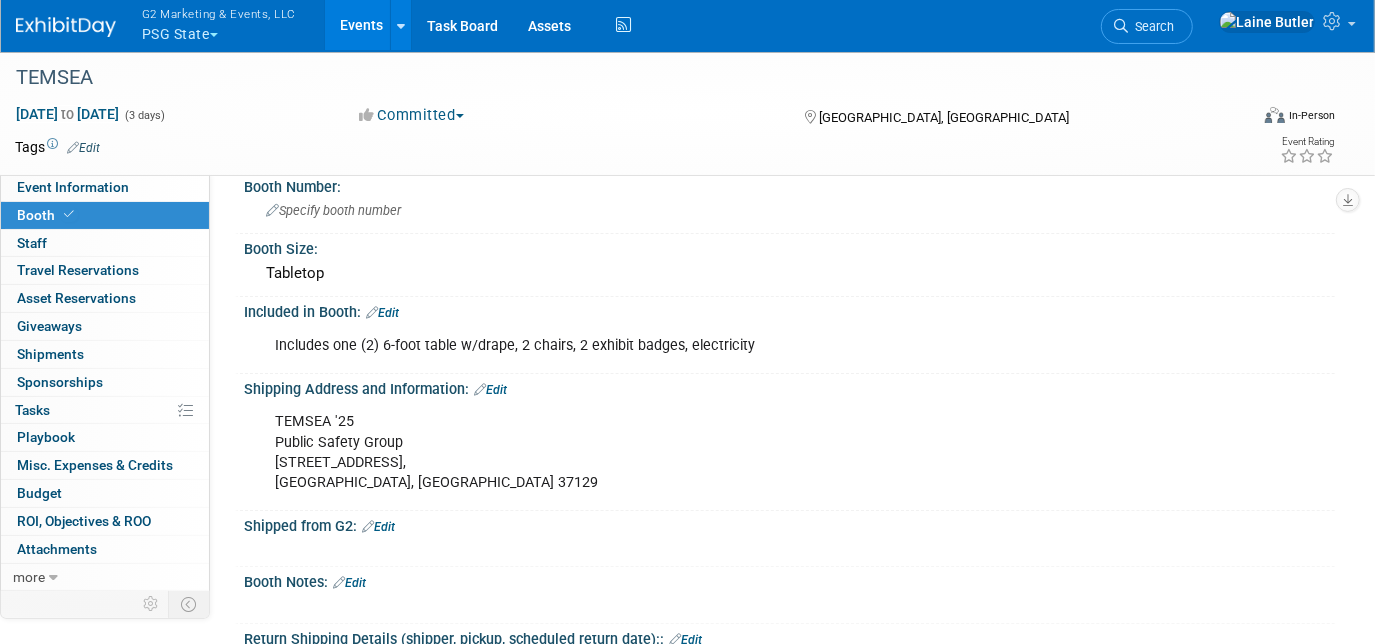 scroll, scrollTop: 112, scrollLeft: 0, axis: vertical 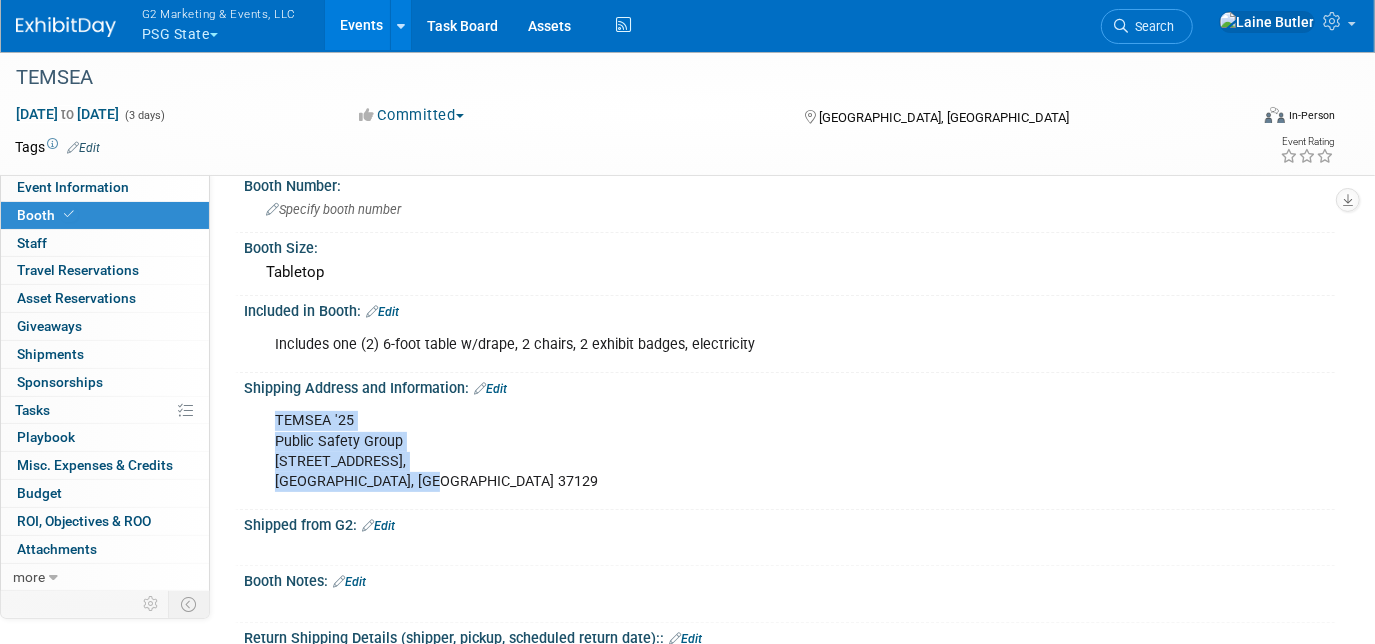 drag, startPoint x: 440, startPoint y: 475, endPoint x: 270, endPoint y: 424, distance: 177.48521 